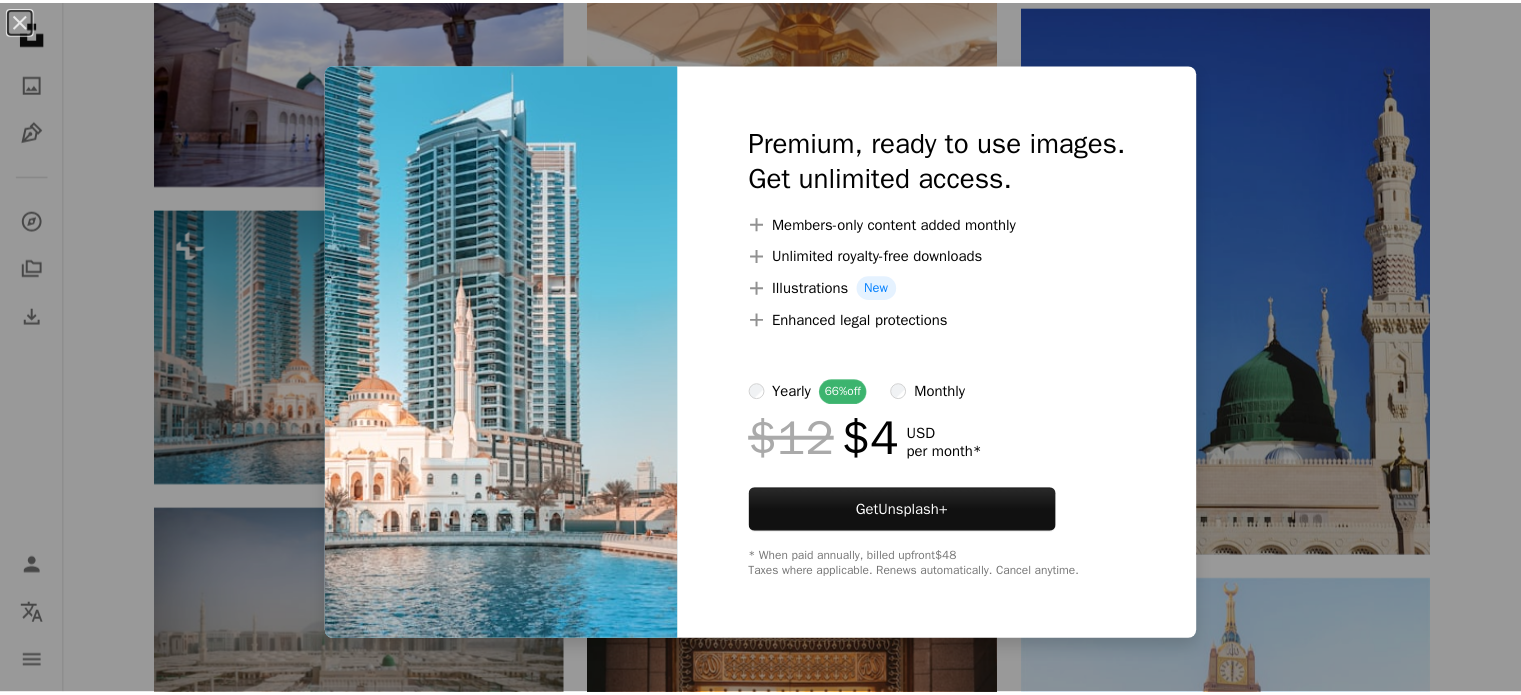scroll, scrollTop: 11500, scrollLeft: 0, axis: vertical 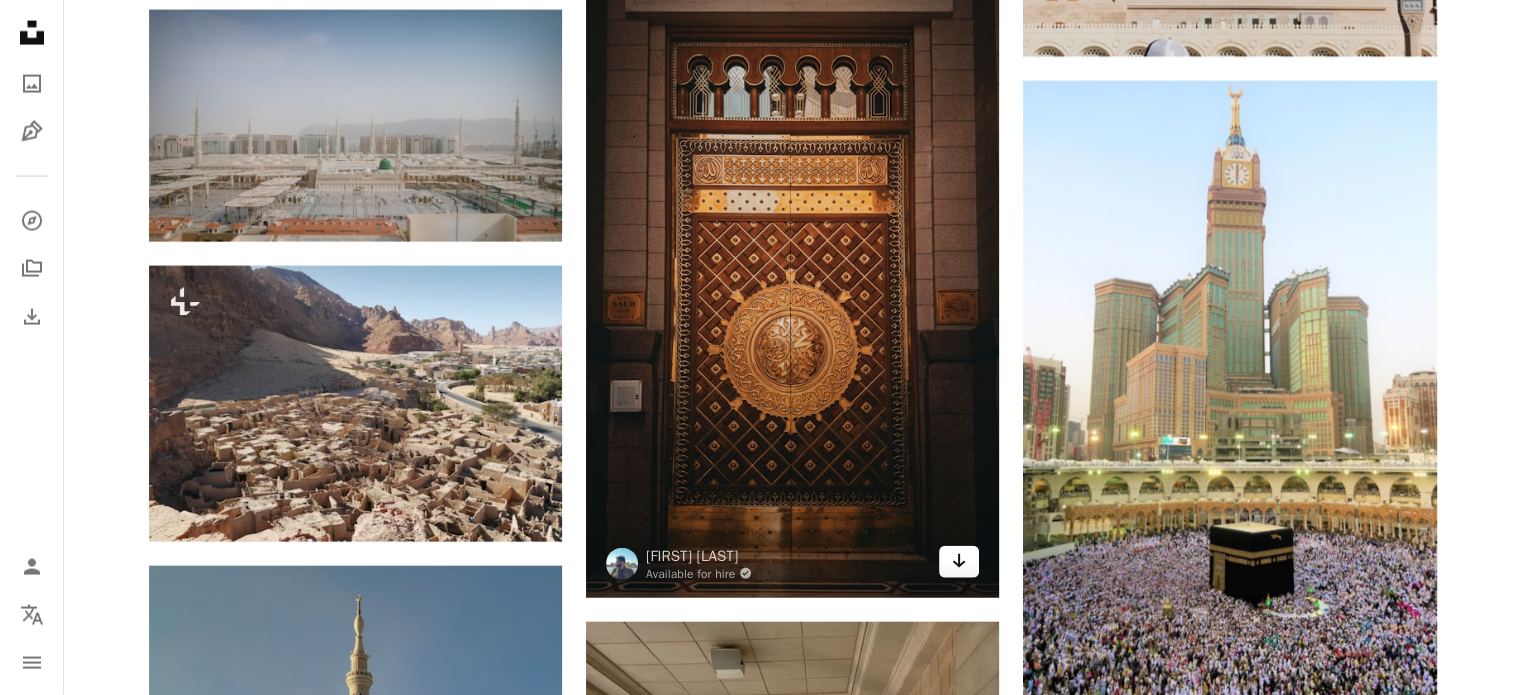 click 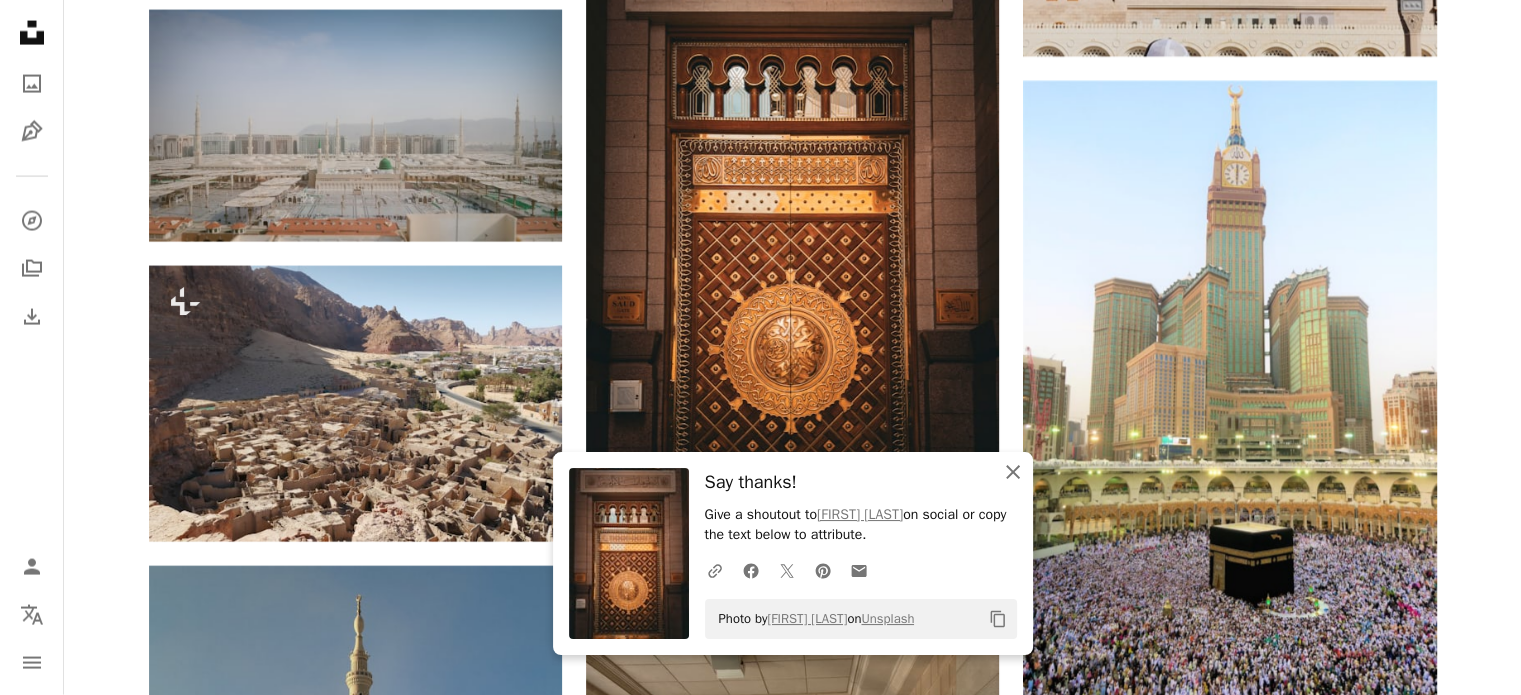 click 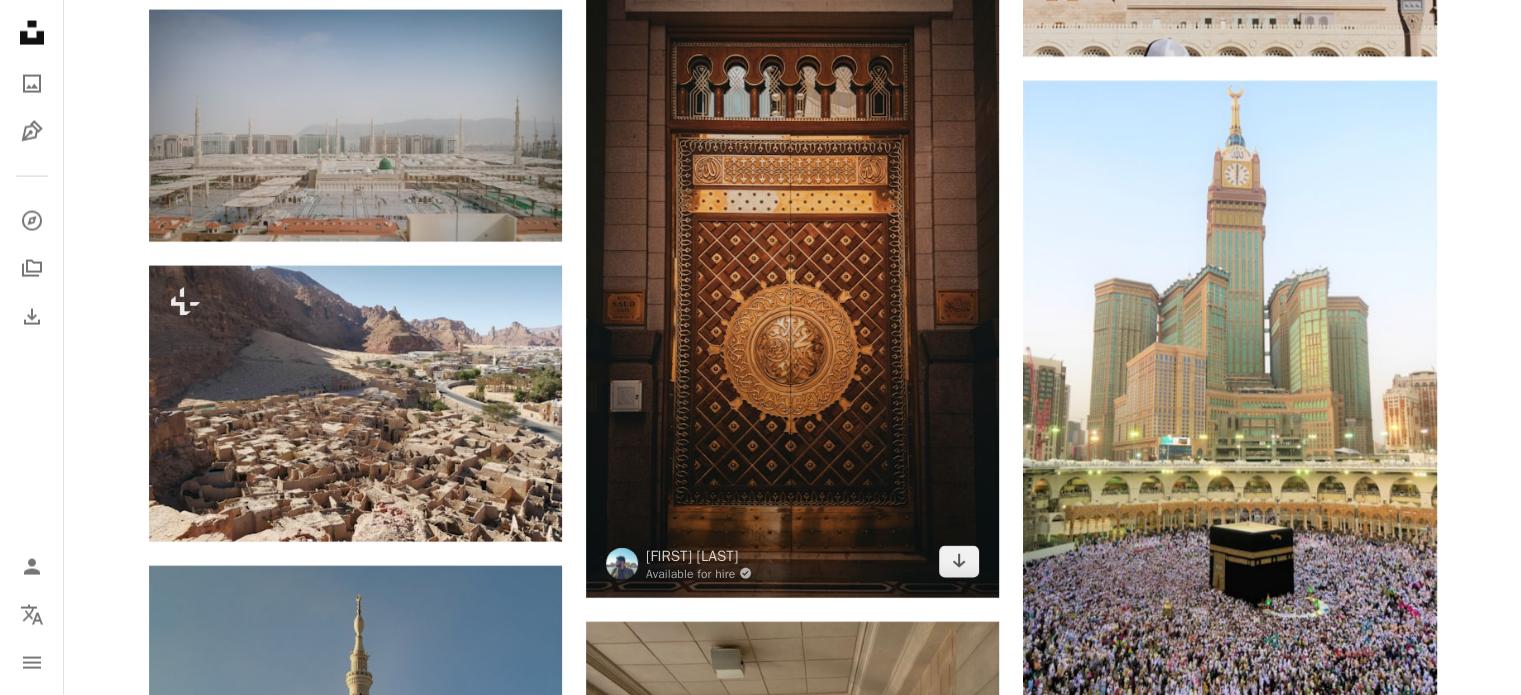 click at bounding box center [792, 221] 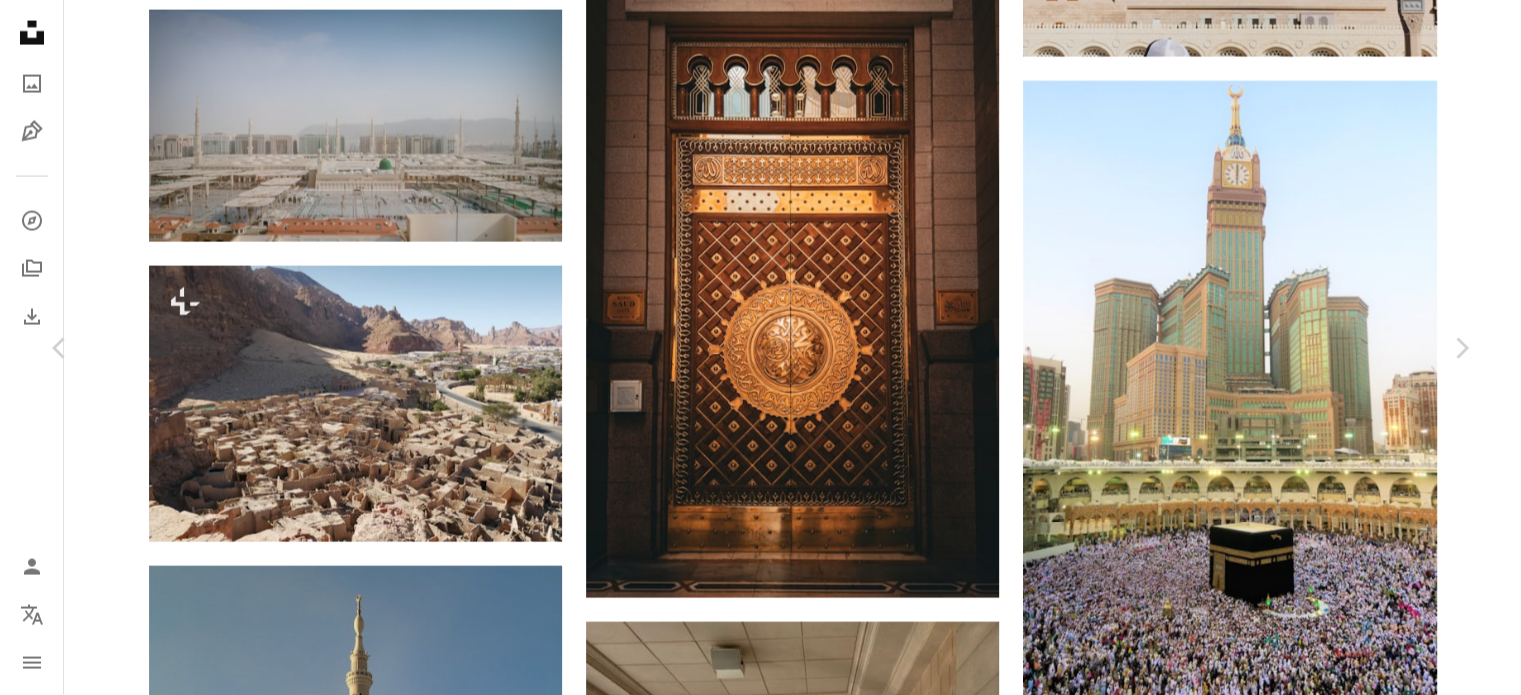 click at bounding box center (753, 3242) 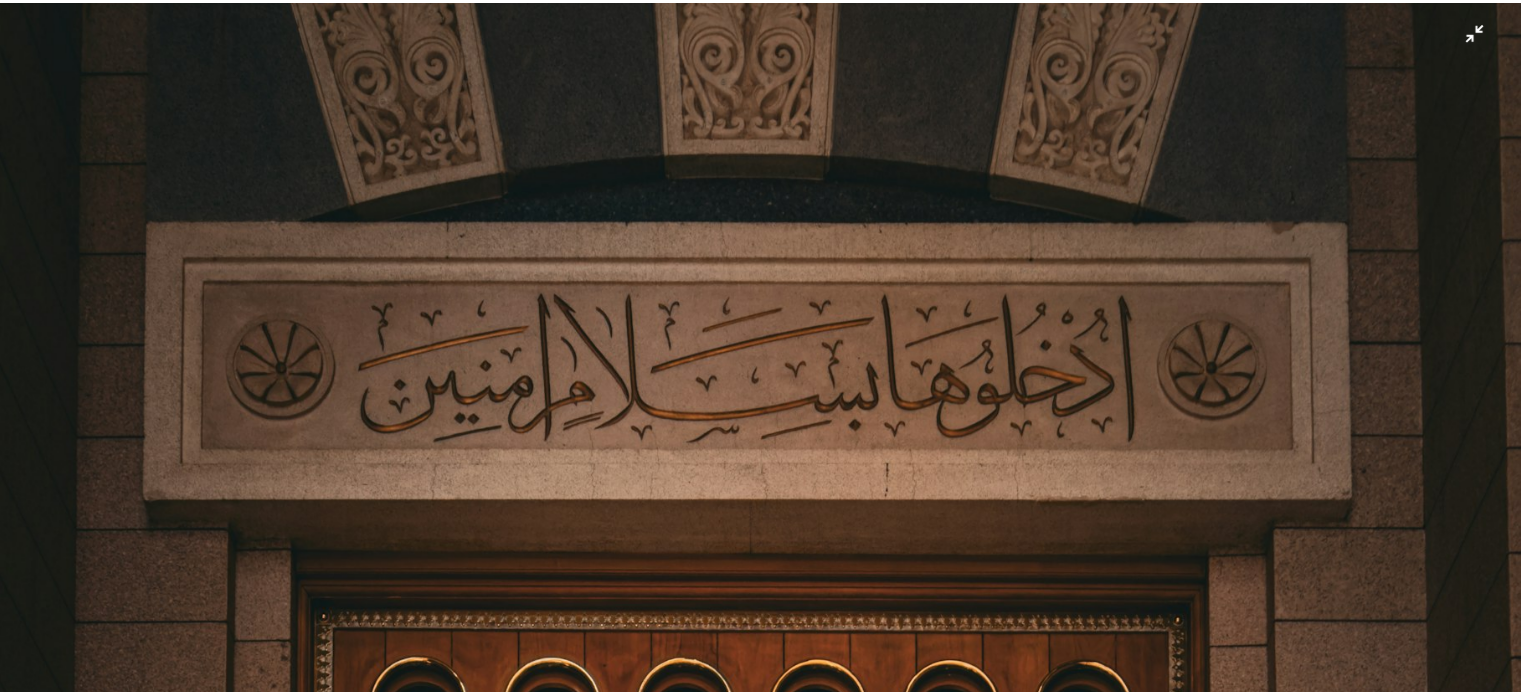 scroll, scrollTop: 0, scrollLeft: 0, axis: both 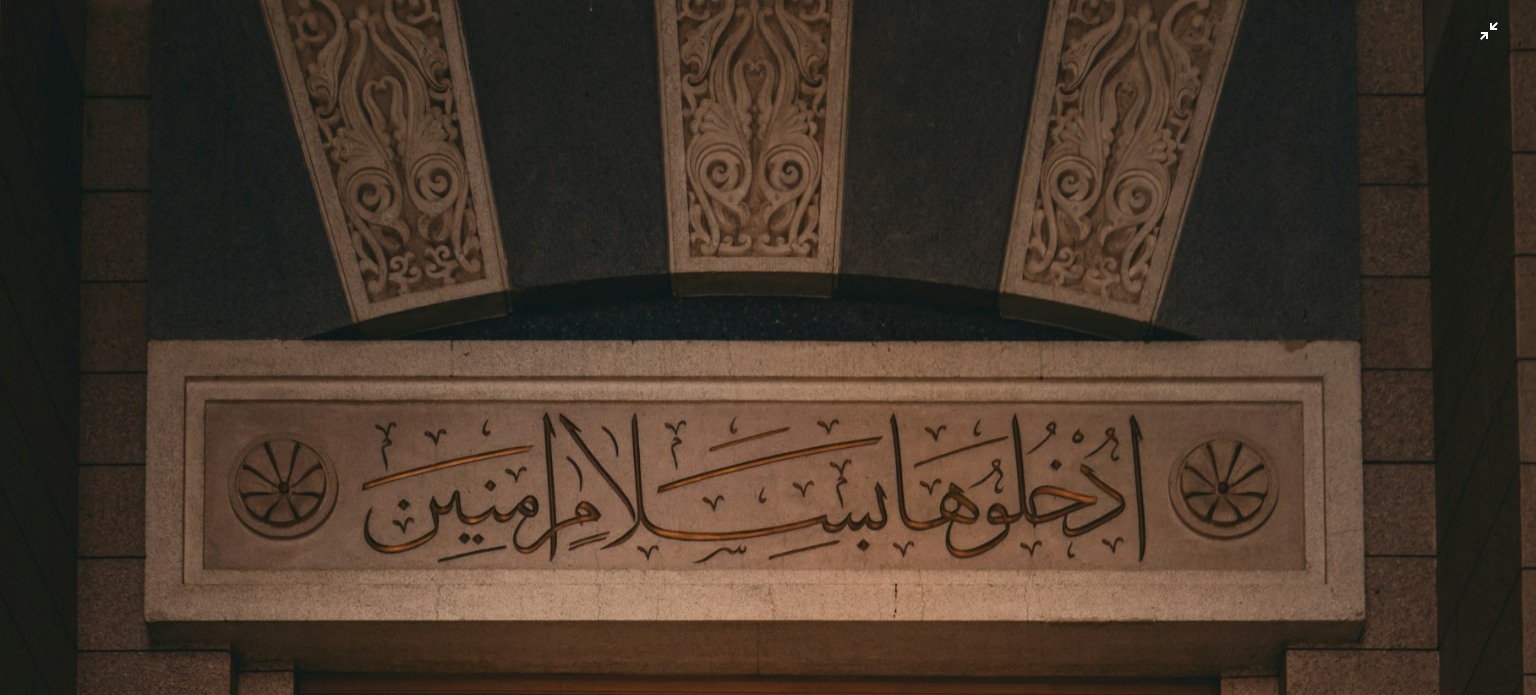 click at bounding box center [768, 1399] 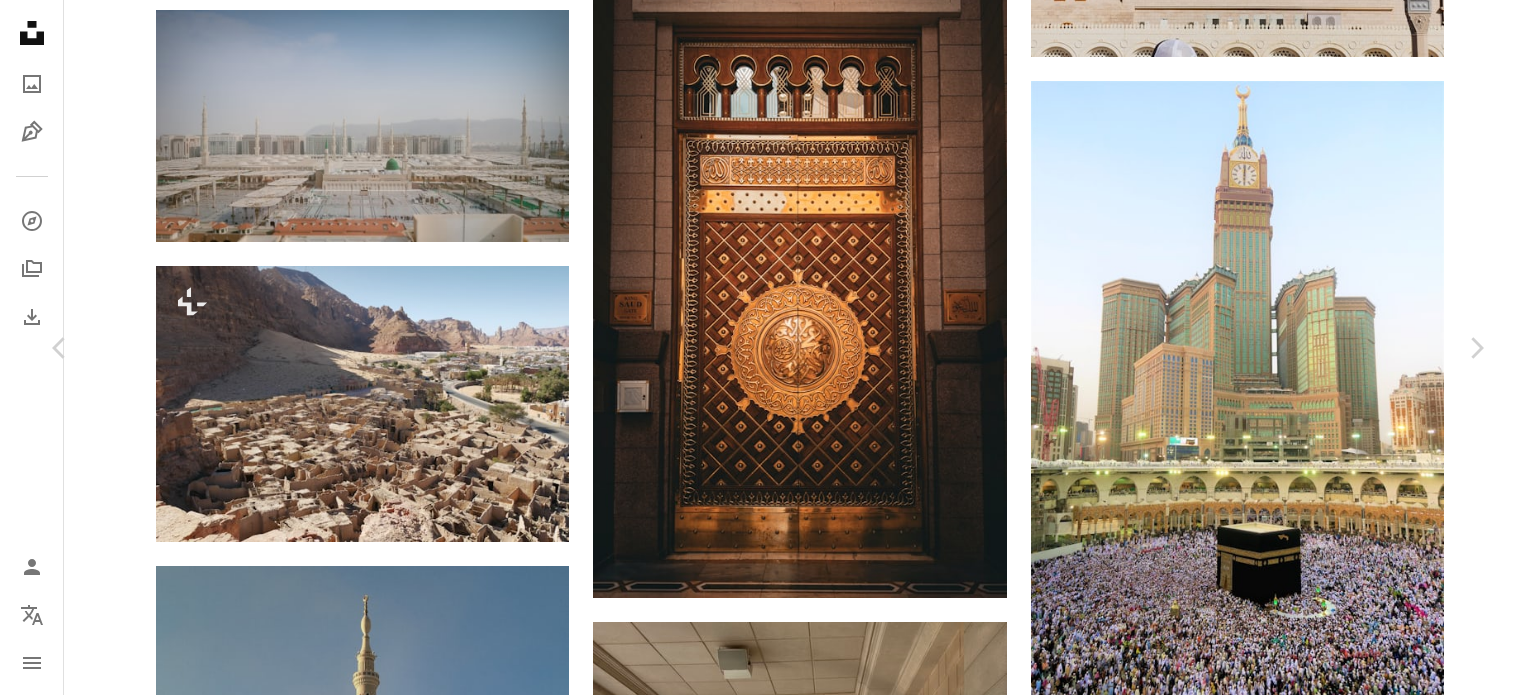 click on "An X shape Chevron left Chevron right Syawish Rehman Available for hire A checkmark inside of a circle A heart A plus sign Download free Chevron down Zoom in Views 34,232 Downloads 808 A forward-right arrow Share Info icon Info More Actions A map marker Prophet's Mosque, [CITY], [STATE] Calendar outlined Published on  May 18, 2024 Camera Apple, iPhone 15 Pro Max Safety Free to use under the  Unsplash License saudi arabia brown al madinah al munawwarah prophet's mosque Browse premium related images on iStock  |  Save 20% with code UNSPLASH20 View more on iStock  ↗ Related images A heart A plus sign Saad Ahmed Available for hire A checkmark inside of a circle Arrow pointing down Plus sign for Unsplash+ A heart A plus sign Ahmed For  Unsplash+ A lock Download Plus sign for Unsplash+ A heart A plus sign Beyza Kaplan For  Unsplash+ A lock Download A heart A plus sign Cristina Gottardi Available for hire A checkmark inside of a circle Arrow pointing down A heart A plus sign Zafar Atazhanov" at bounding box center [768, 3211] 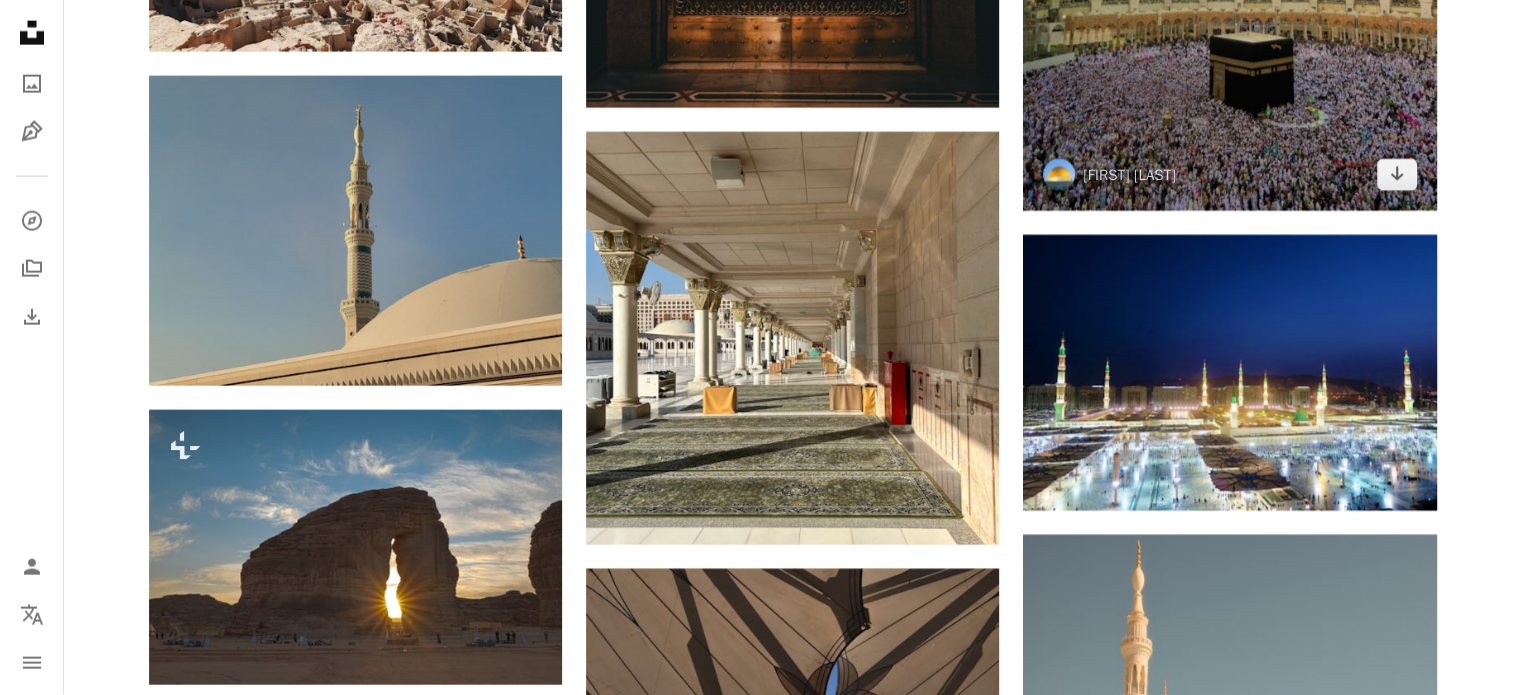scroll, scrollTop: 12500, scrollLeft: 0, axis: vertical 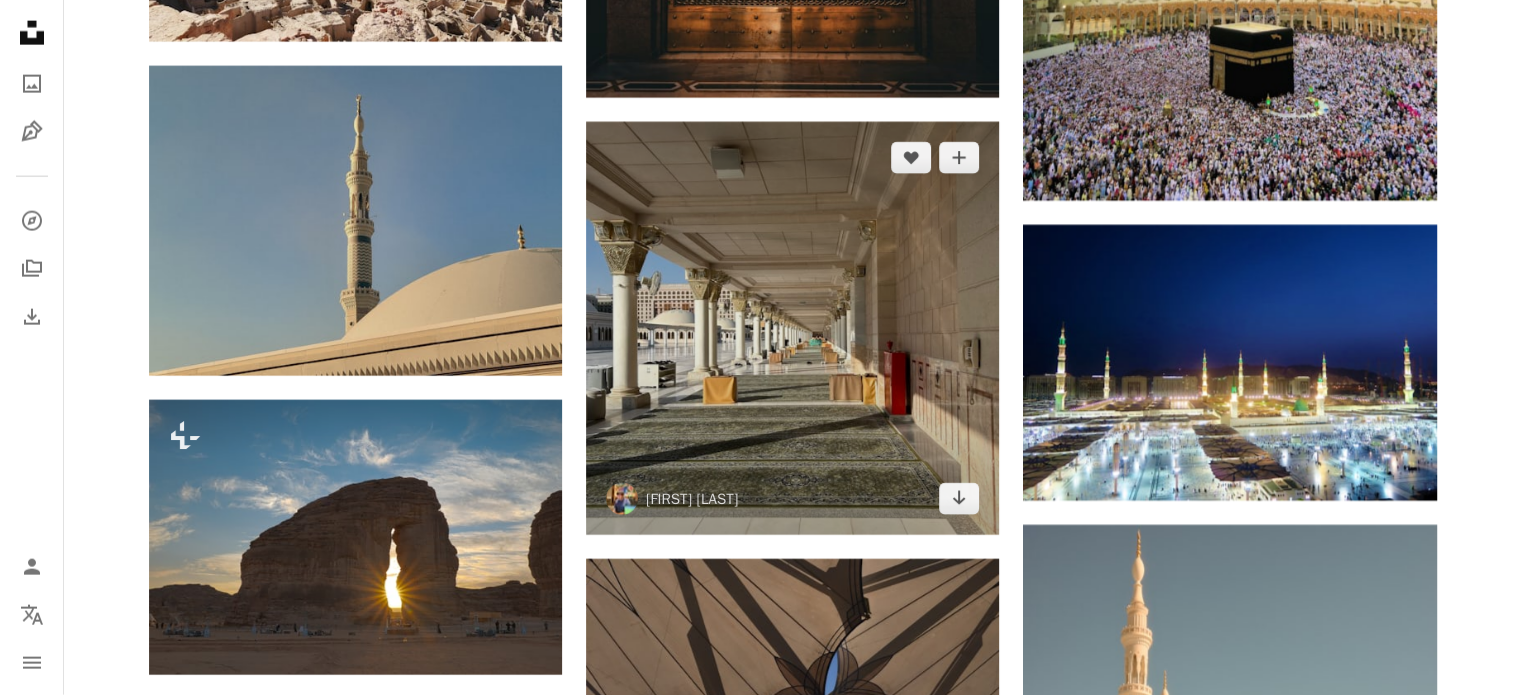 click at bounding box center (792, 328) 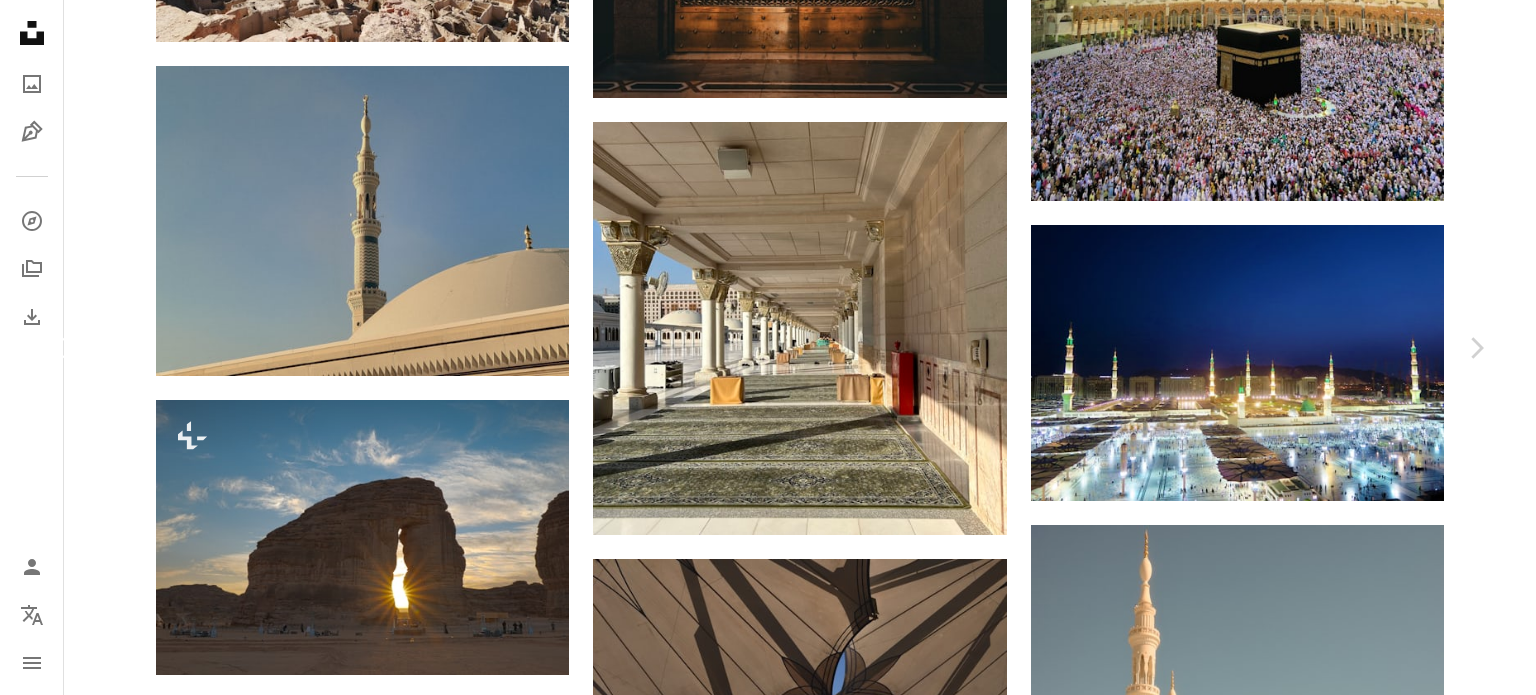 click on "Chevron left" at bounding box center [60, 348] 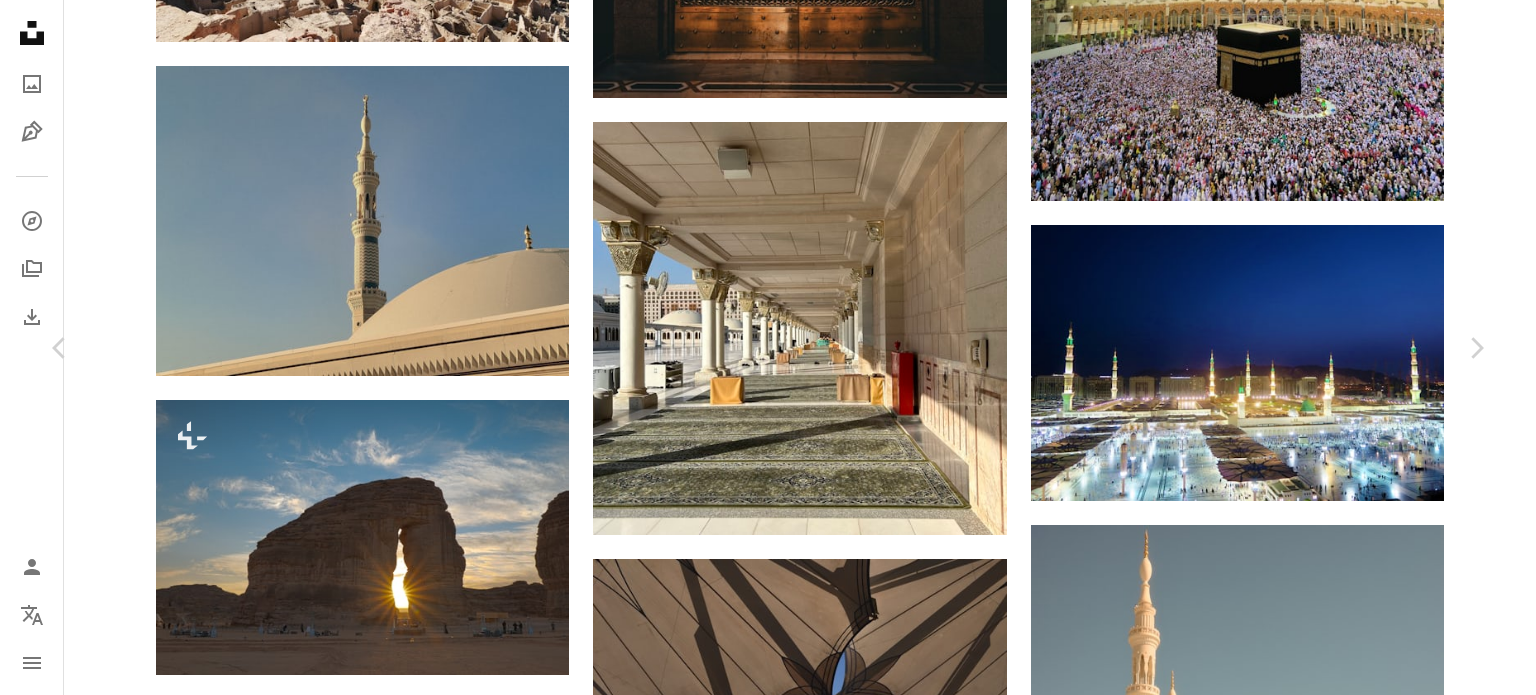 click on "An X shape" at bounding box center [20, 20] 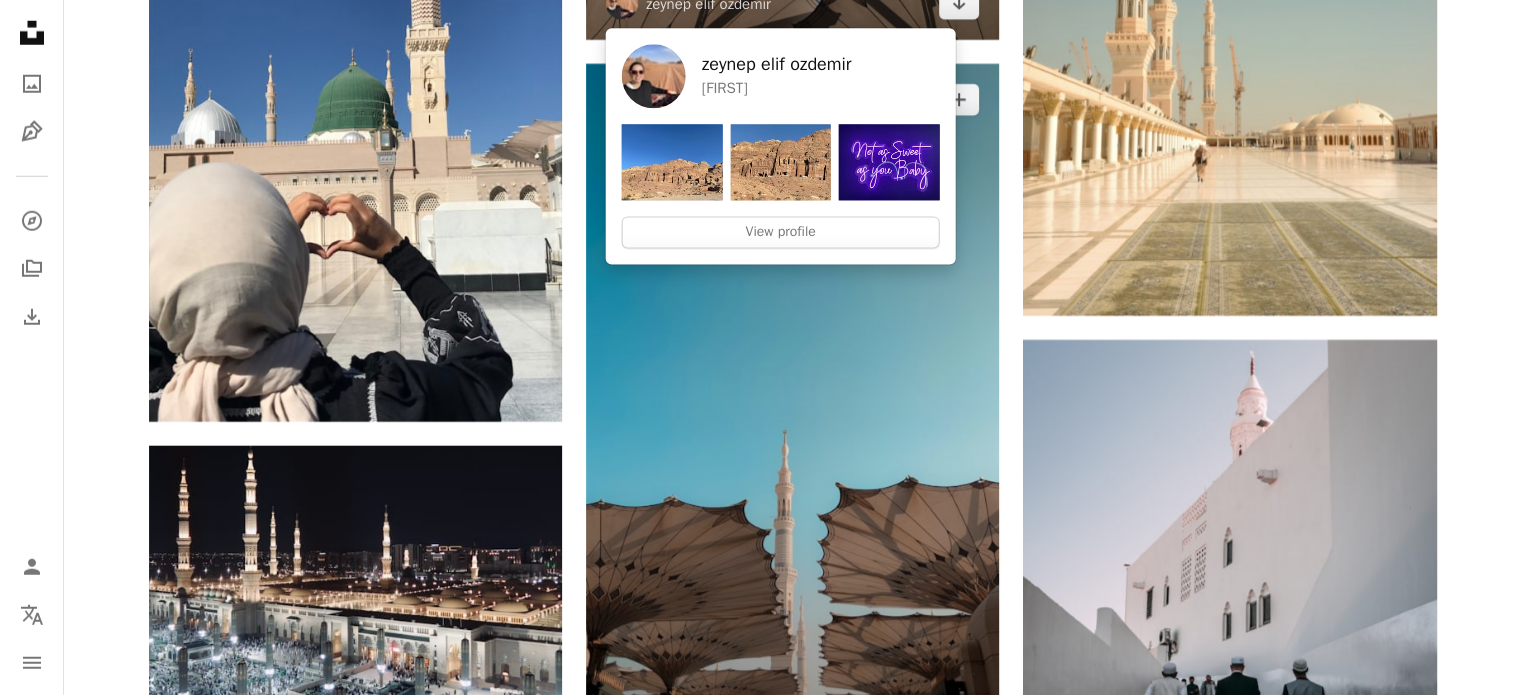 scroll, scrollTop: 13600, scrollLeft: 0, axis: vertical 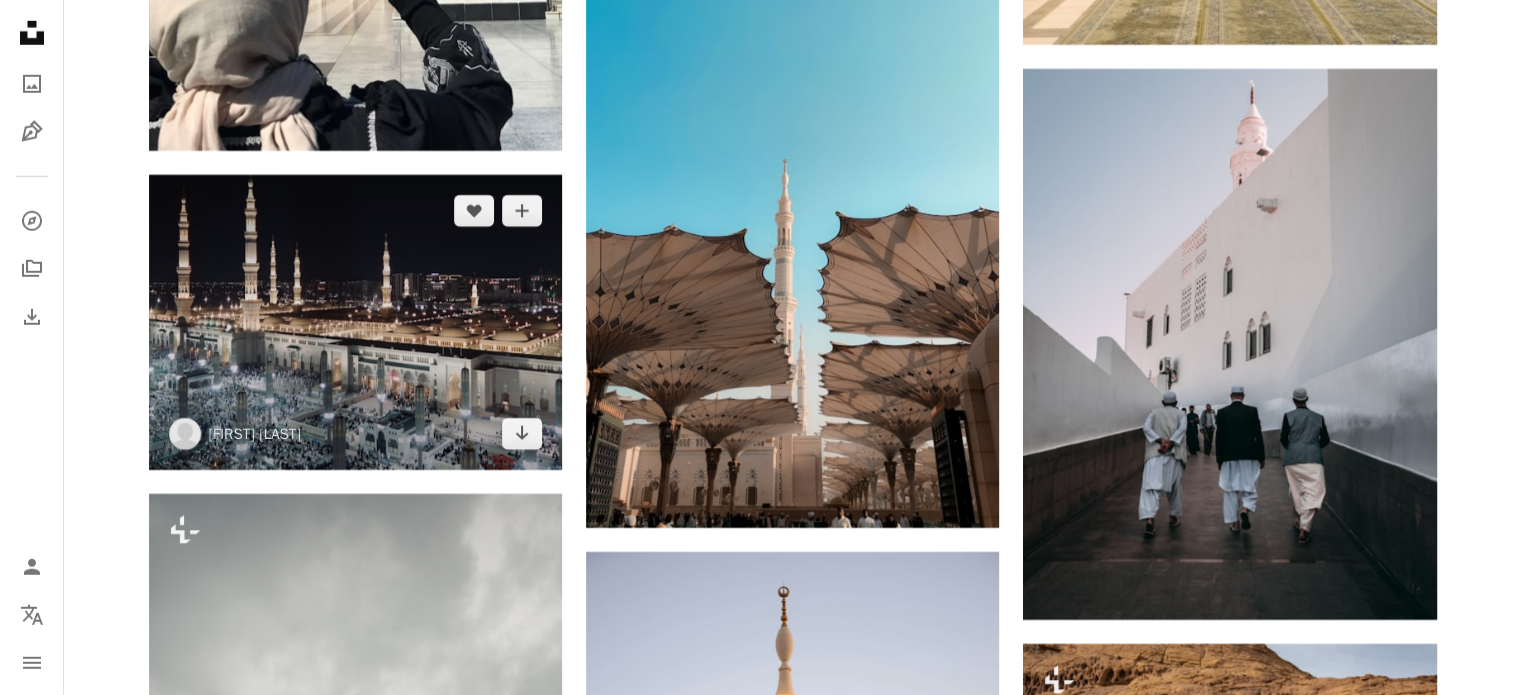 click at bounding box center (355, 322) 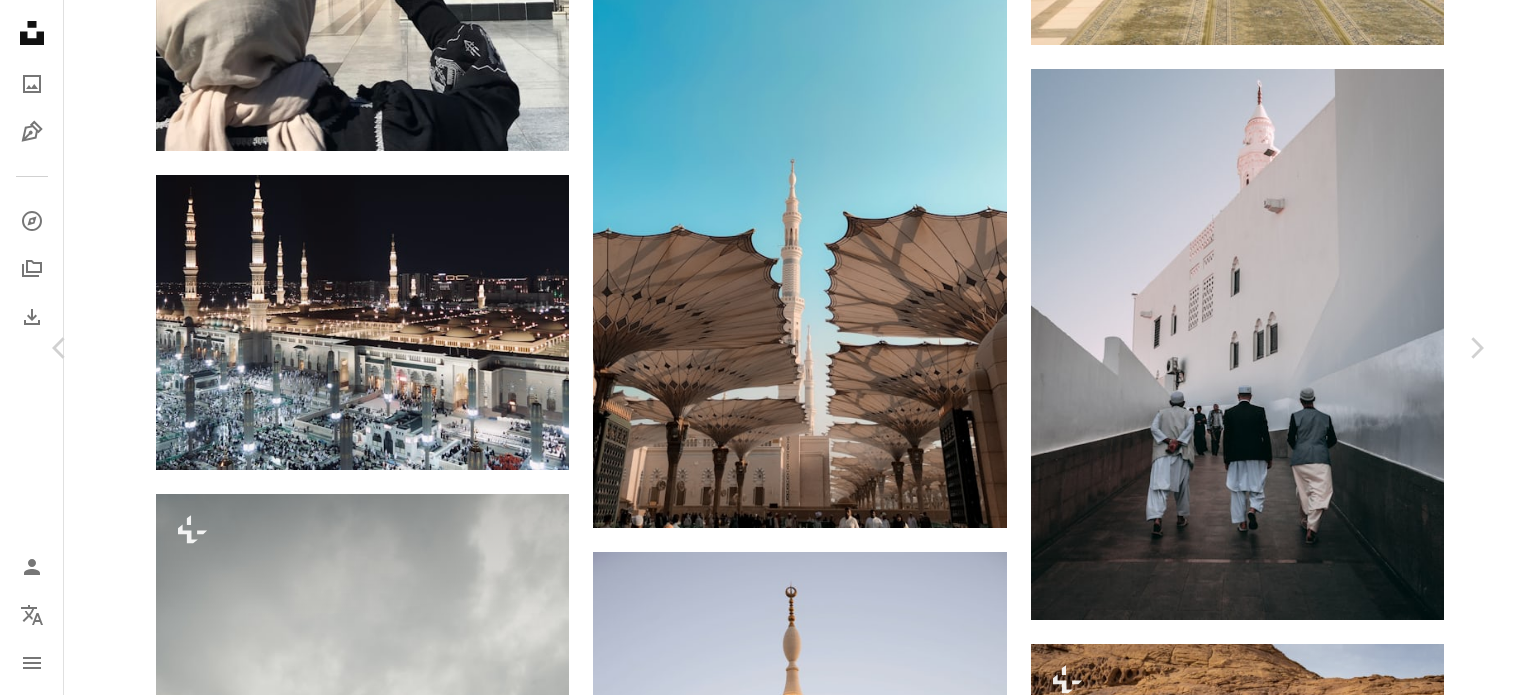 click 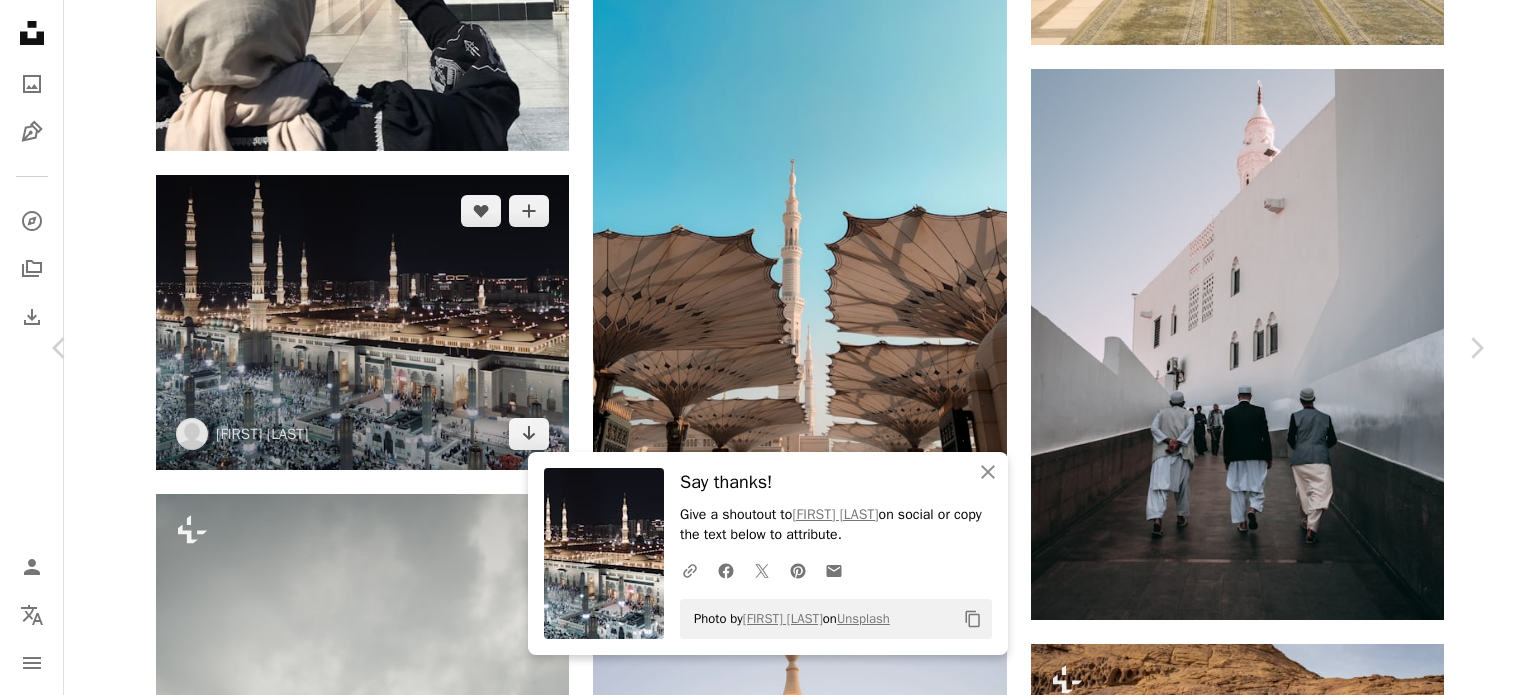 drag, startPoint x: 28, startPoint y: 24, endPoint x: 300, endPoint y: 351, distance: 425.33868 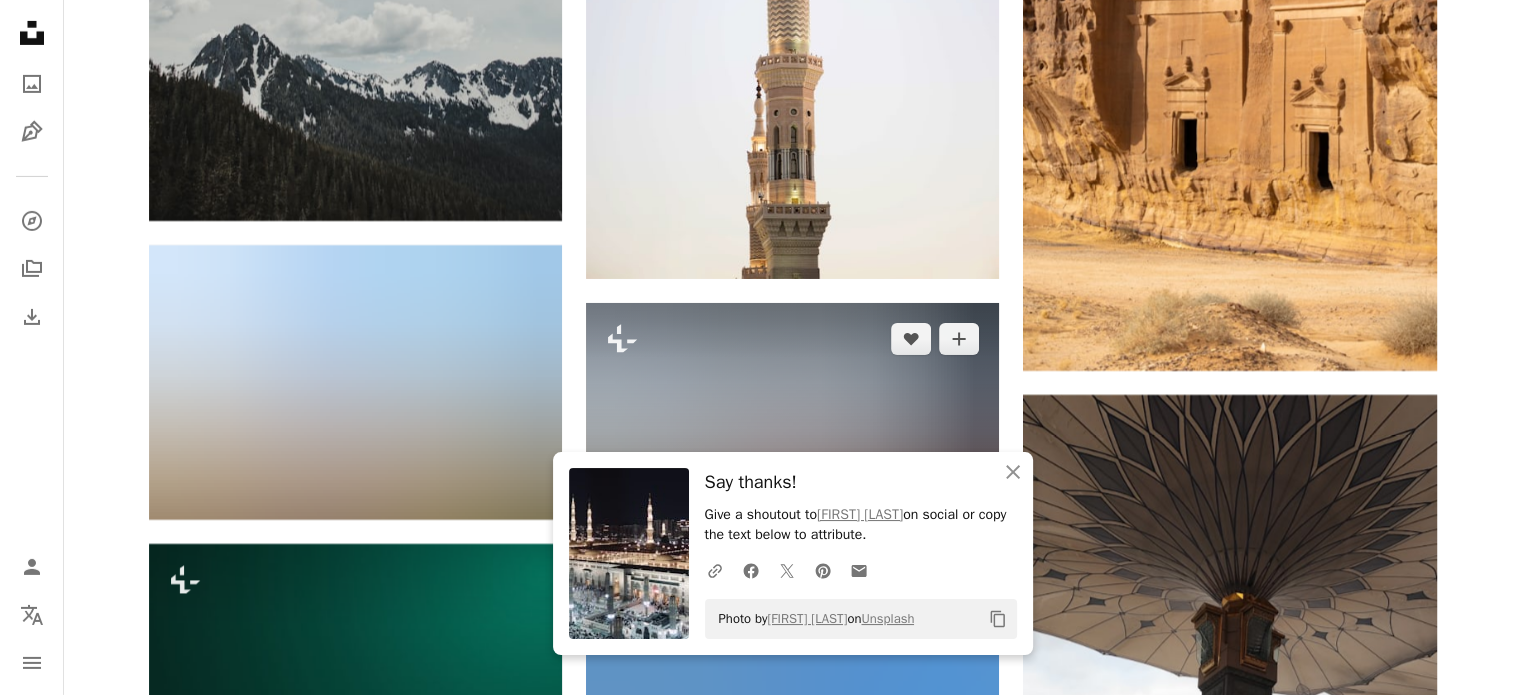 scroll, scrollTop: 14400, scrollLeft: 0, axis: vertical 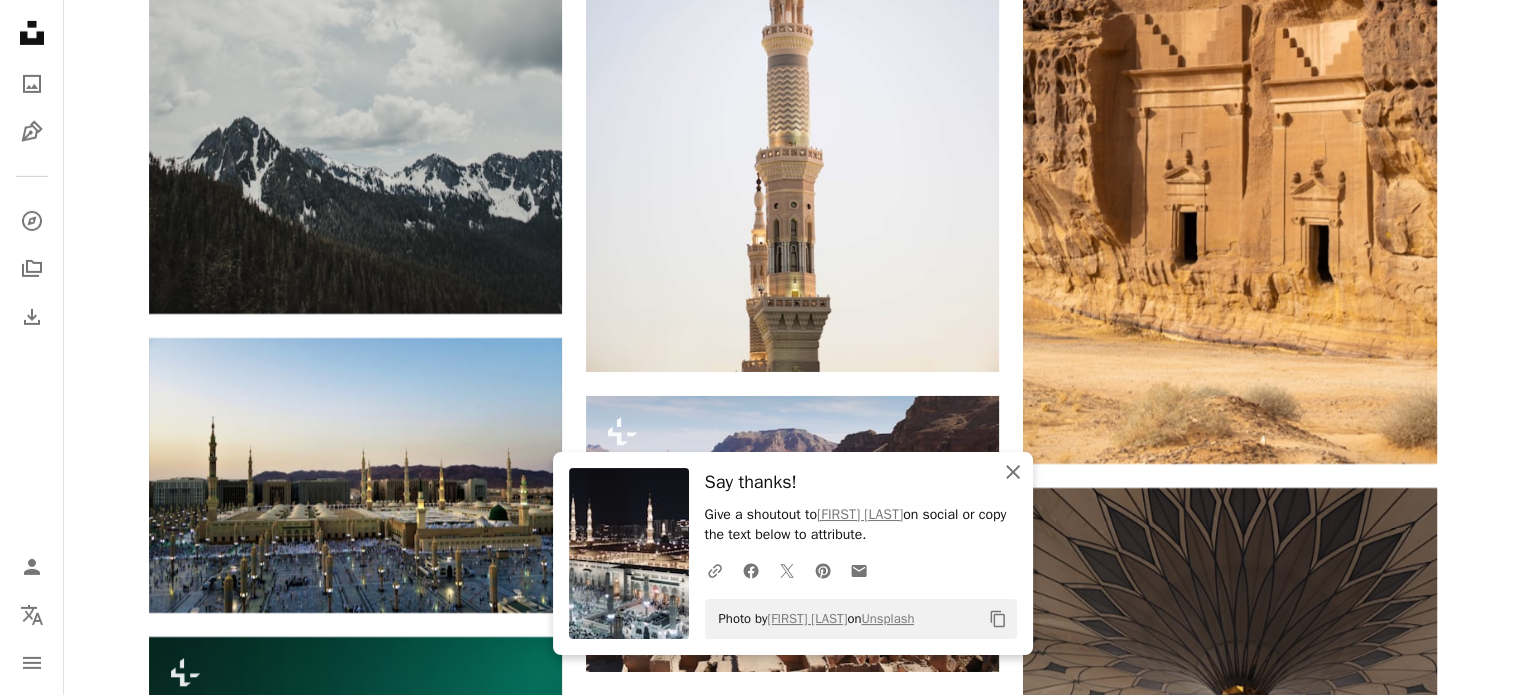 click 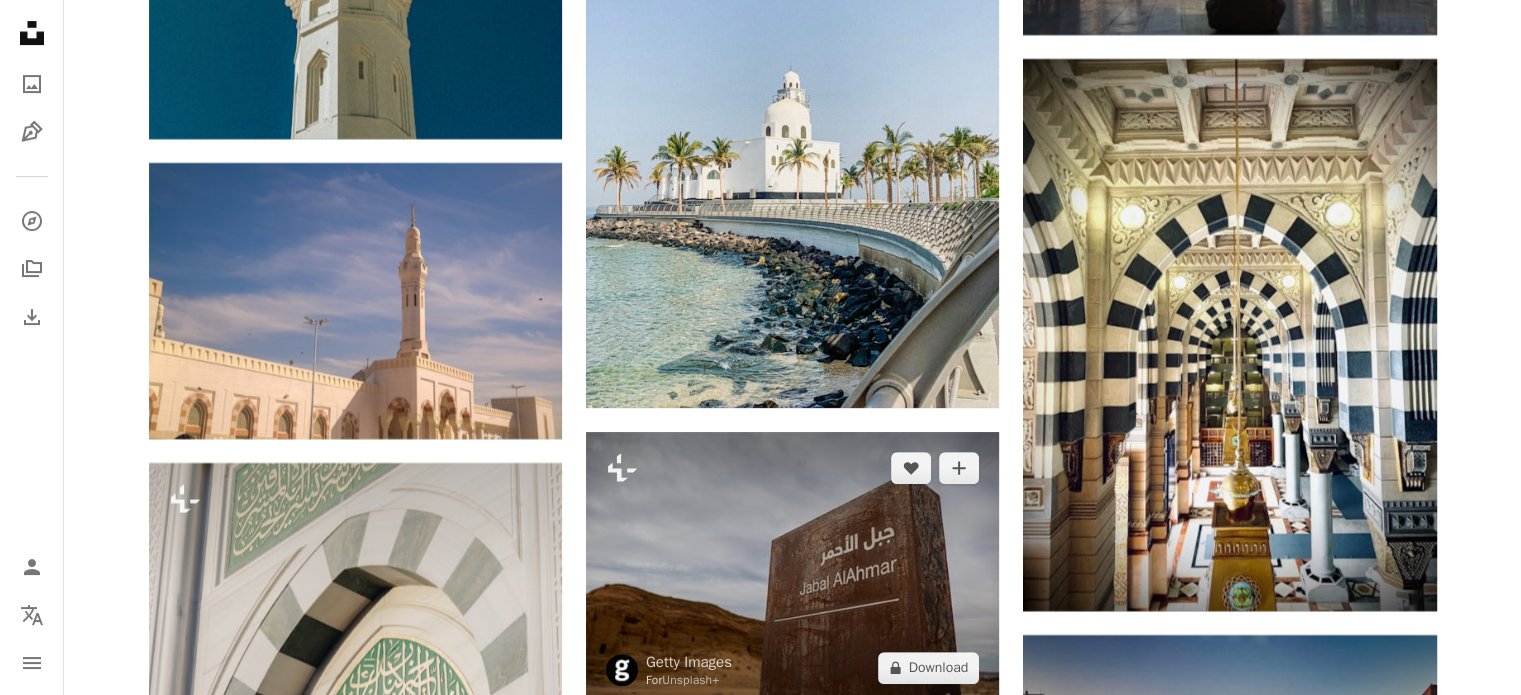 scroll, scrollTop: 15900, scrollLeft: 0, axis: vertical 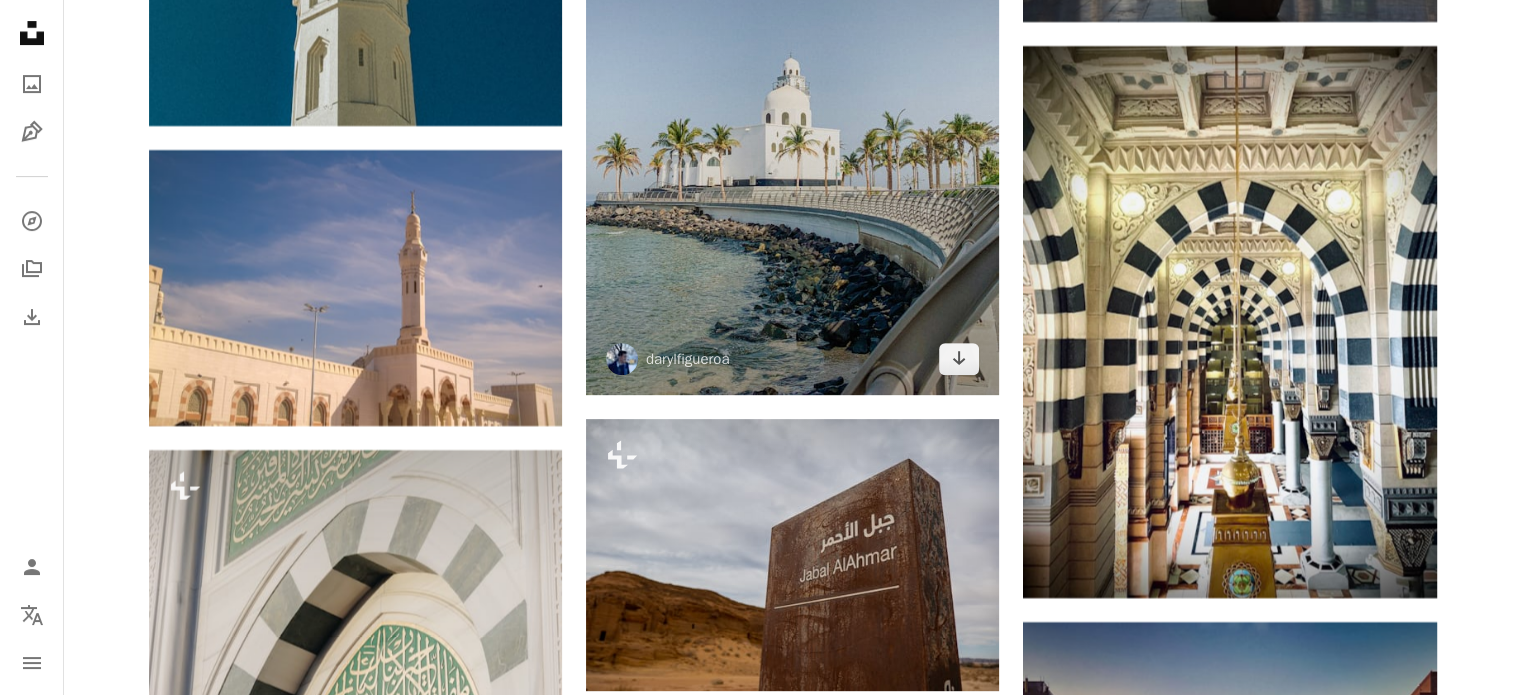 click at bounding box center [792, 119] 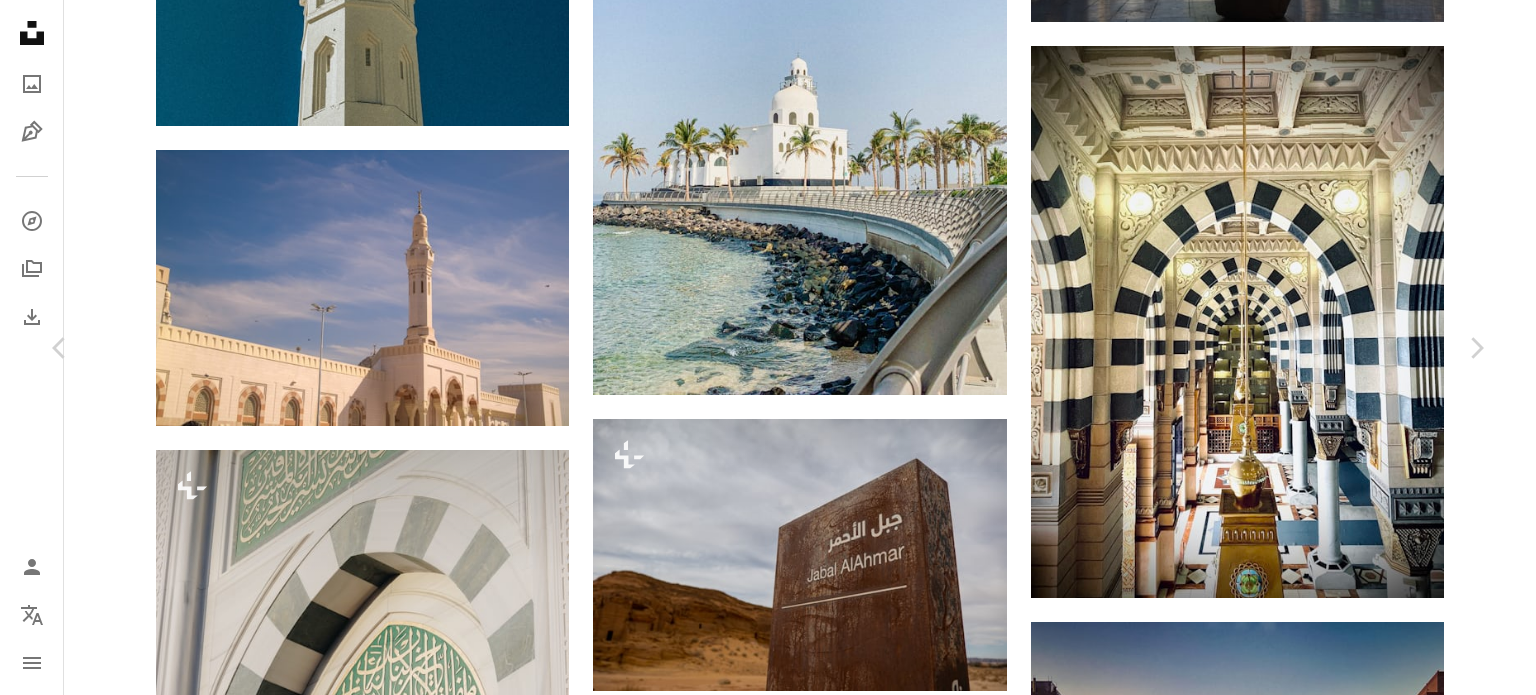 click on "An X shape" at bounding box center [20, 20] 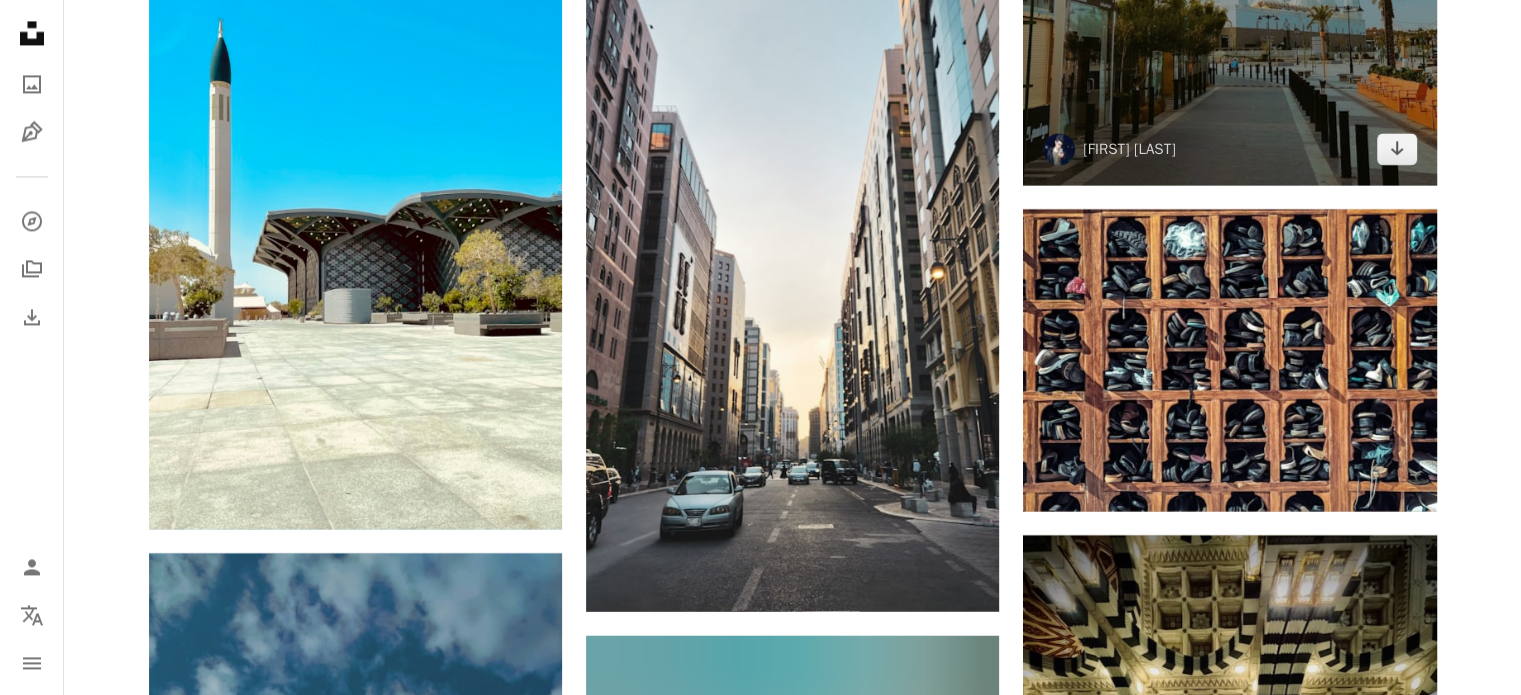scroll, scrollTop: 26000, scrollLeft: 0, axis: vertical 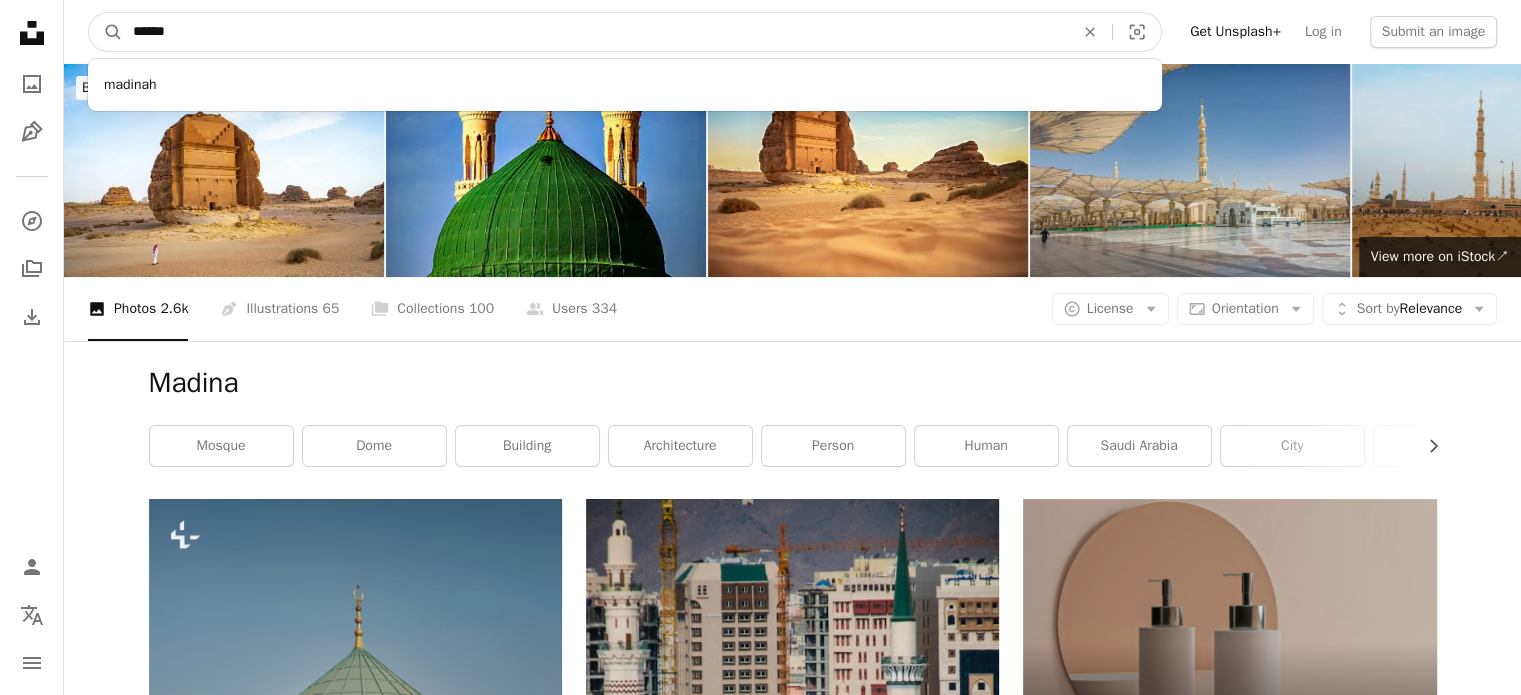 drag, startPoint x: 221, startPoint y: 34, endPoint x: 70, endPoint y: 42, distance: 151.21178 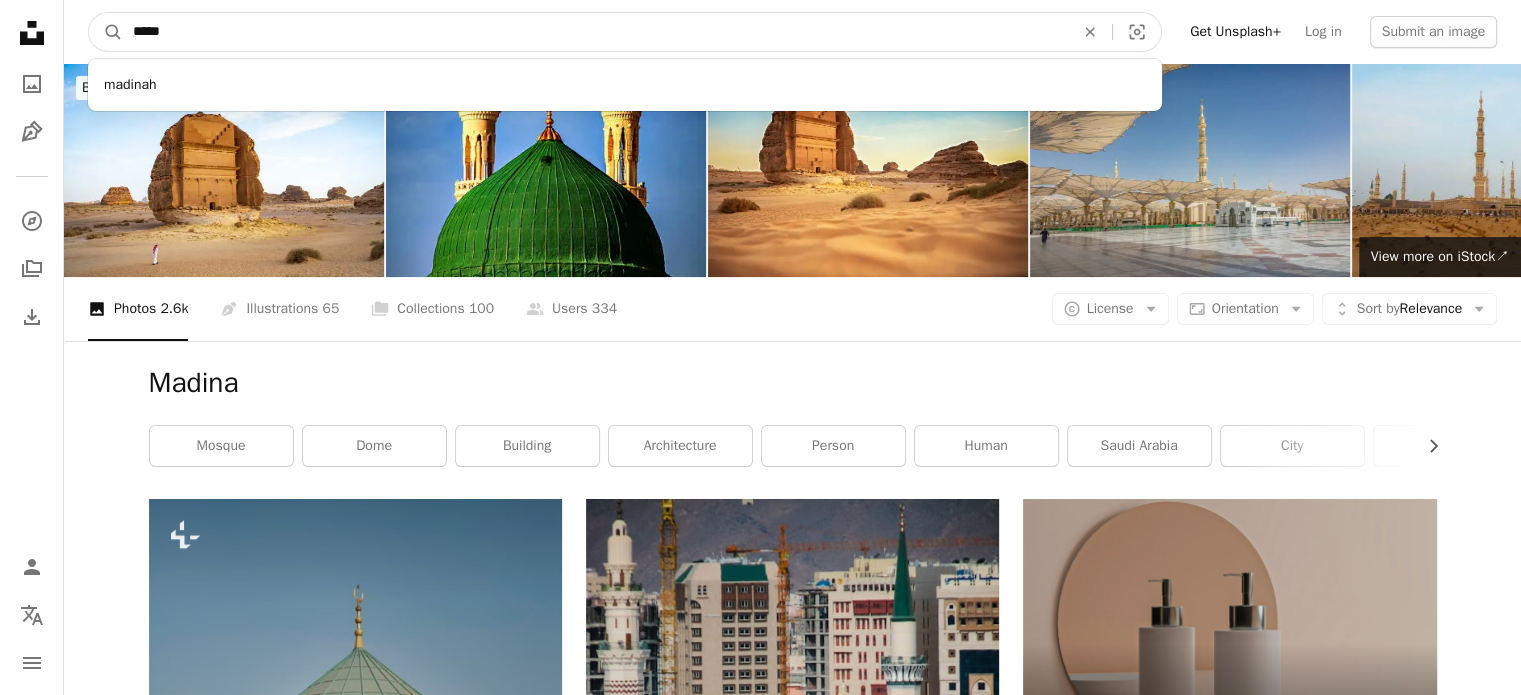 type on "*****" 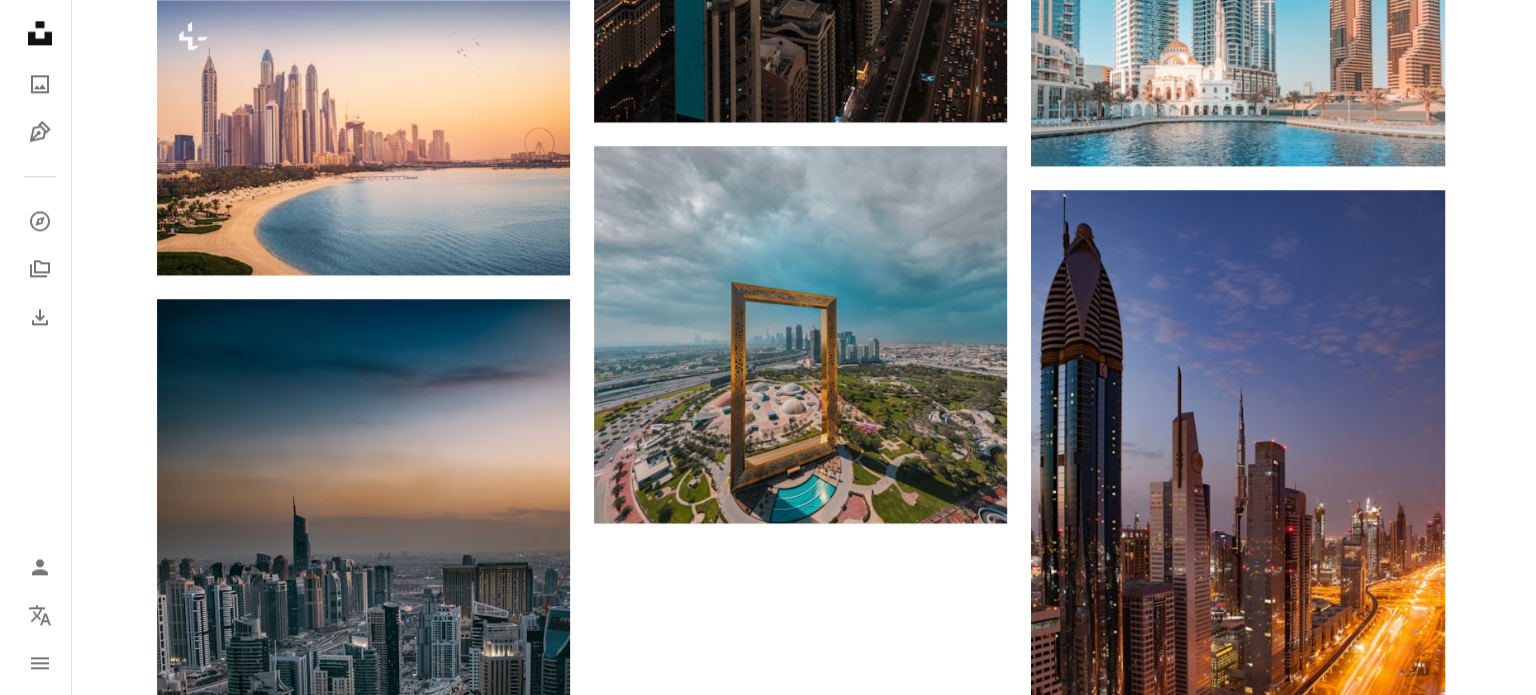 scroll, scrollTop: 3100, scrollLeft: 0, axis: vertical 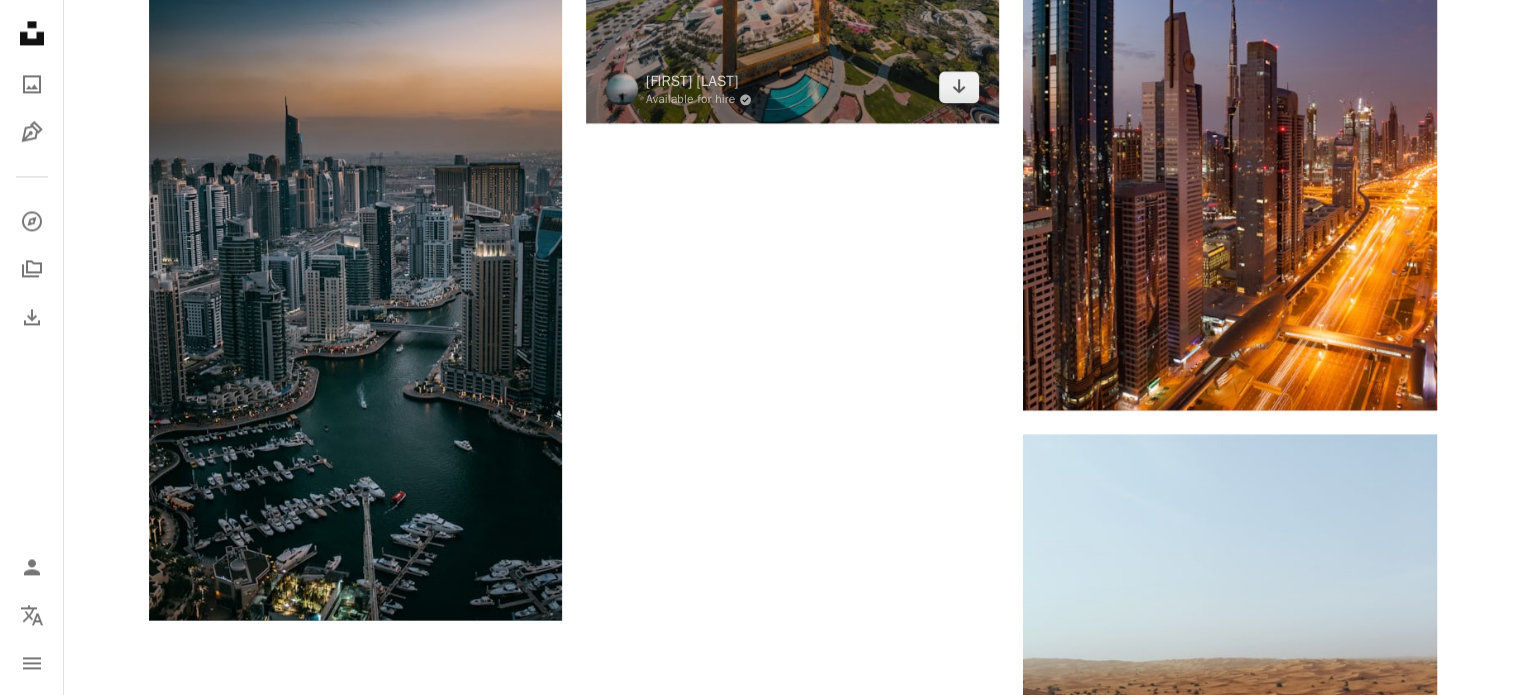 click at bounding box center (792, -66) 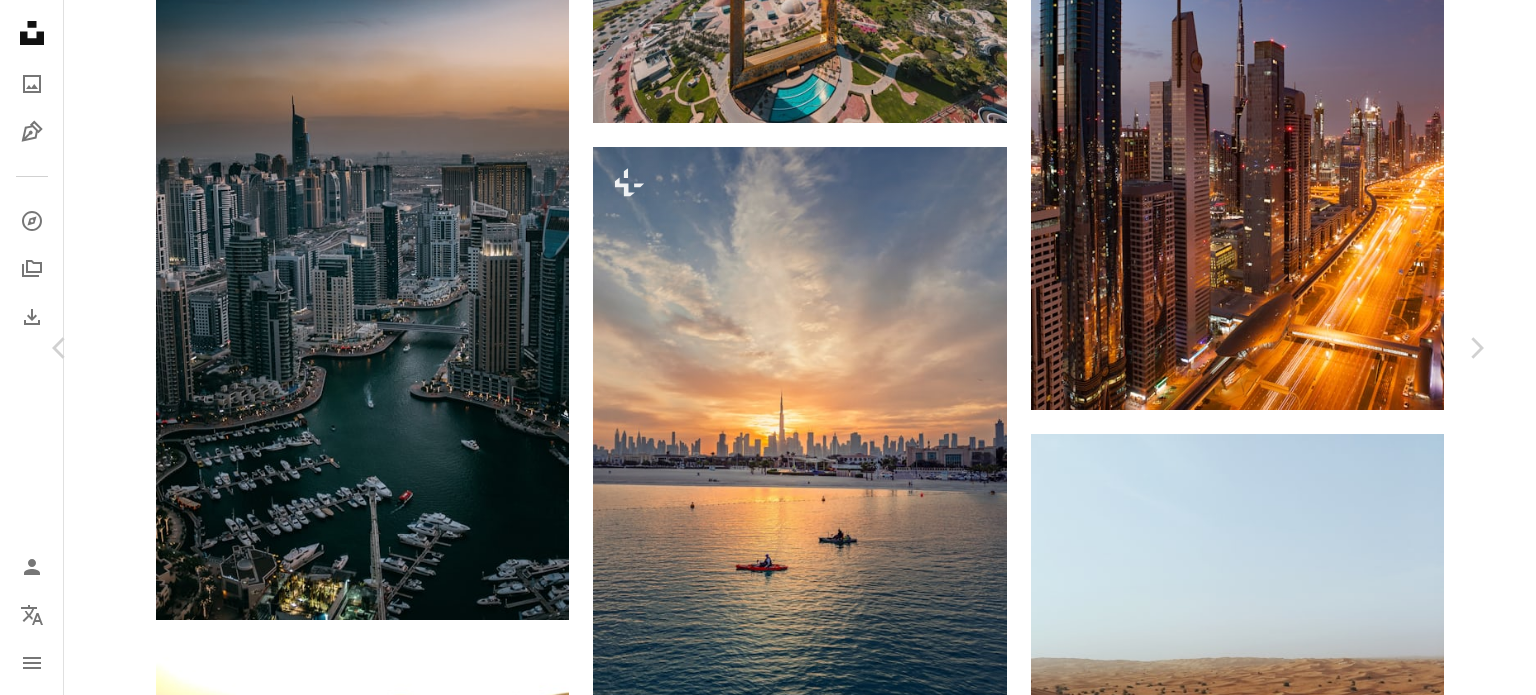 click on "Chevron down" 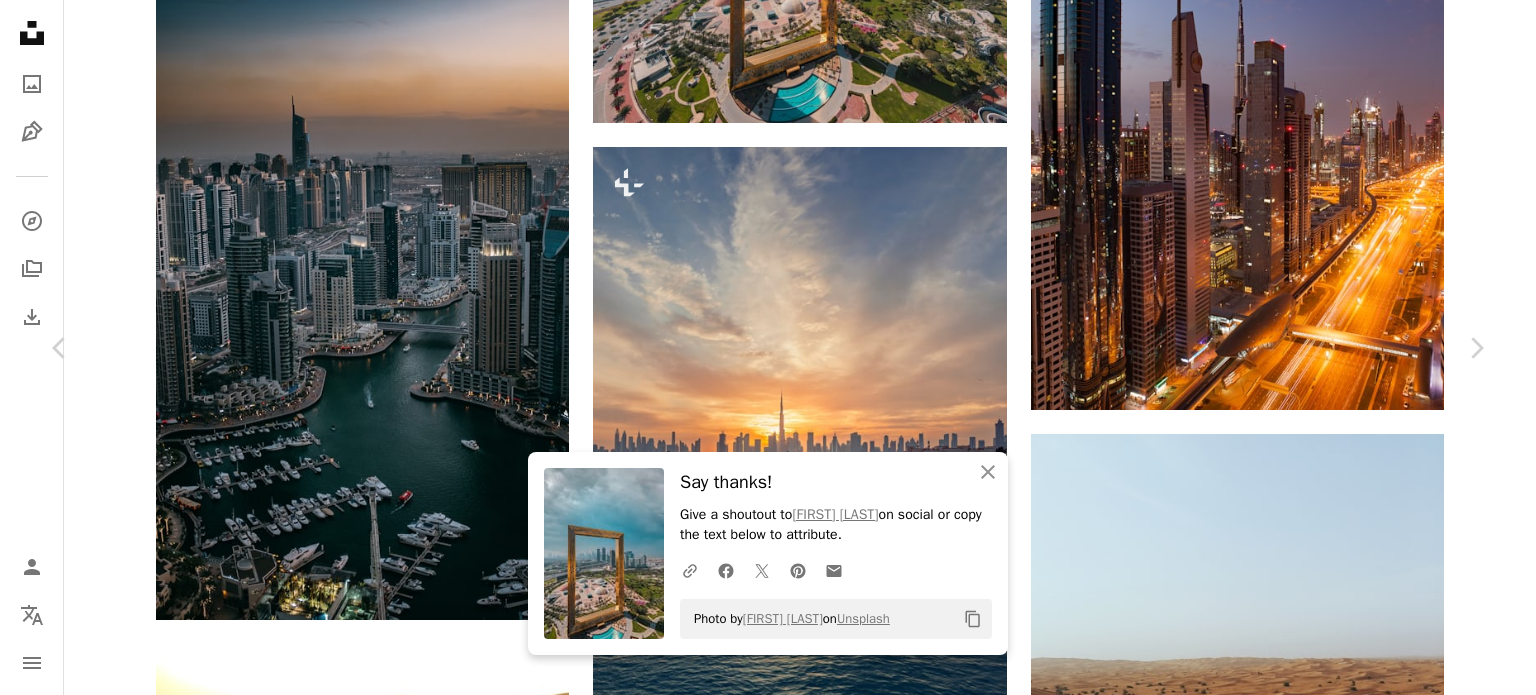 click at bounding box center (760, 5183) 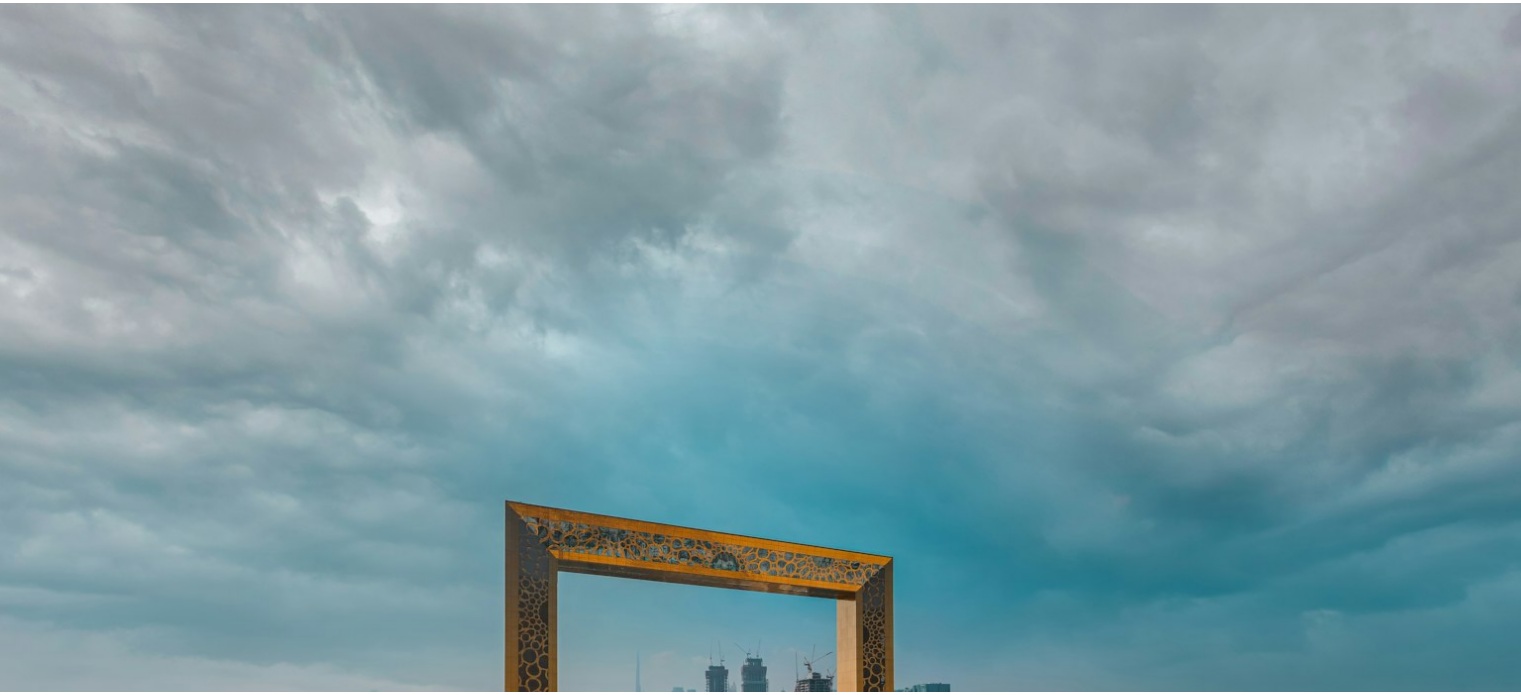 scroll, scrollTop: 339, scrollLeft: 0, axis: vertical 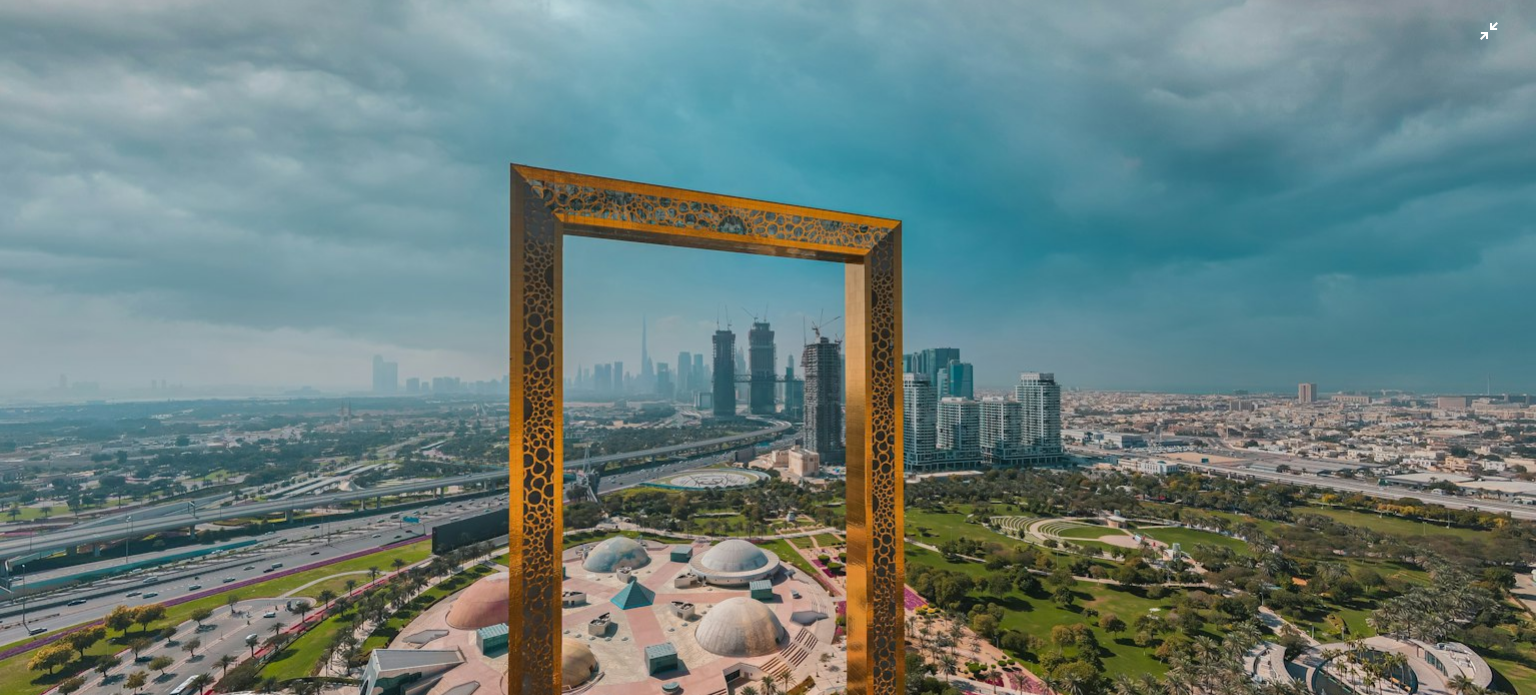 click at bounding box center (768, 361) 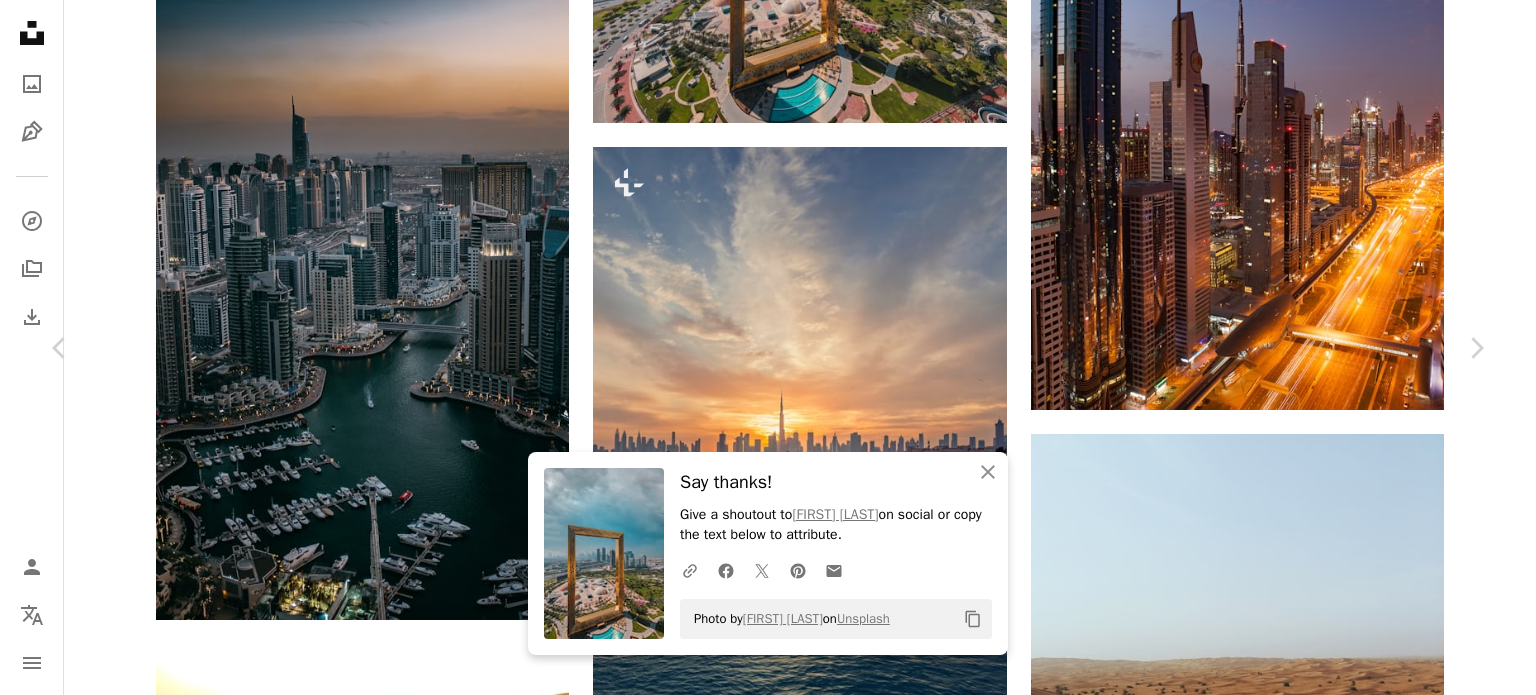 click on "An X shape" at bounding box center [20, 20] 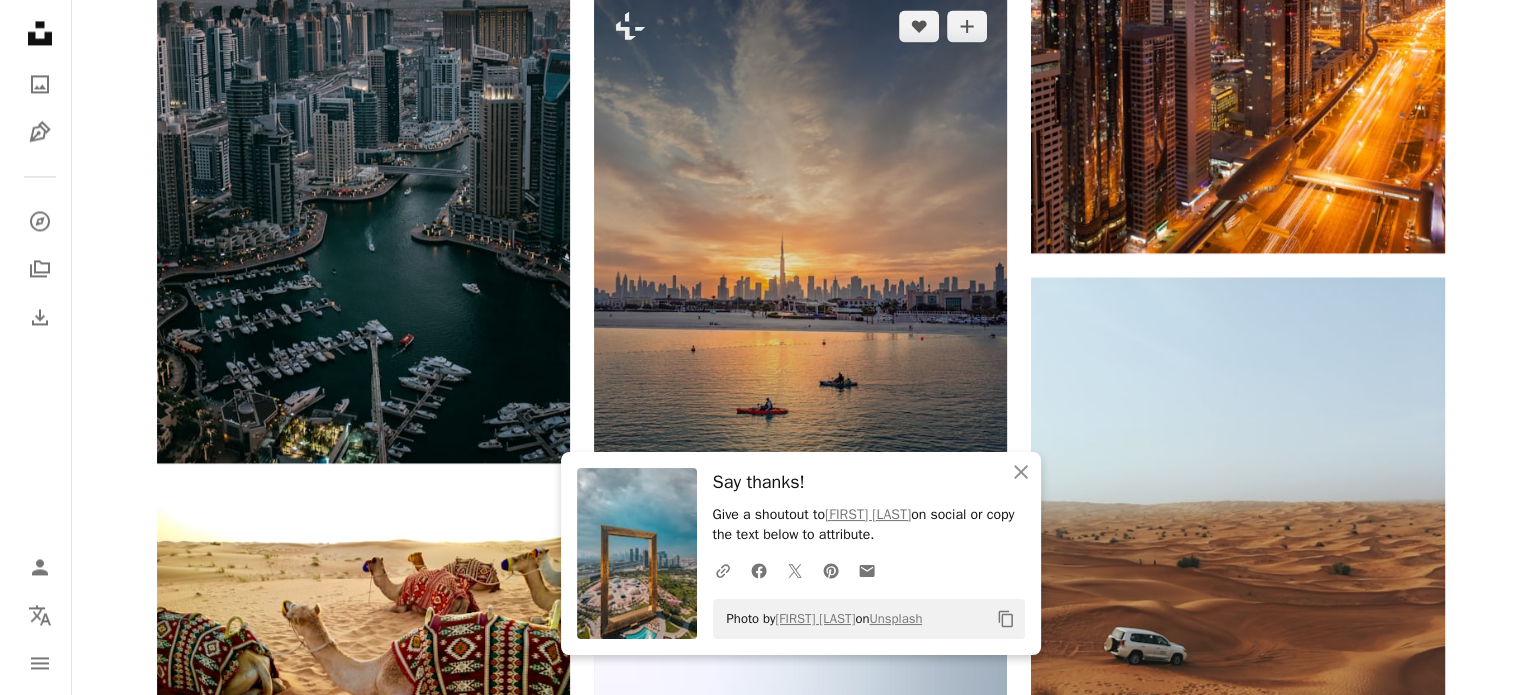 scroll, scrollTop: 3100, scrollLeft: 0, axis: vertical 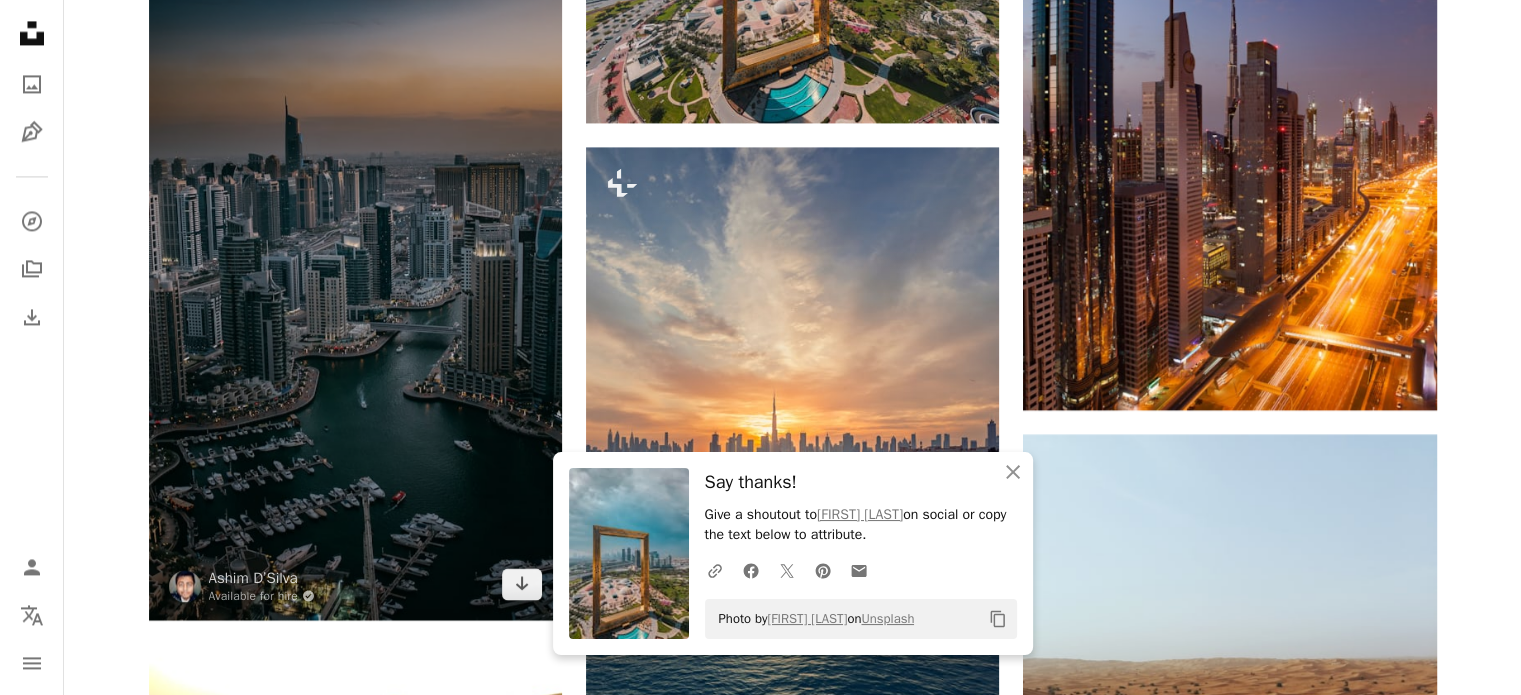 click at bounding box center [355, 259] 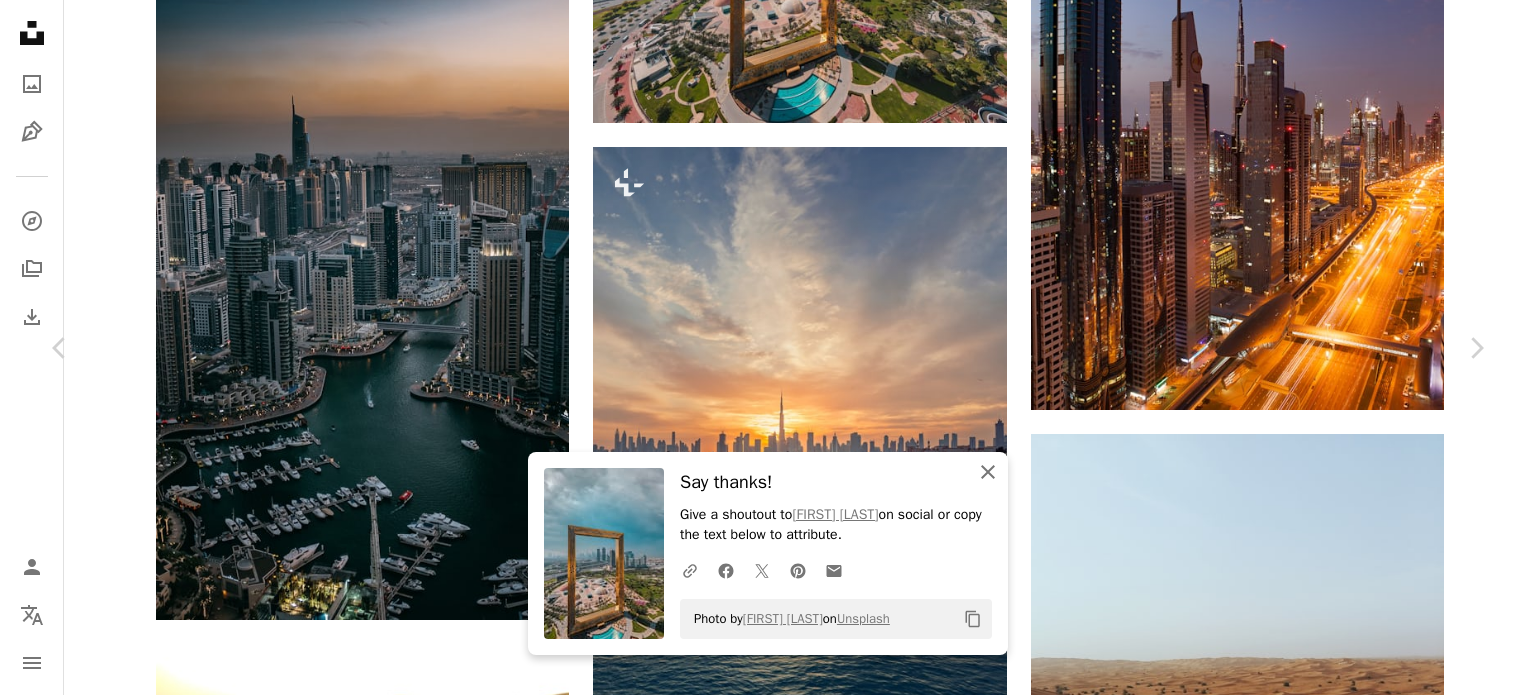 click 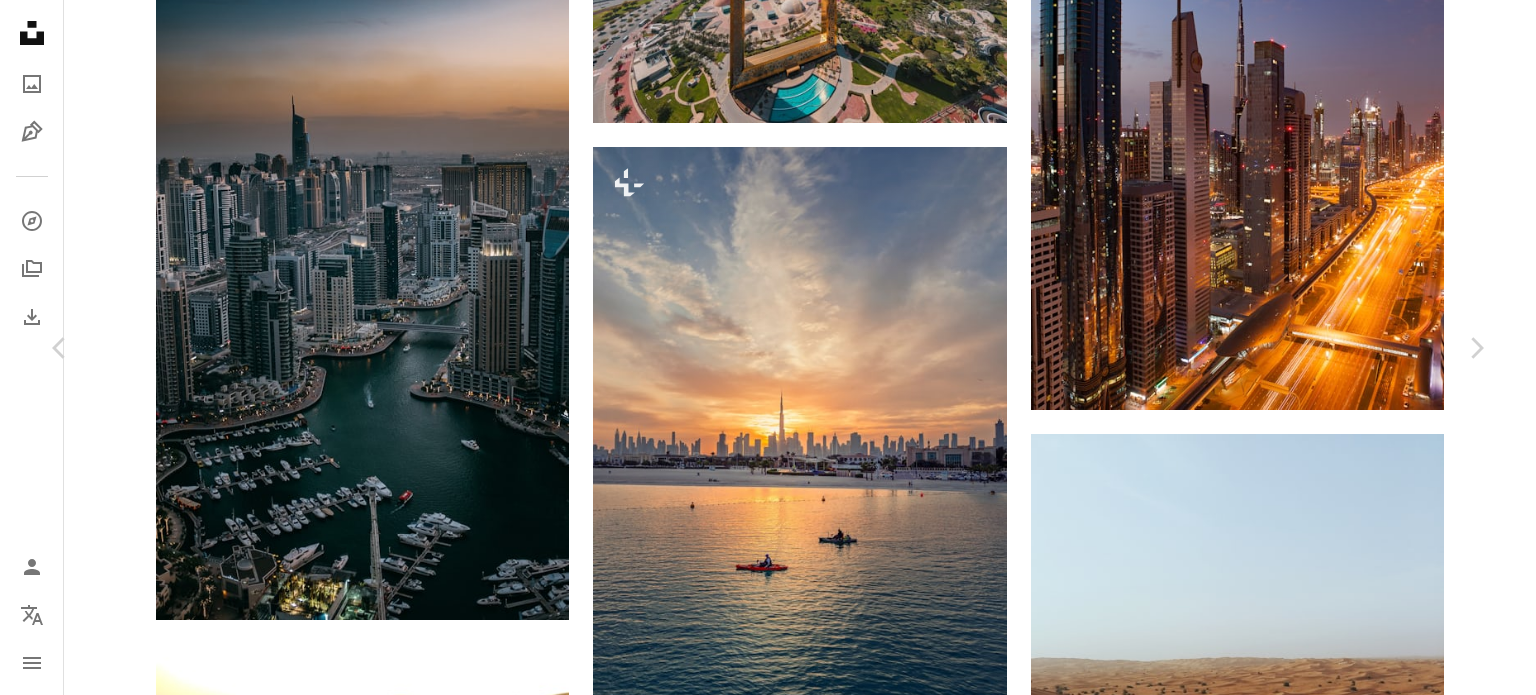 click at bounding box center [760, 5183] 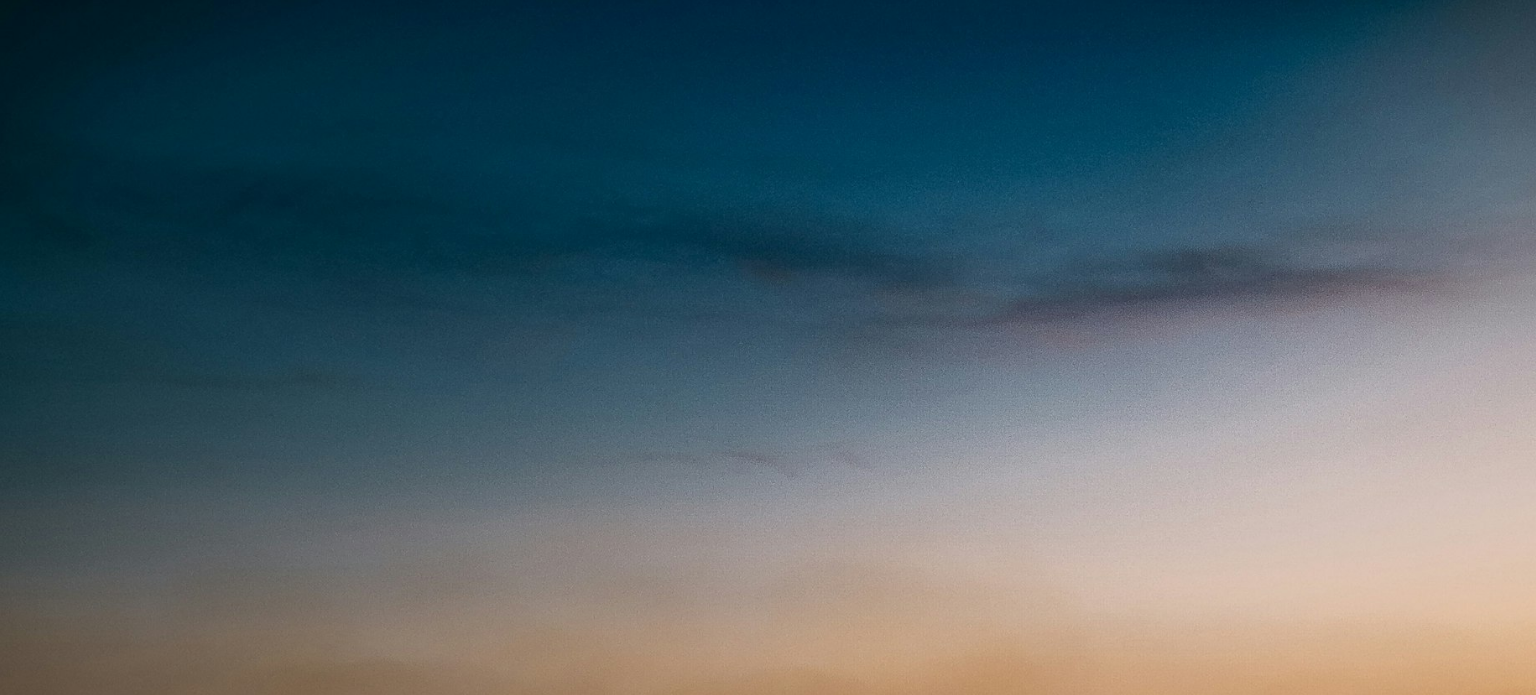 scroll, scrollTop: 967, scrollLeft: 0, axis: vertical 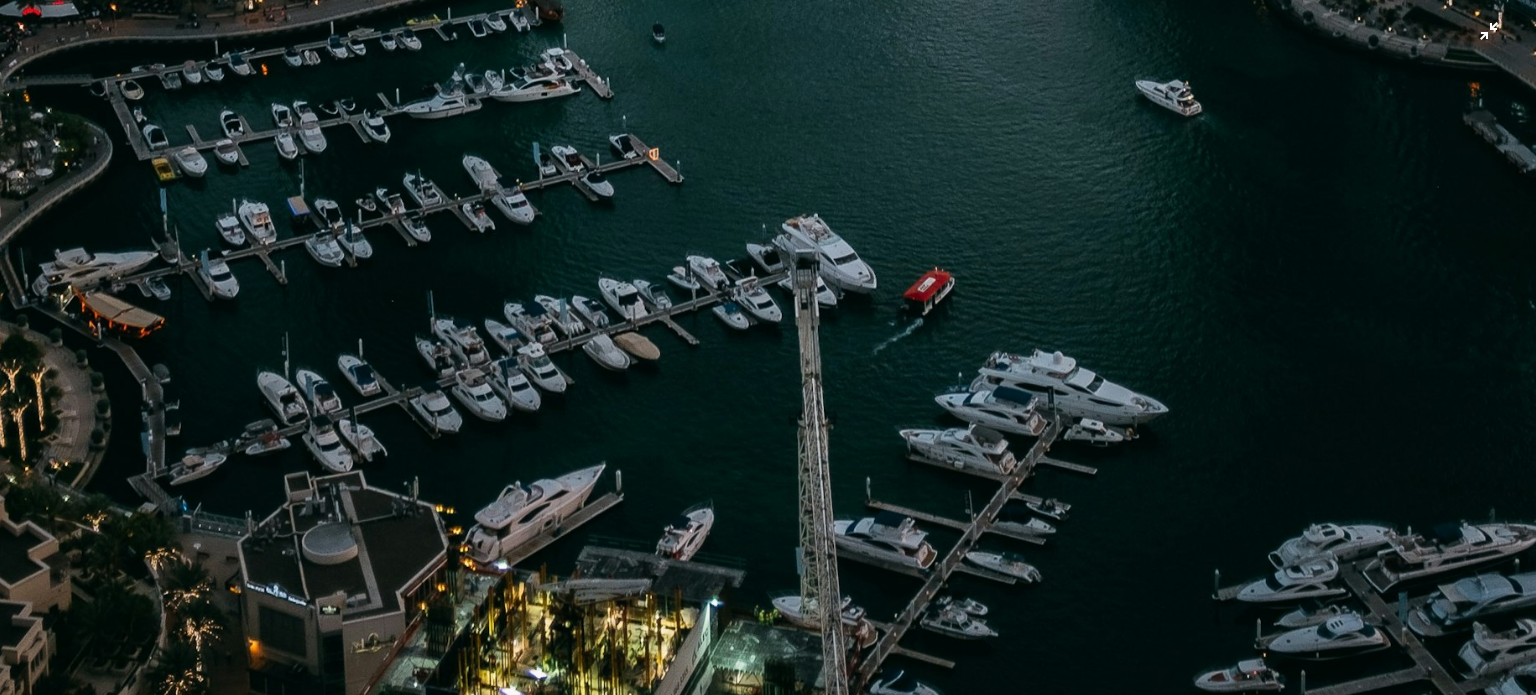 click at bounding box center (768, -592) 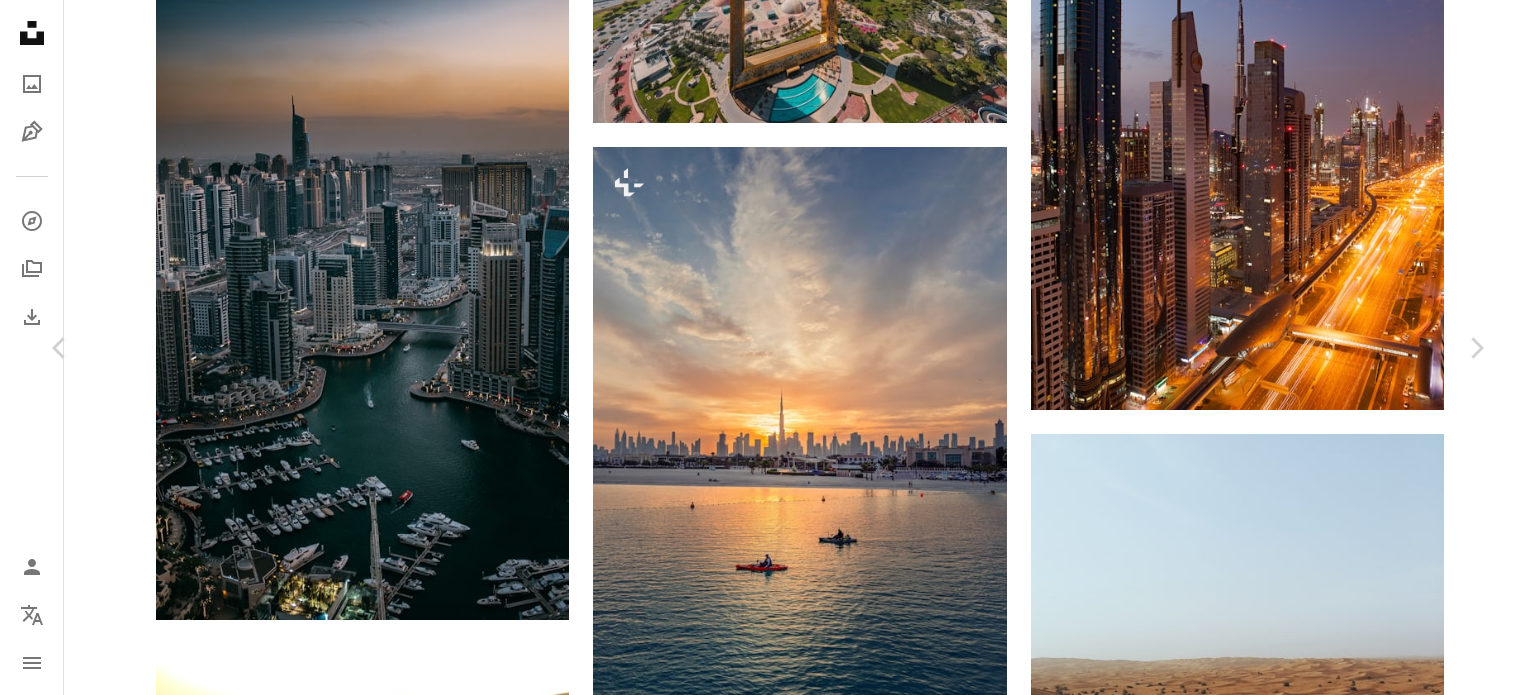 click on "An X shape" at bounding box center [20, 20] 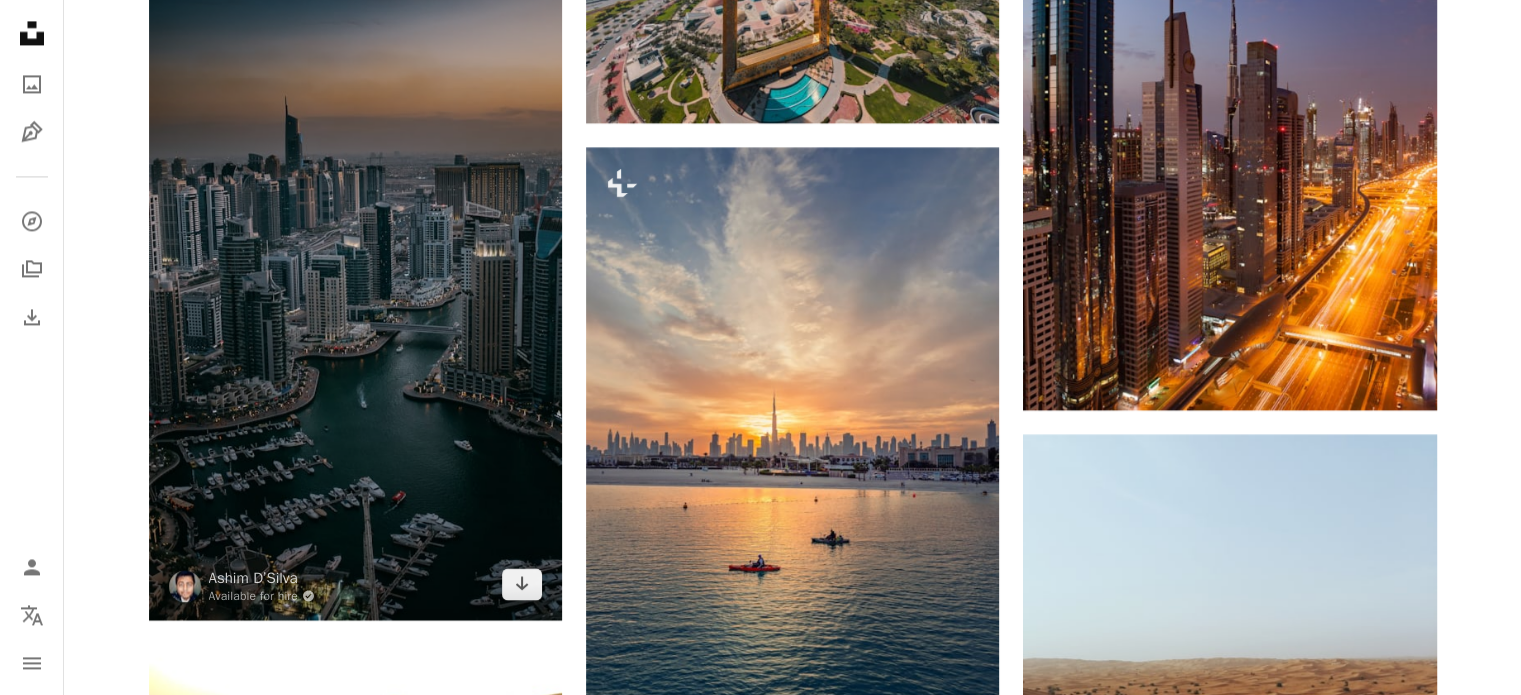 click at bounding box center (355, 259) 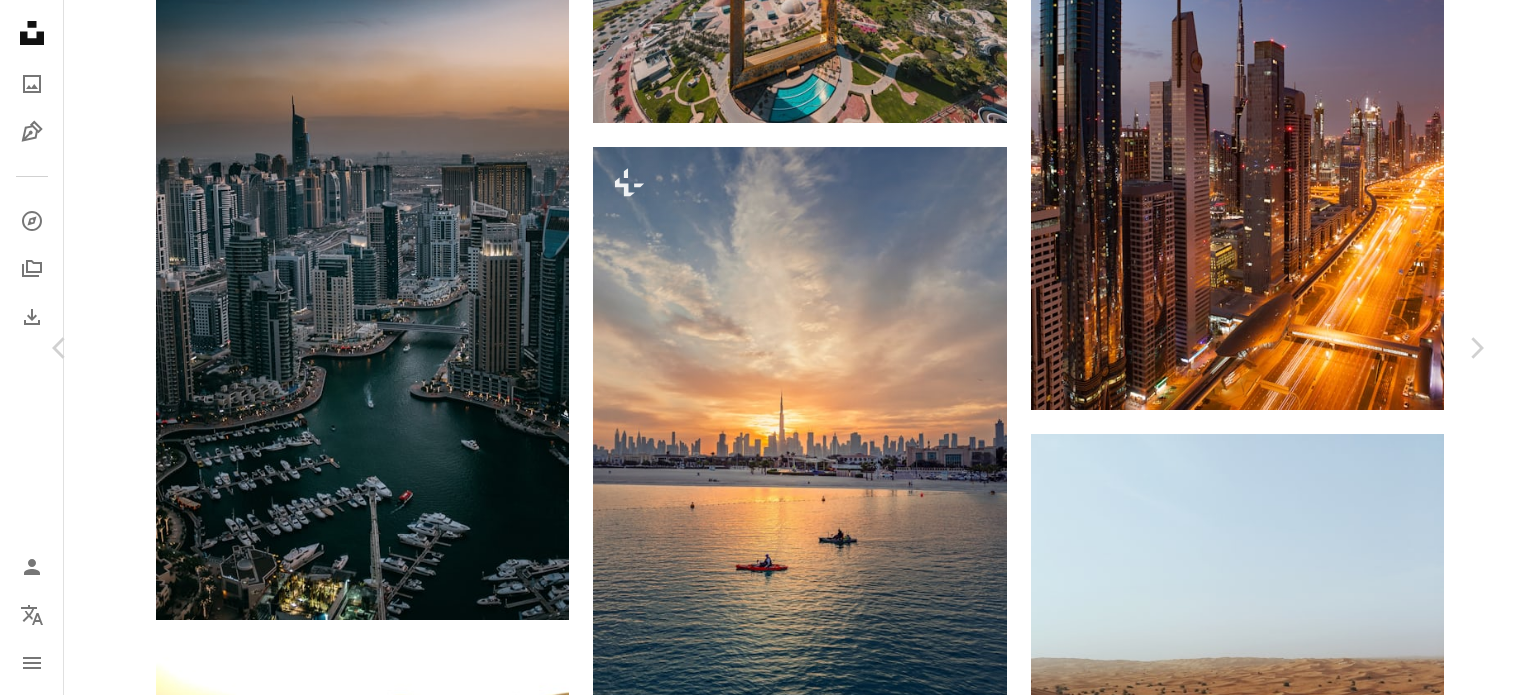 click on "Chevron down" 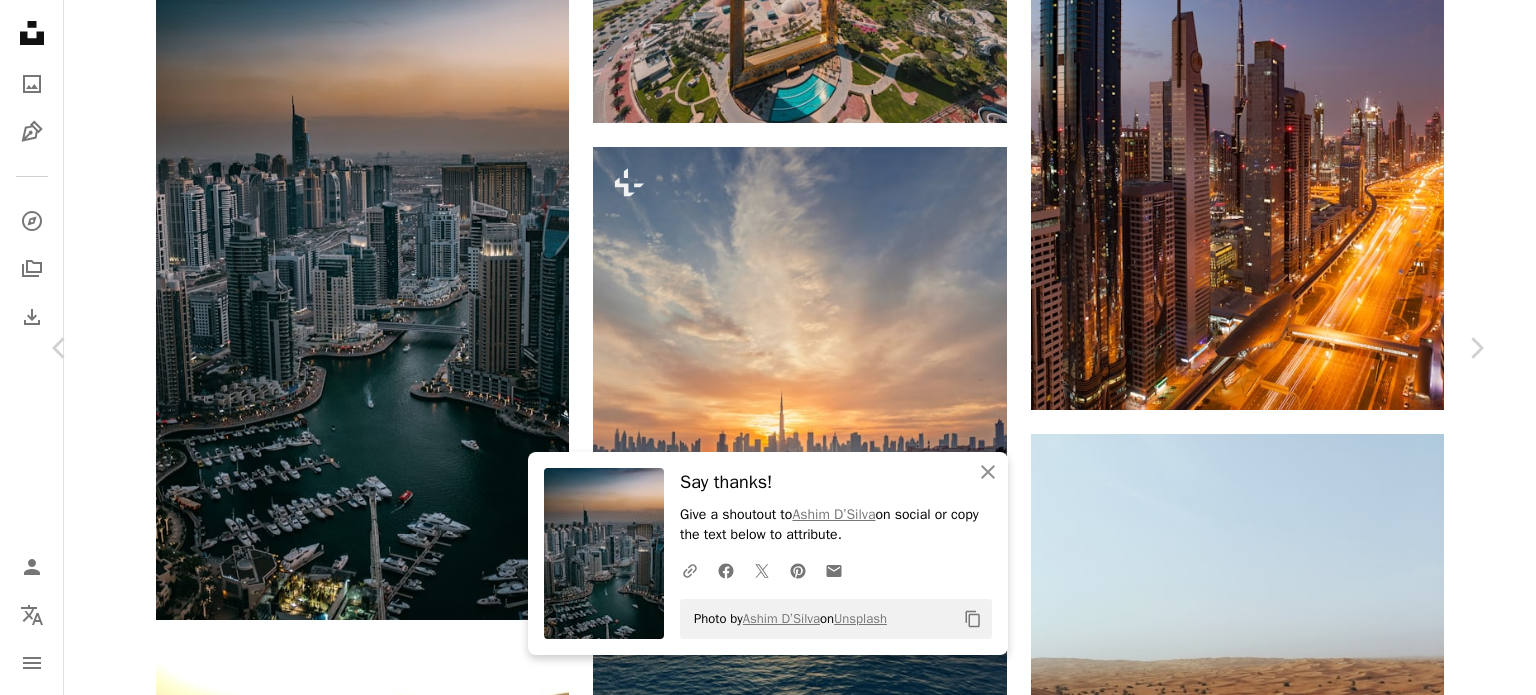 drag, startPoint x: 23, startPoint y: 17, endPoint x: 121, endPoint y: 132, distance: 151.09268 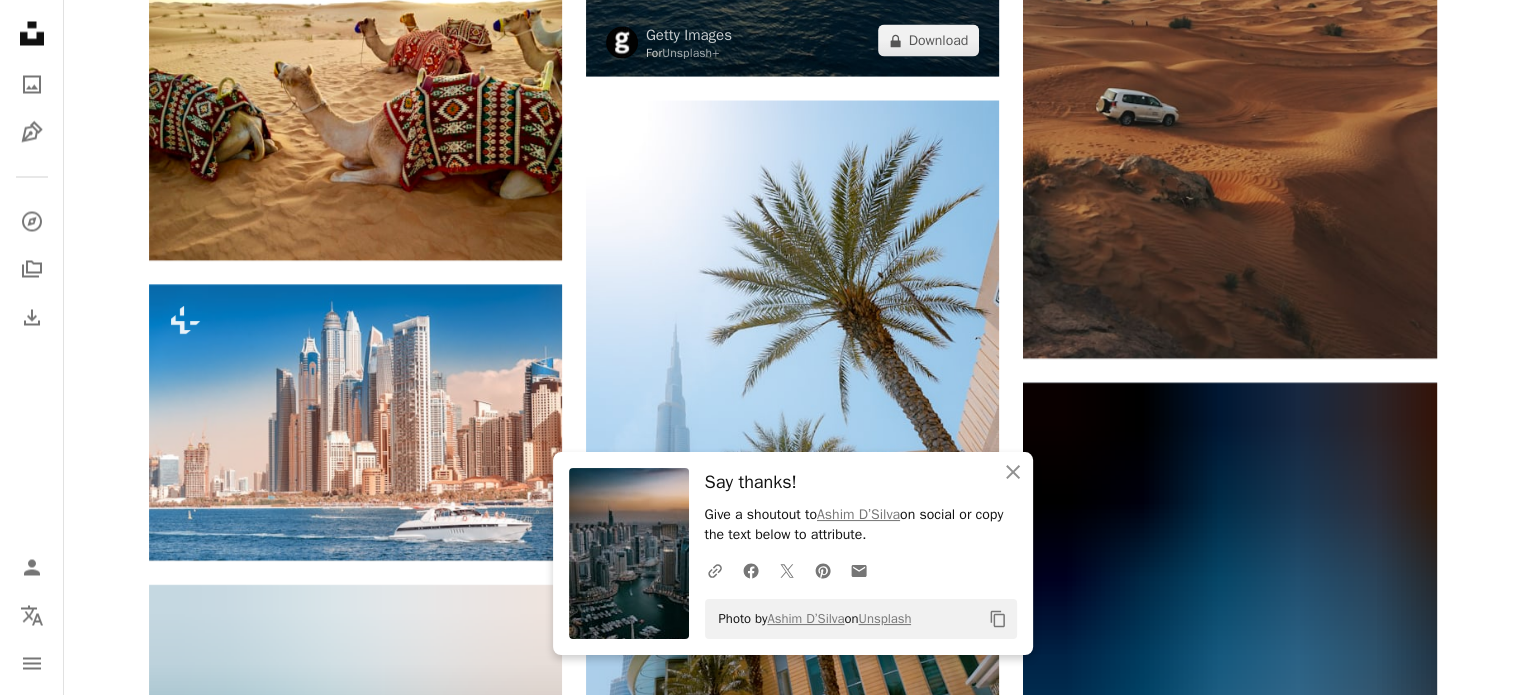 scroll, scrollTop: 3800, scrollLeft: 0, axis: vertical 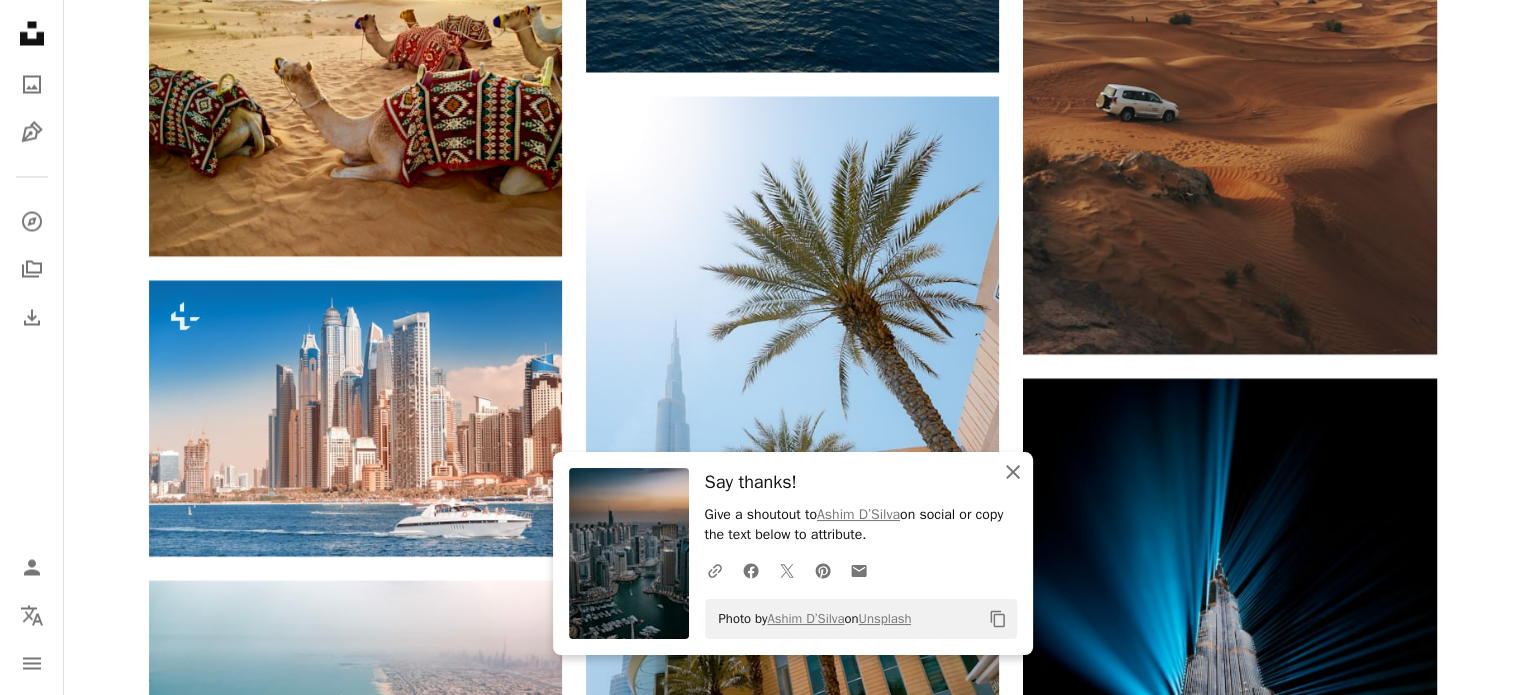 click on "An X shape" 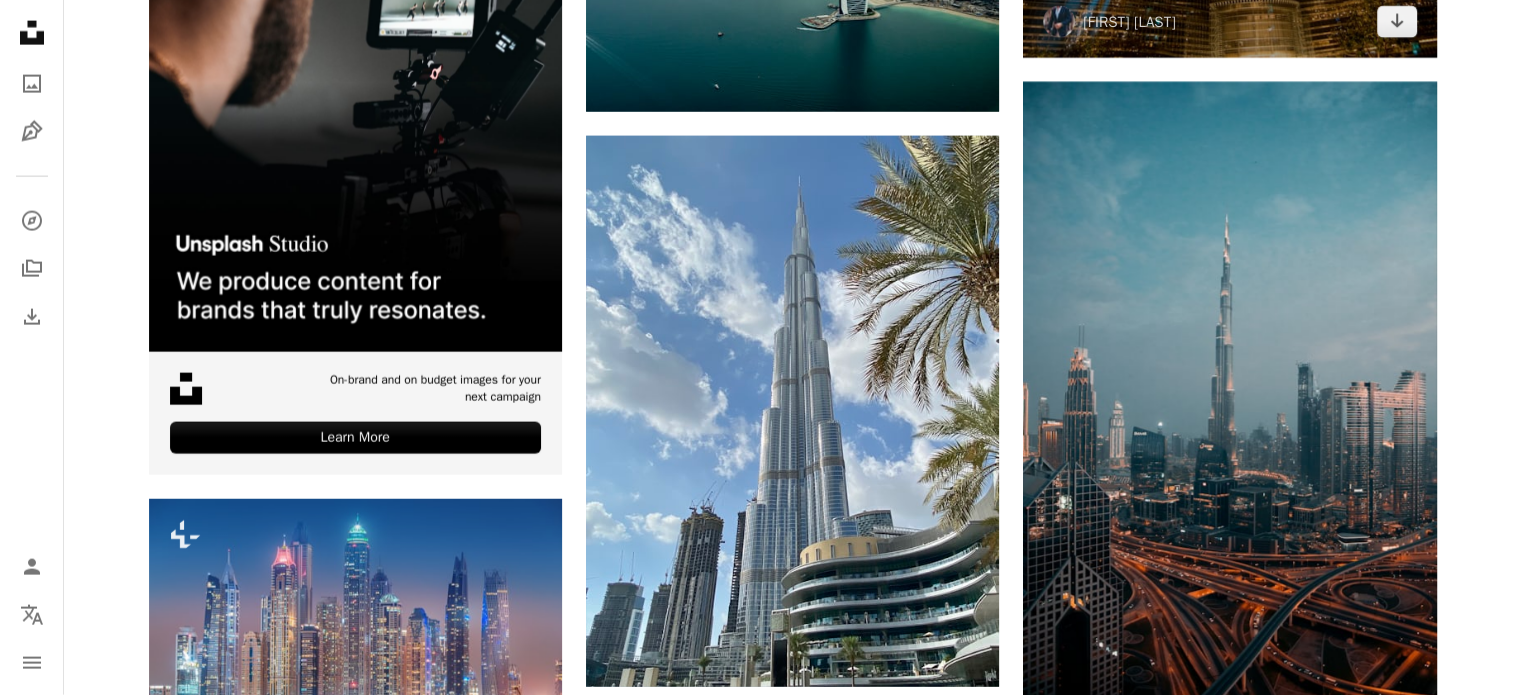 scroll, scrollTop: 4900, scrollLeft: 0, axis: vertical 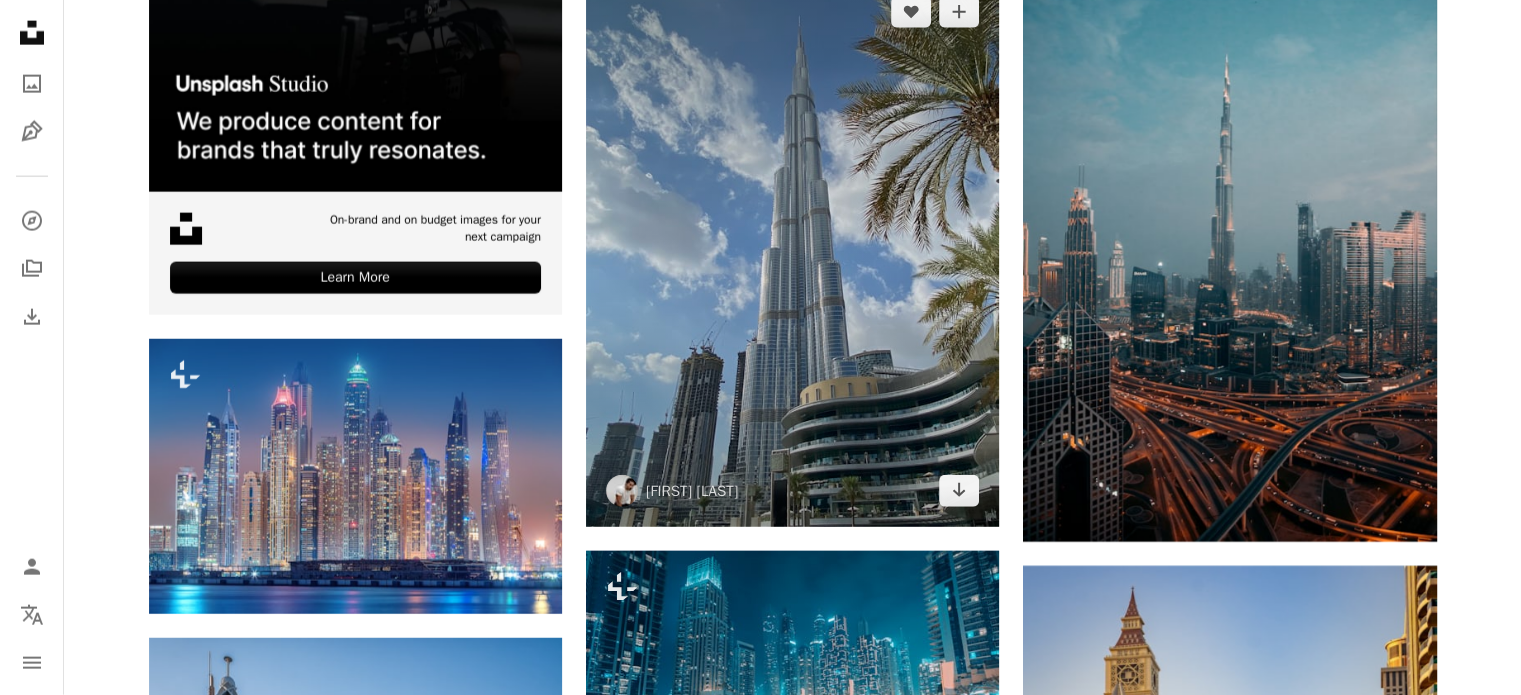 click at bounding box center [792, 251] 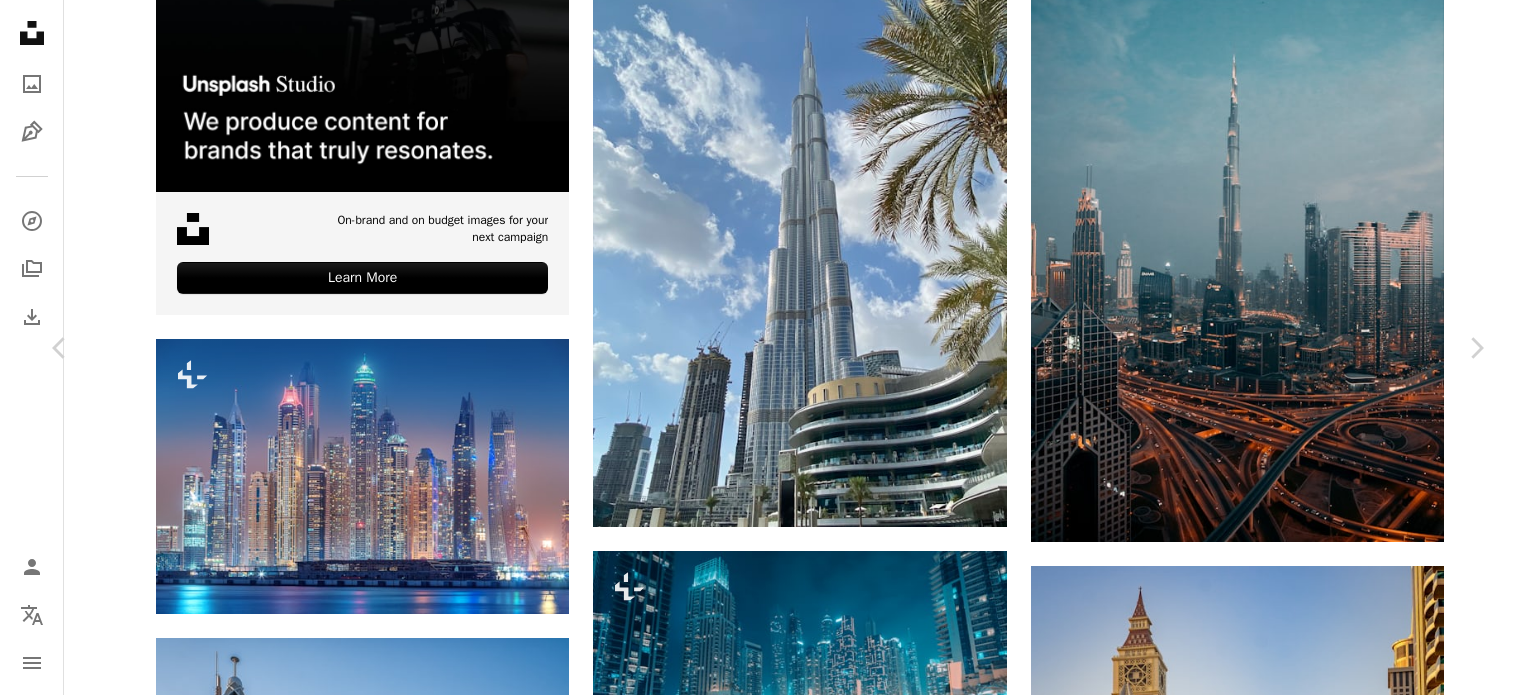click on "Chevron down" 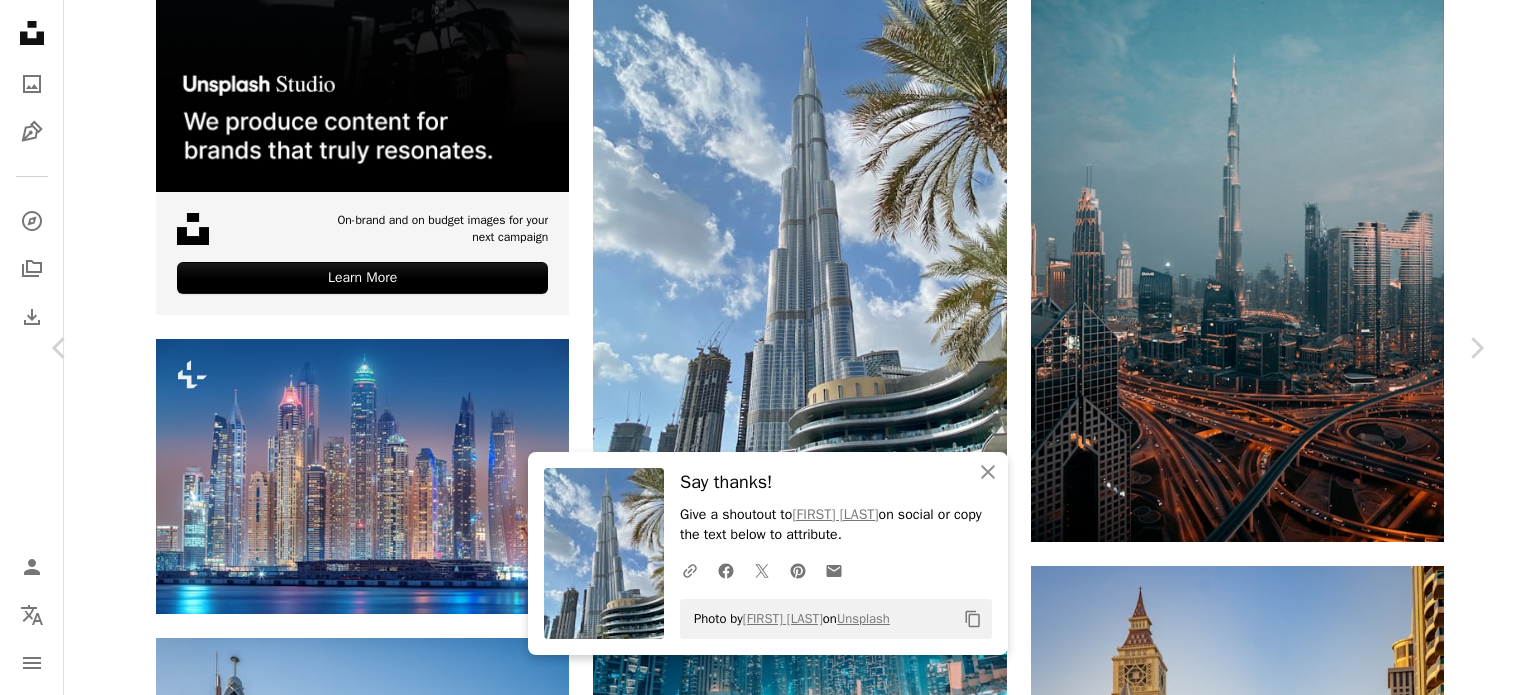 drag, startPoint x: 30, startPoint y: 23, endPoint x: 88, endPoint y: 86, distance: 85.632935 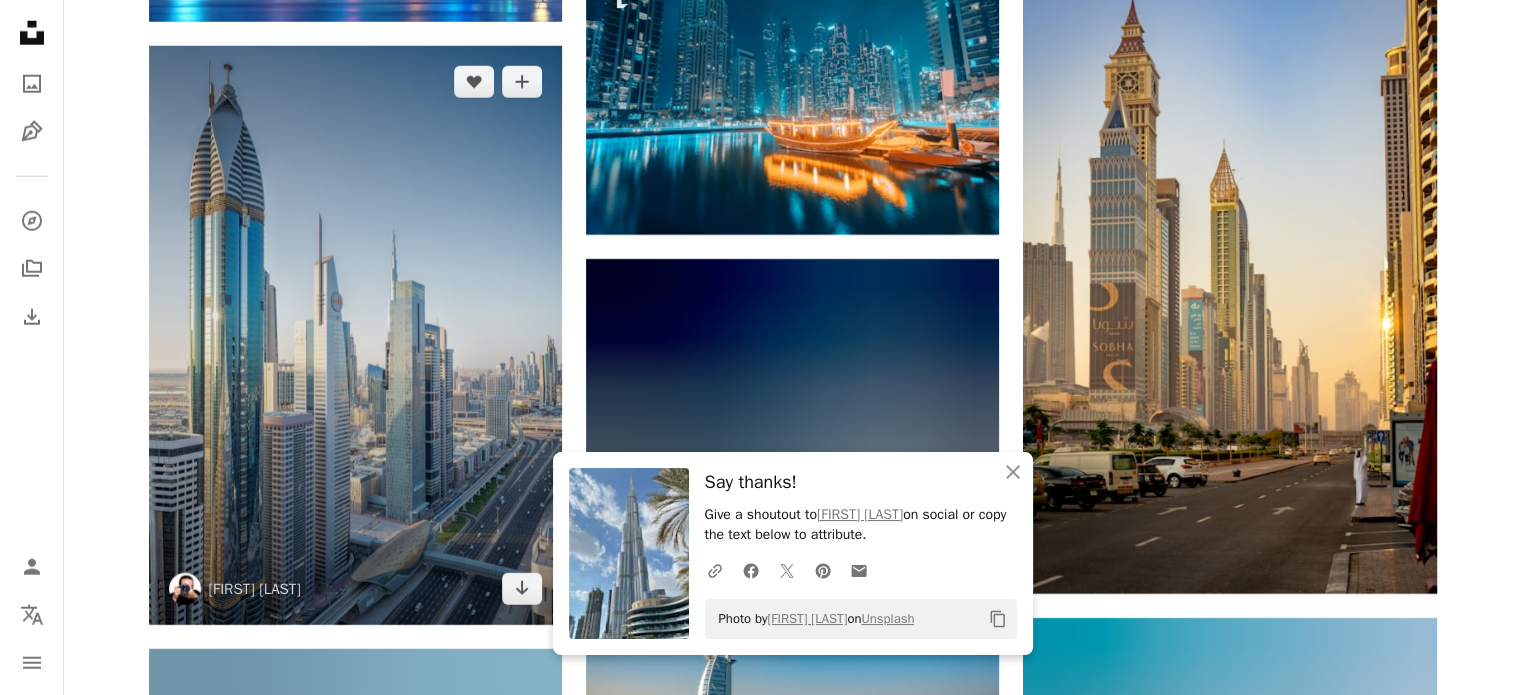scroll, scrollTop: 5600, scrollLeft: 0, axis: vertical 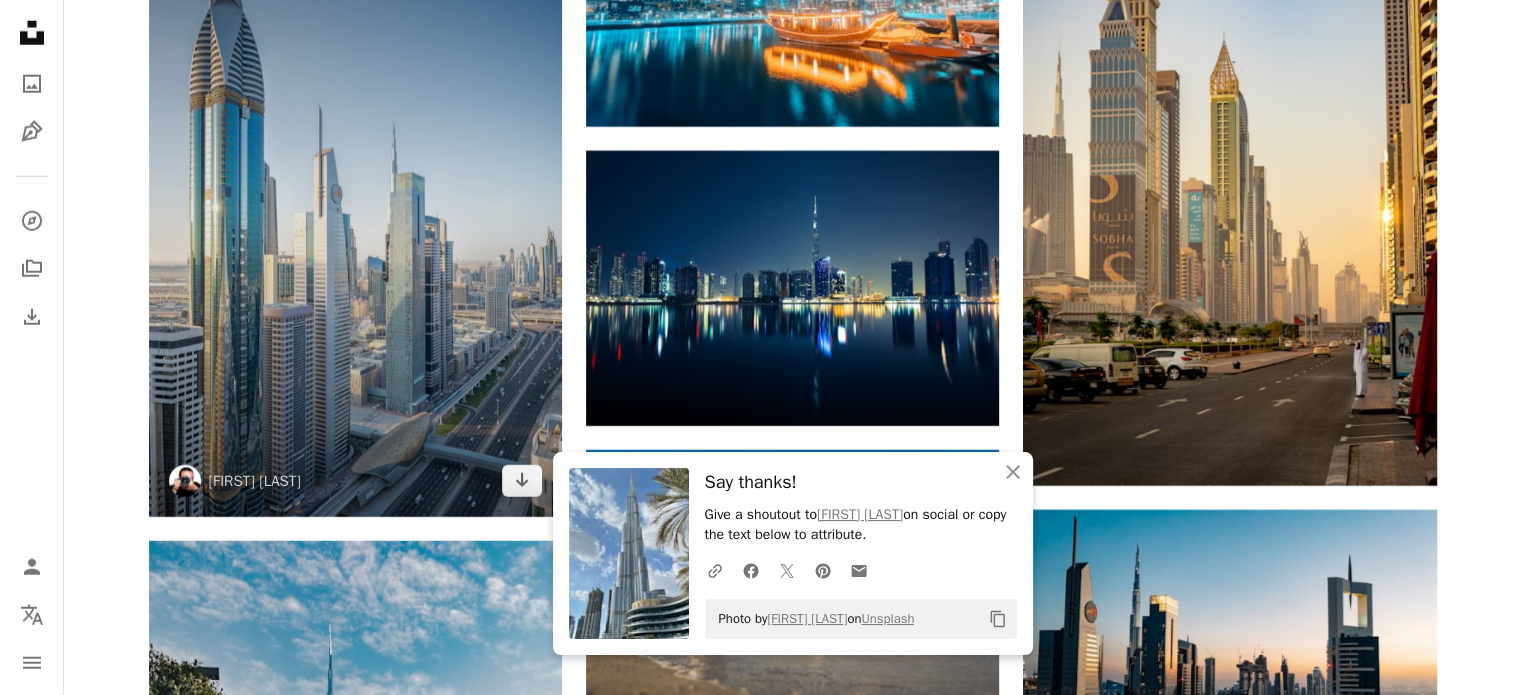 click at bounding box center (355, 227) 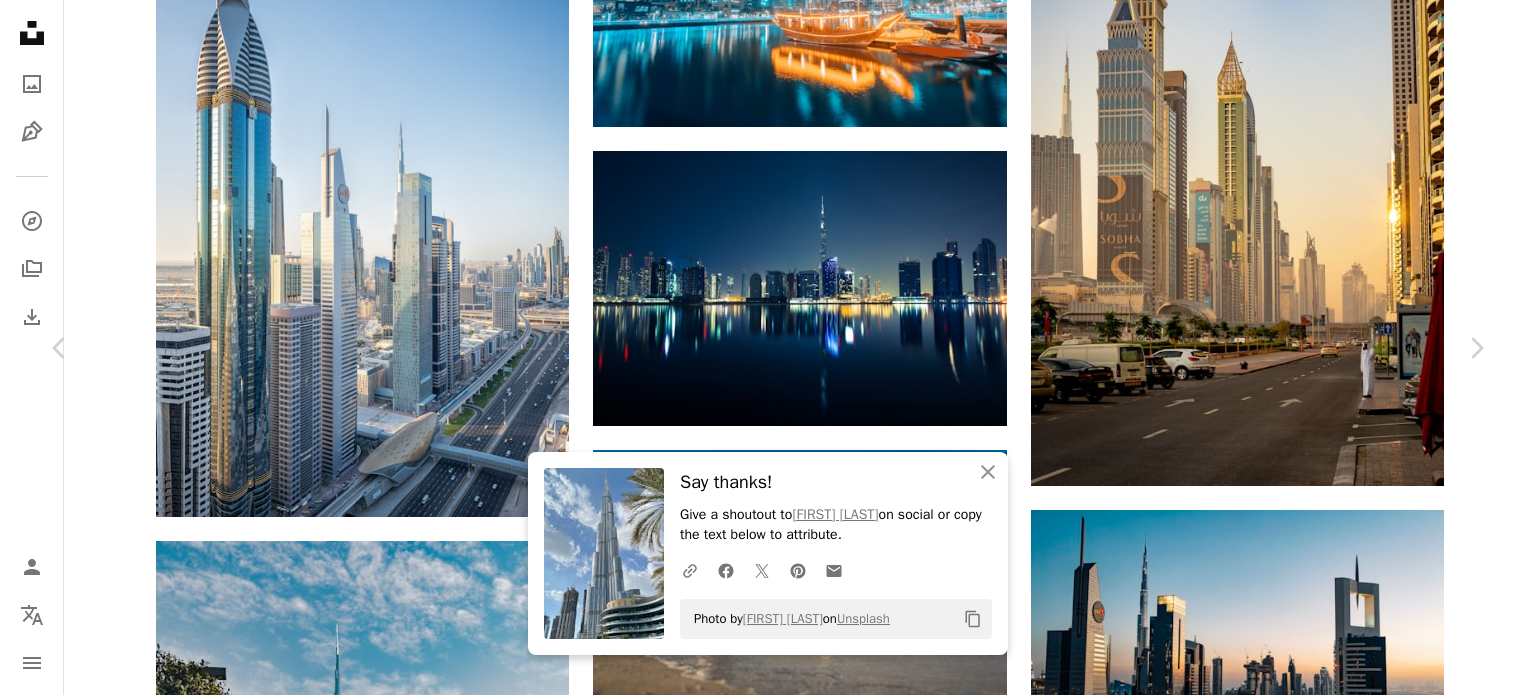 click 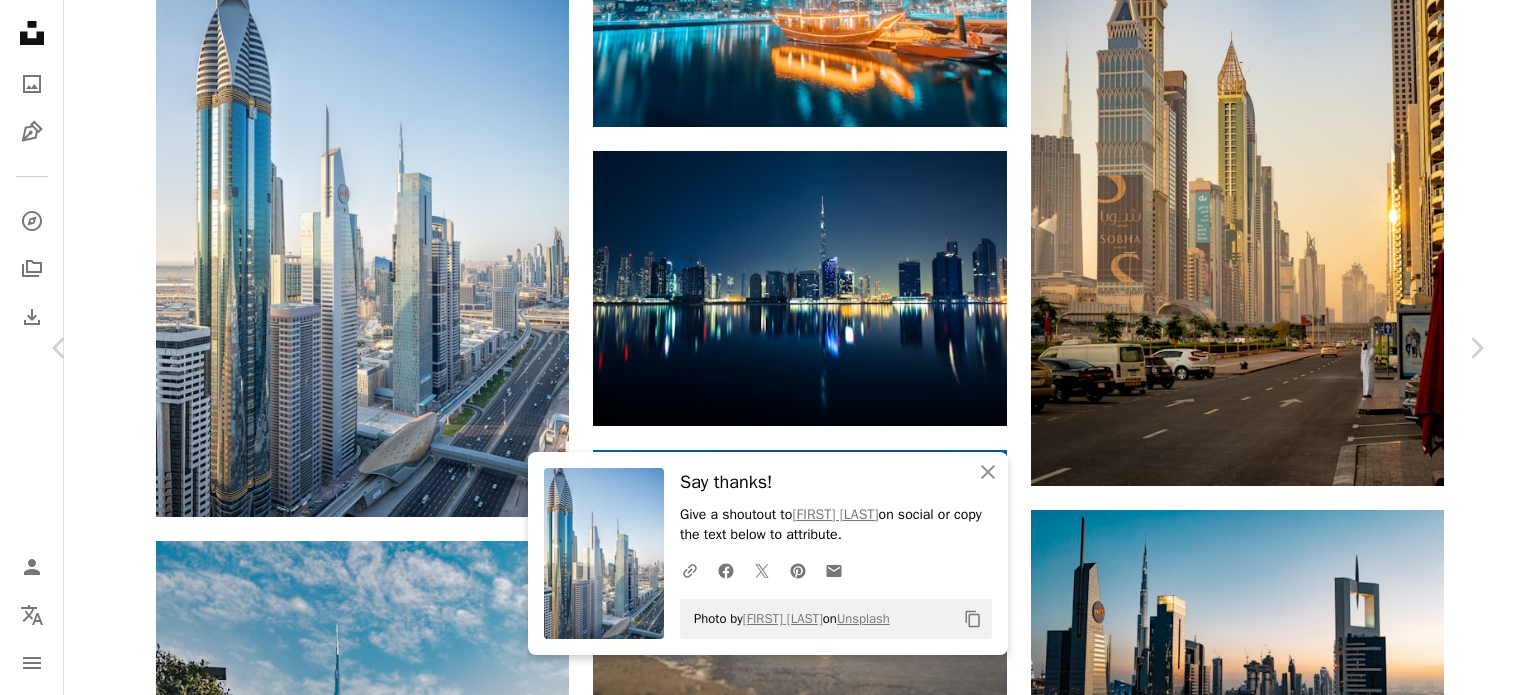 drag, startPoint x: 17, startPoint y: 11, endPoint x: 58, endPoint y: 81, distance: 81.12336 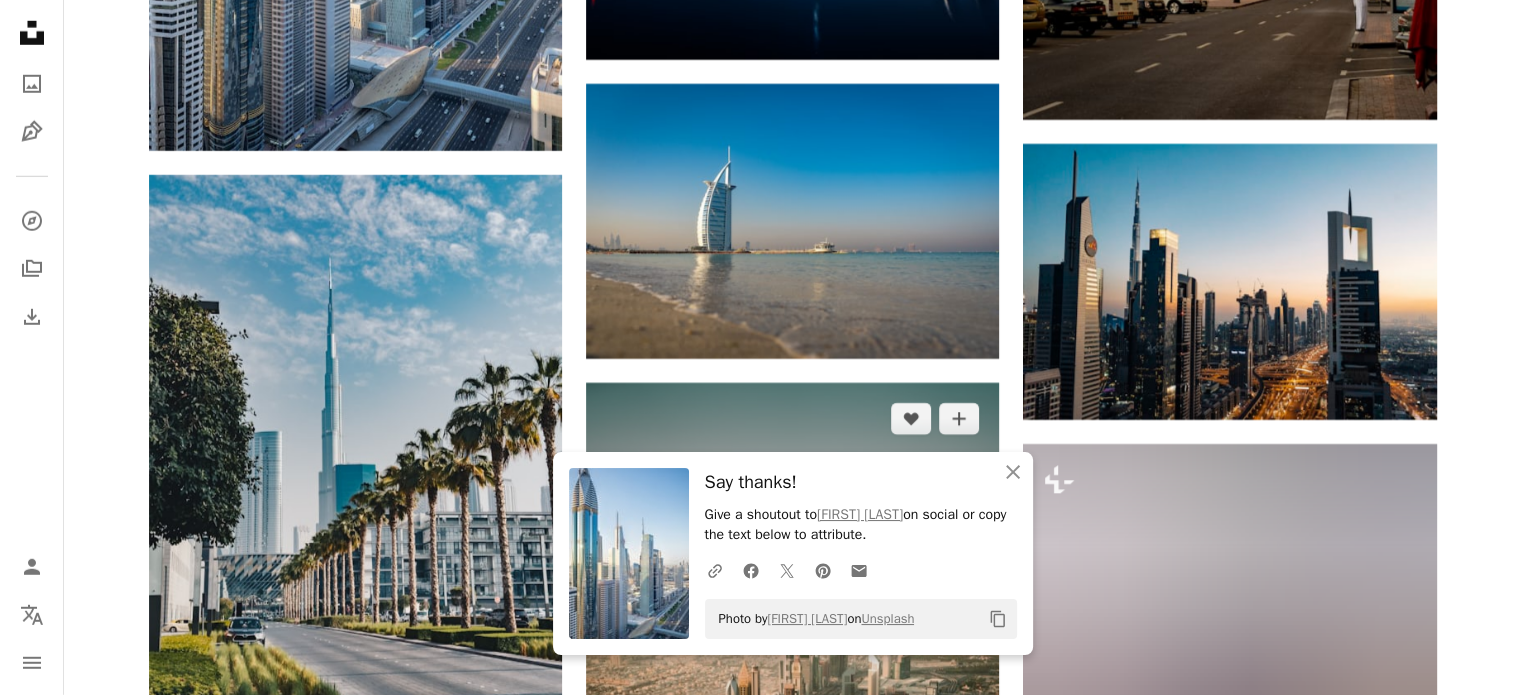 scroll, scrollTop: 6000, scrollLeft: 0, axis: vertical 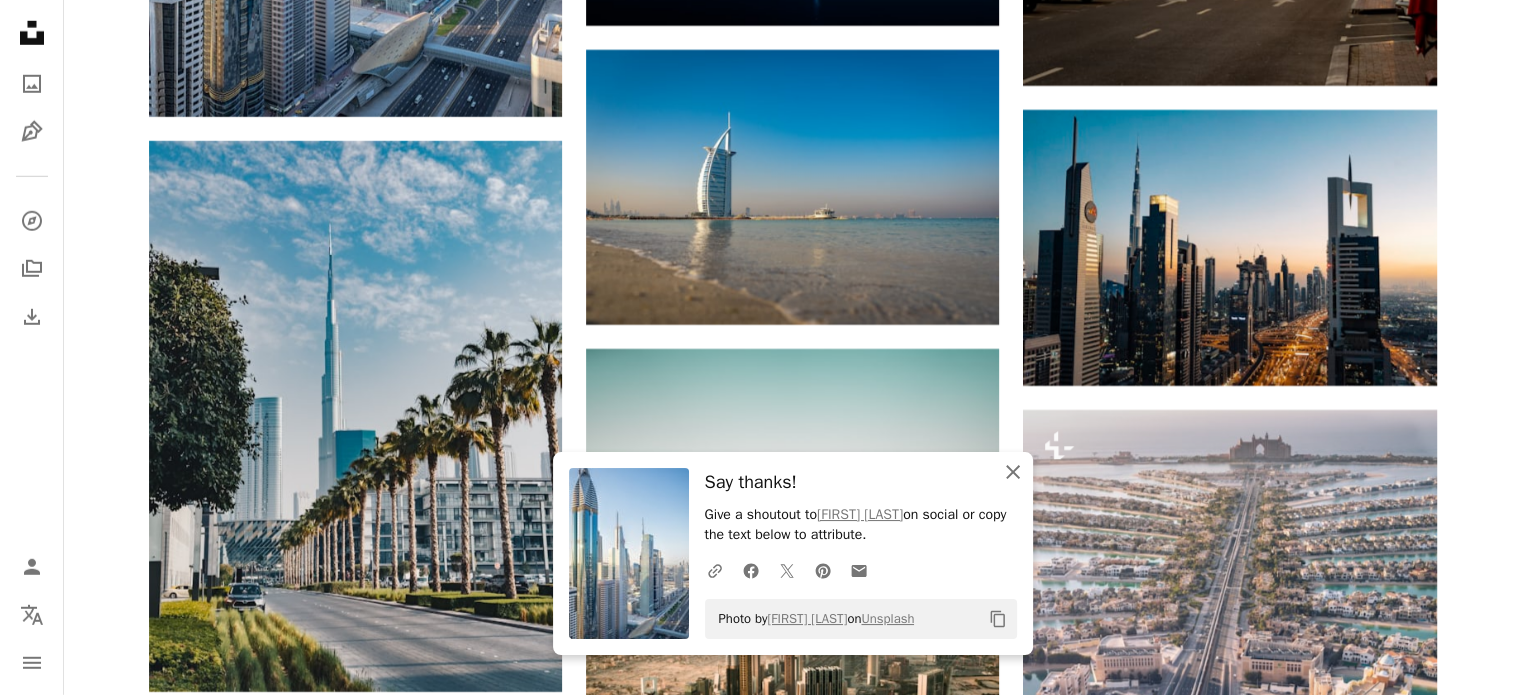 click 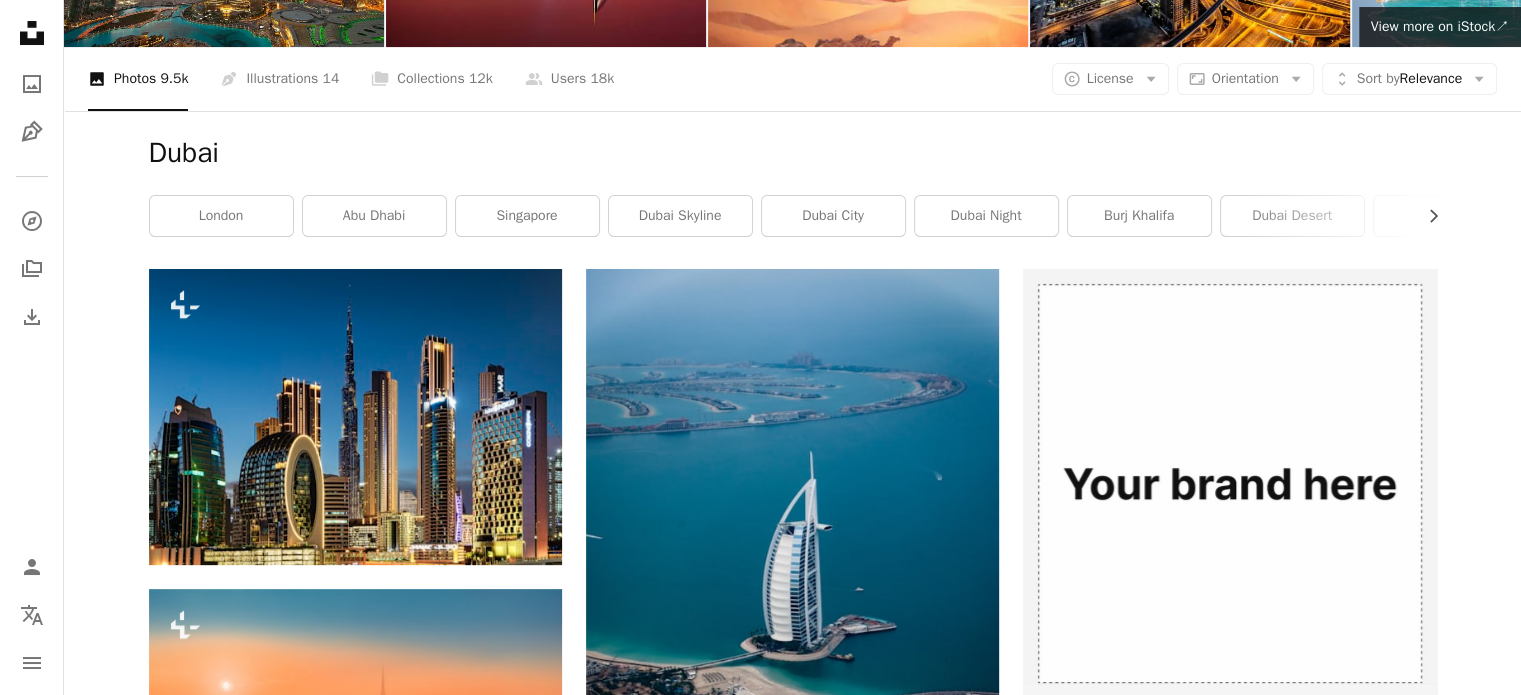 scroll, scrollTop: 0, scrollLeft: 0, axis: both 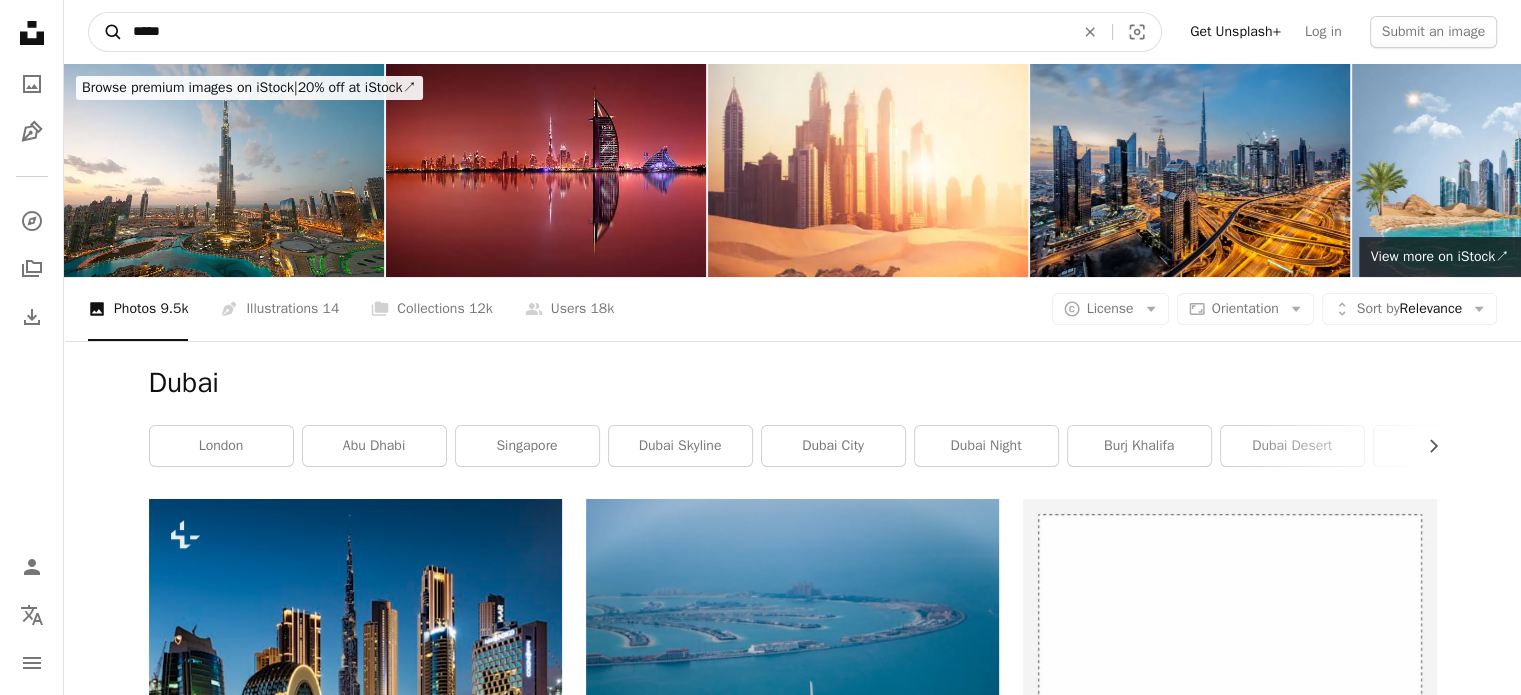 drag, startPoint x: 220, startPoint y: 42, endPoint x: 92, endPoint y: 31, distance: 128.47179 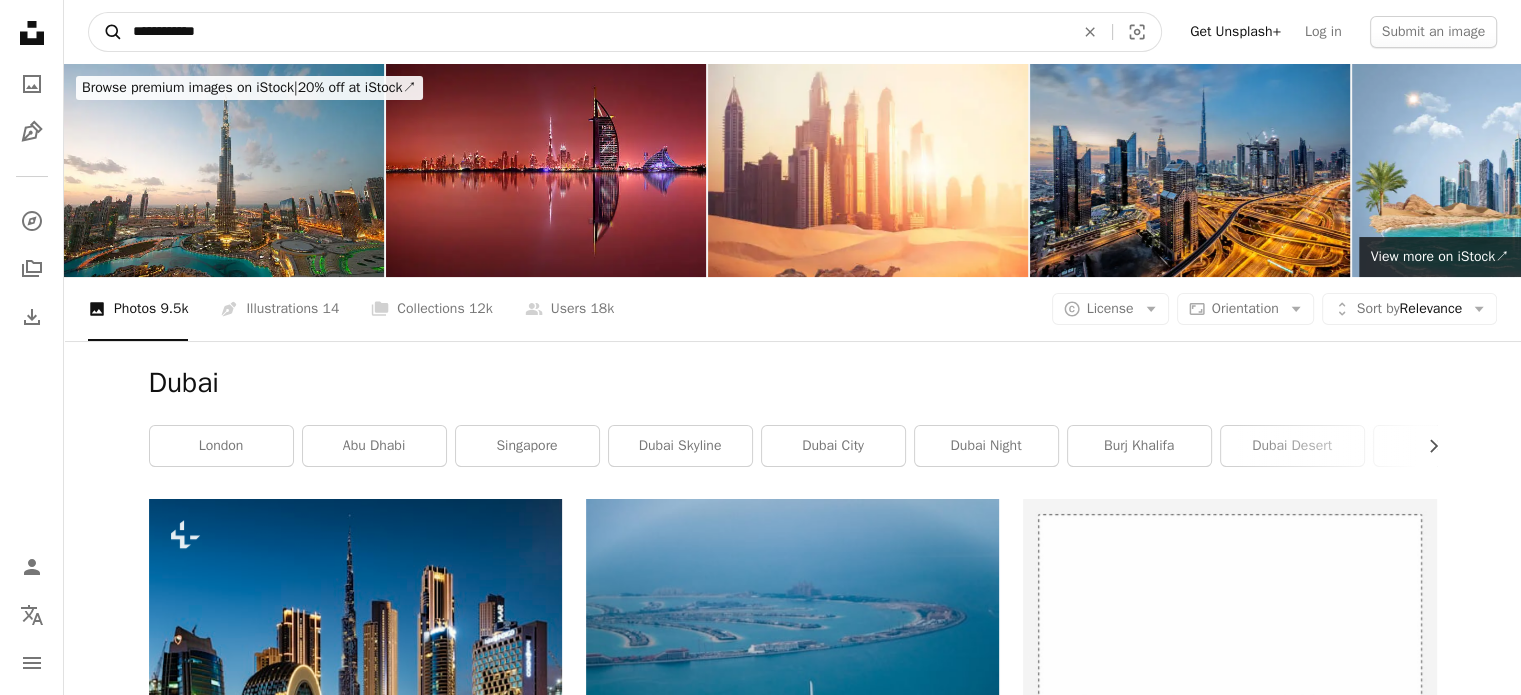 type on "**********" 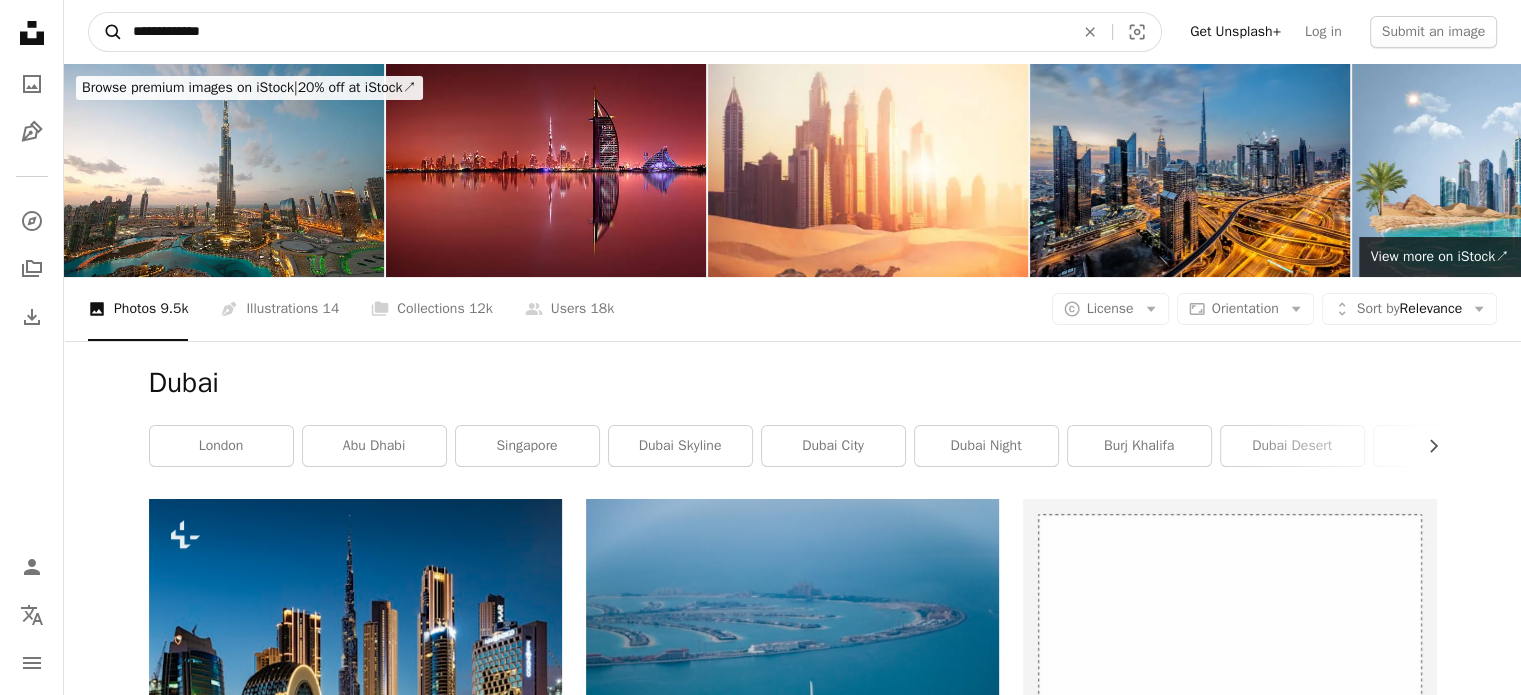 click on "A magnifying glass" at bounding box center (106, 32) 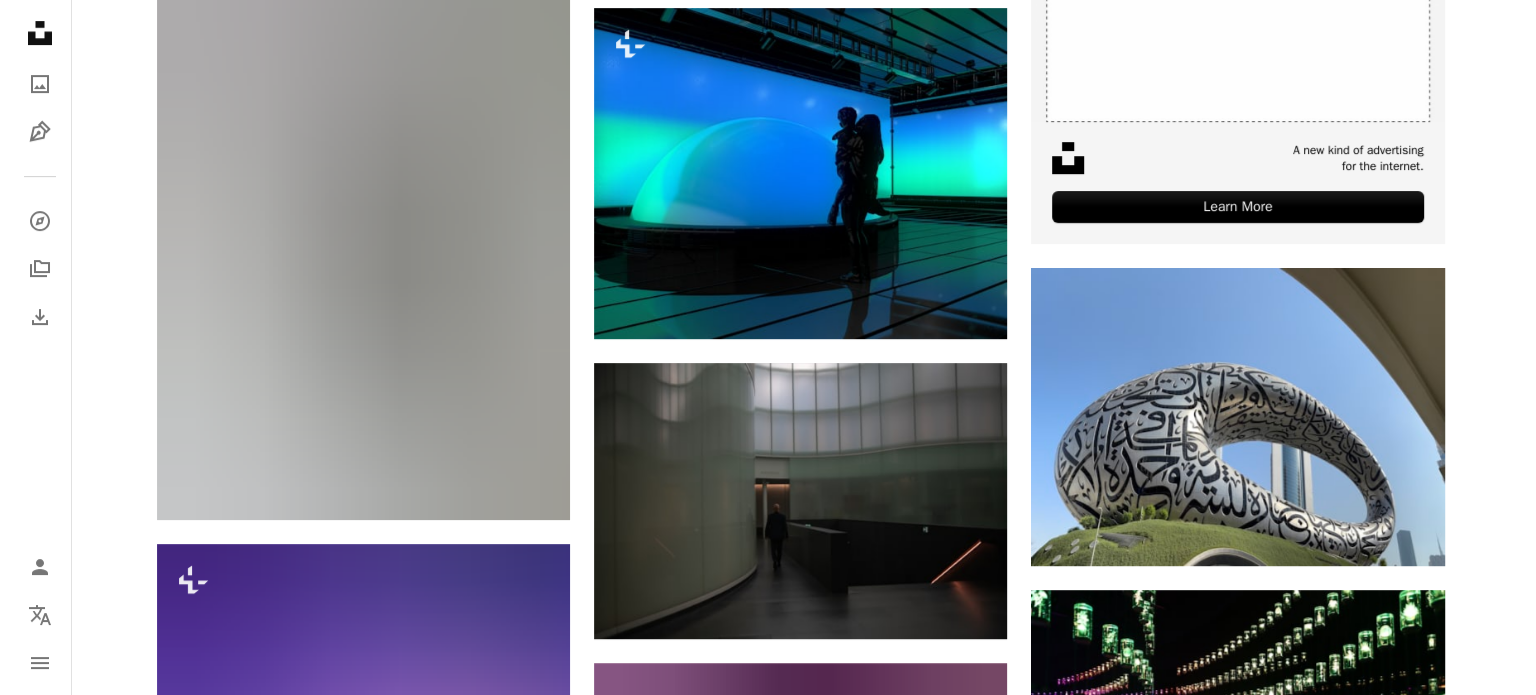 scroll, scrollTop: 900, scrollLeft: 0, axis: vertical 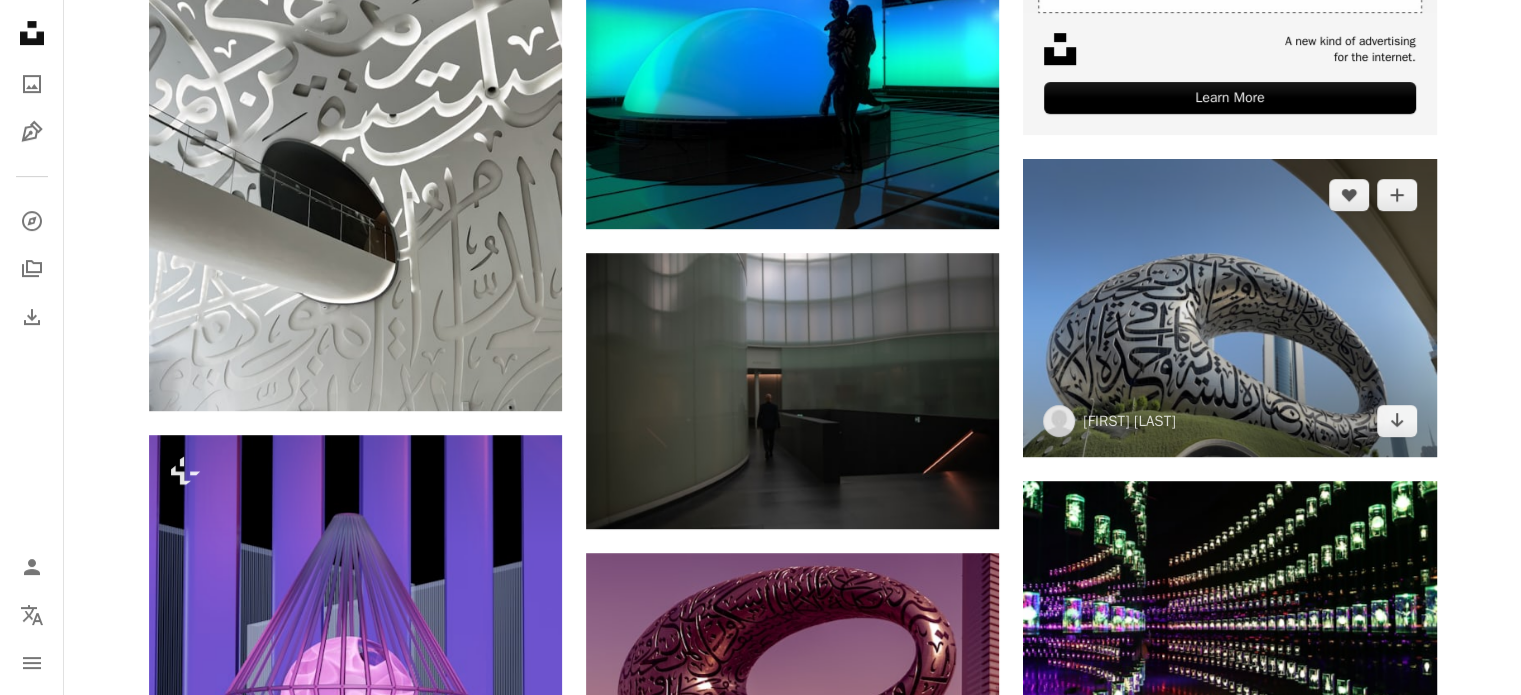 click at bounding box center (1229, 308) 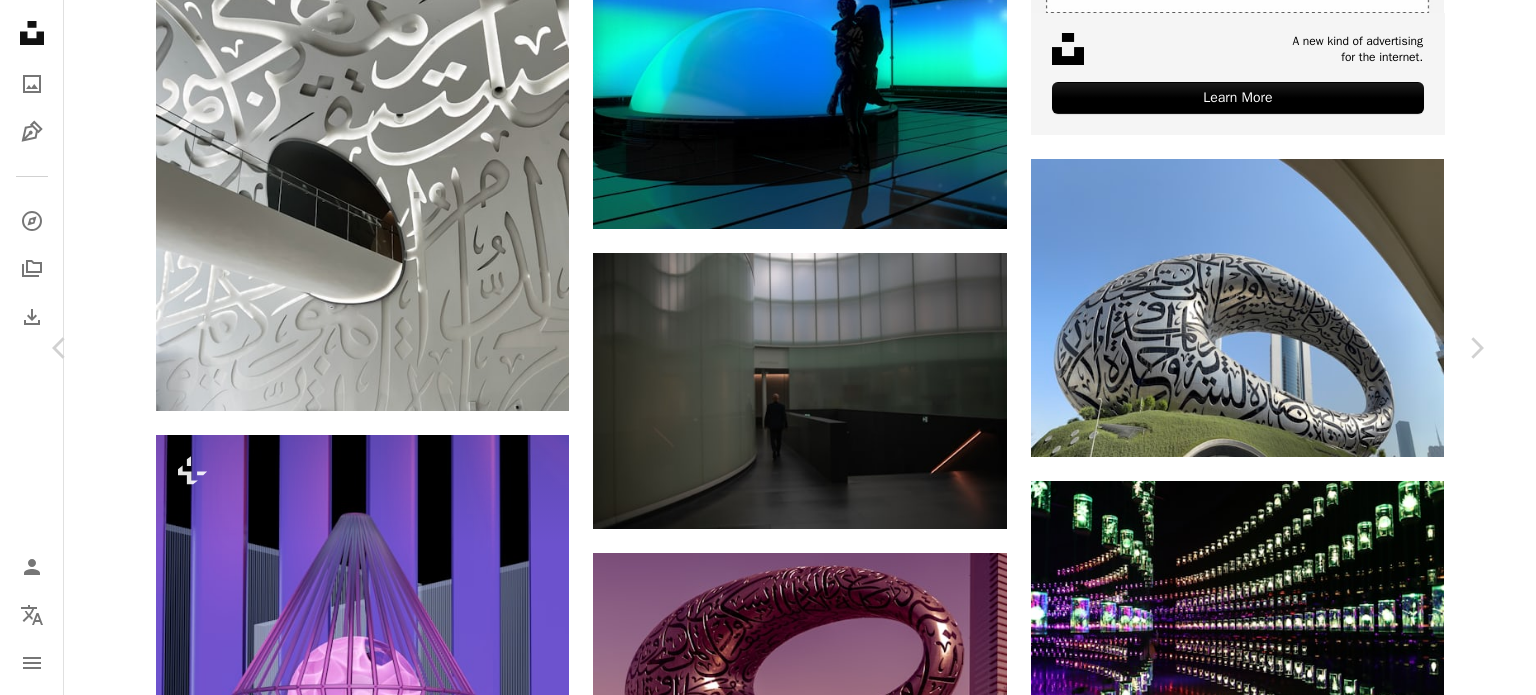 click at bounding box center (760, 4260) 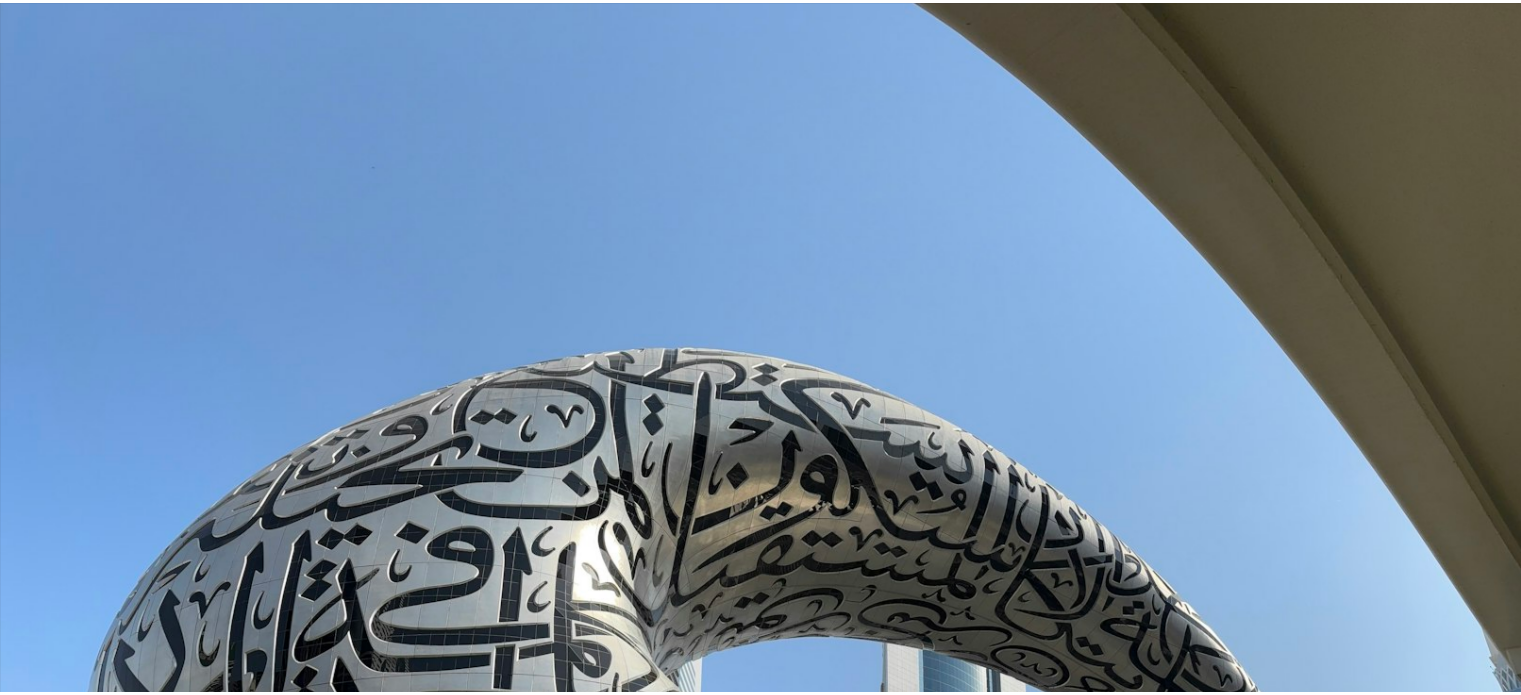 scroll, scrollTop: 194, scrollLeft: 0, axis: vertical 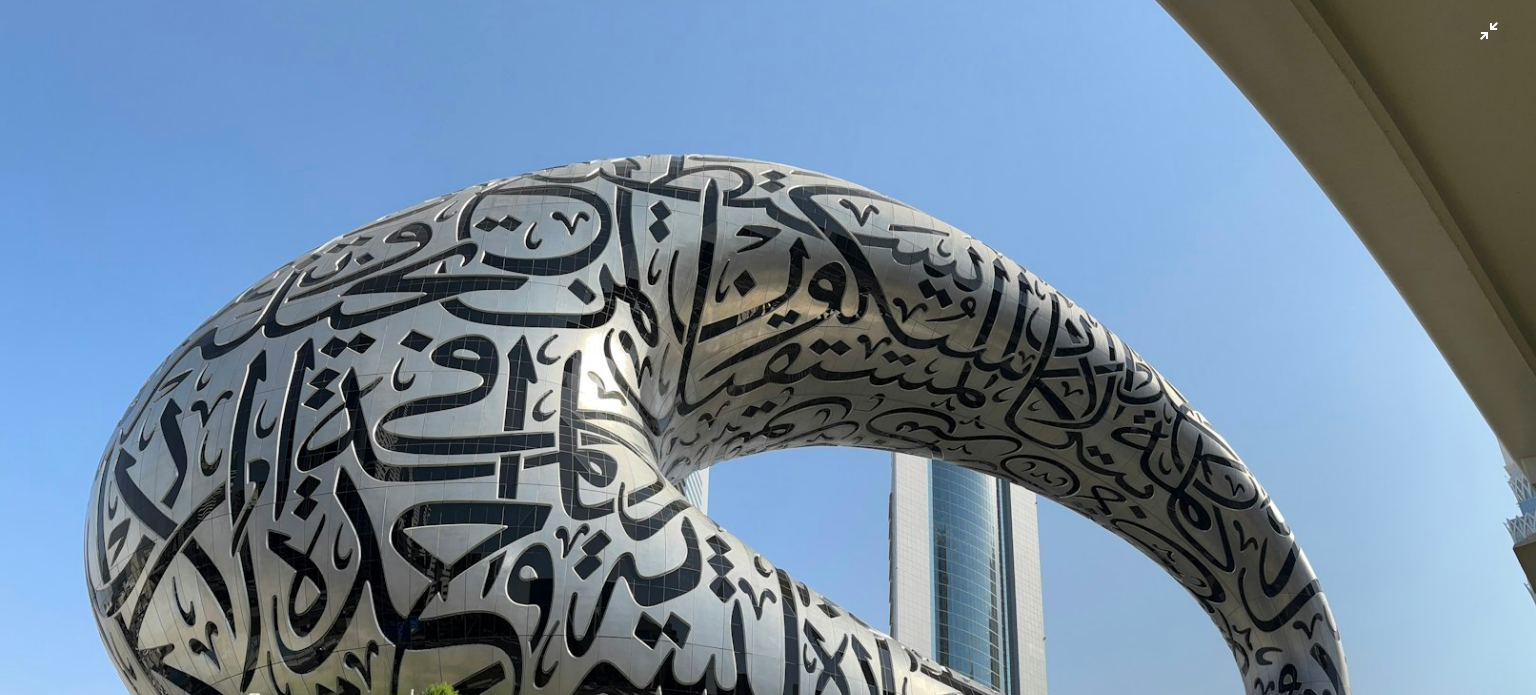 click at bounding box center [768, 358] 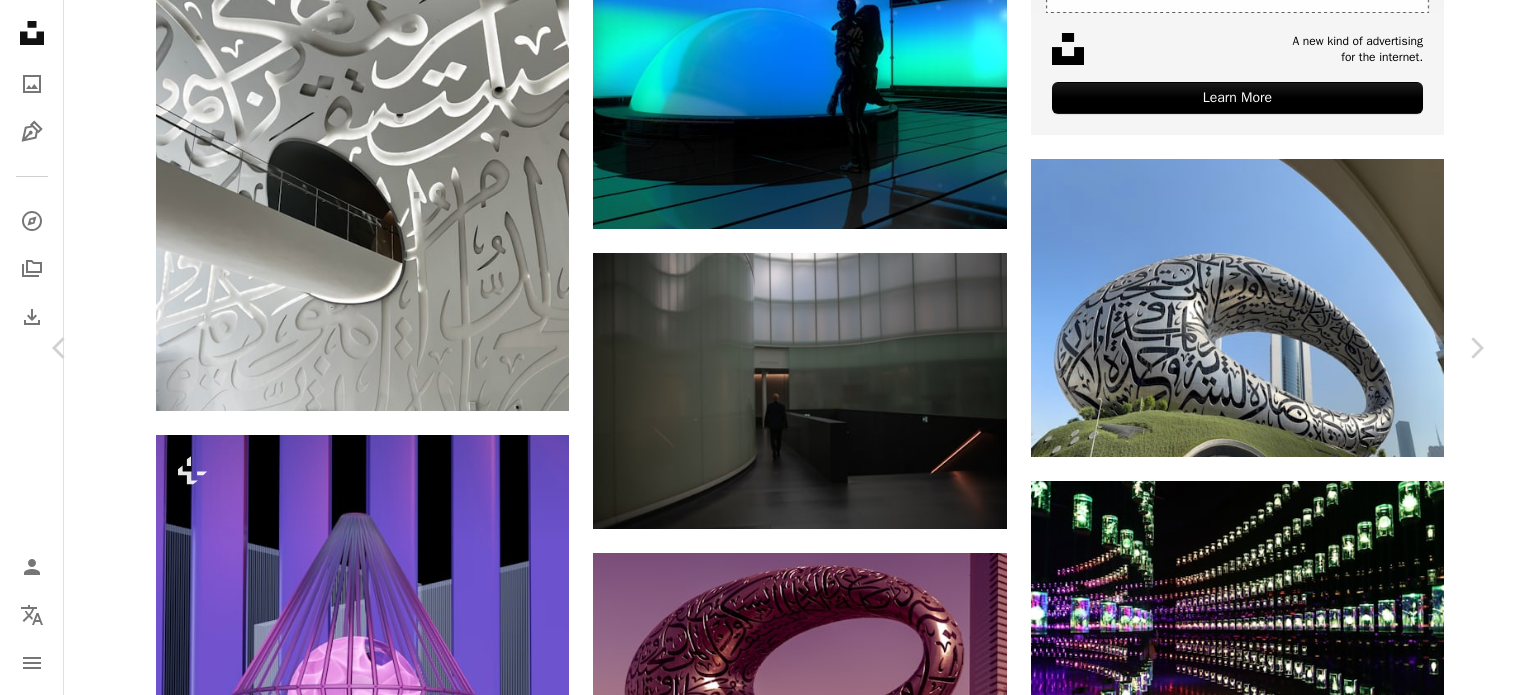 click 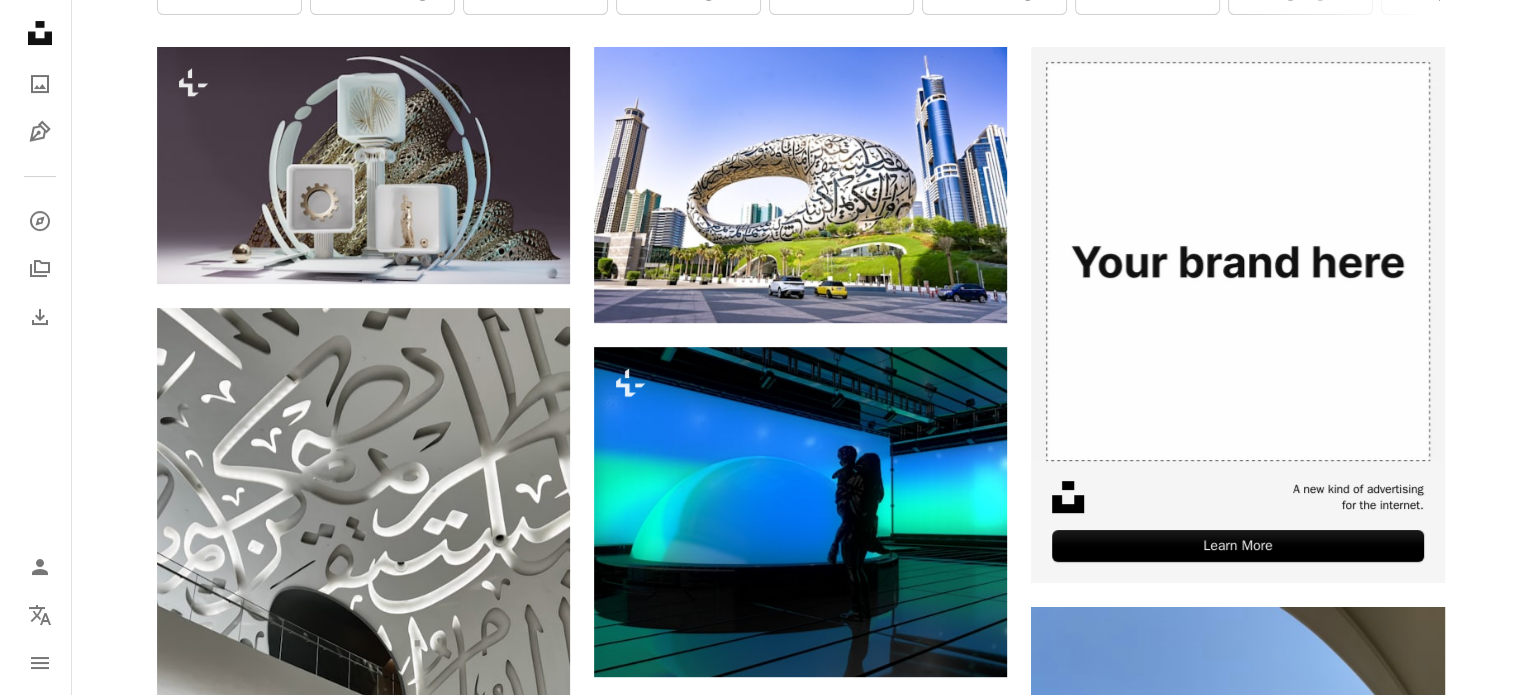 scroll, scrollTop: 300, scrollLeft: 0, axis: vertical 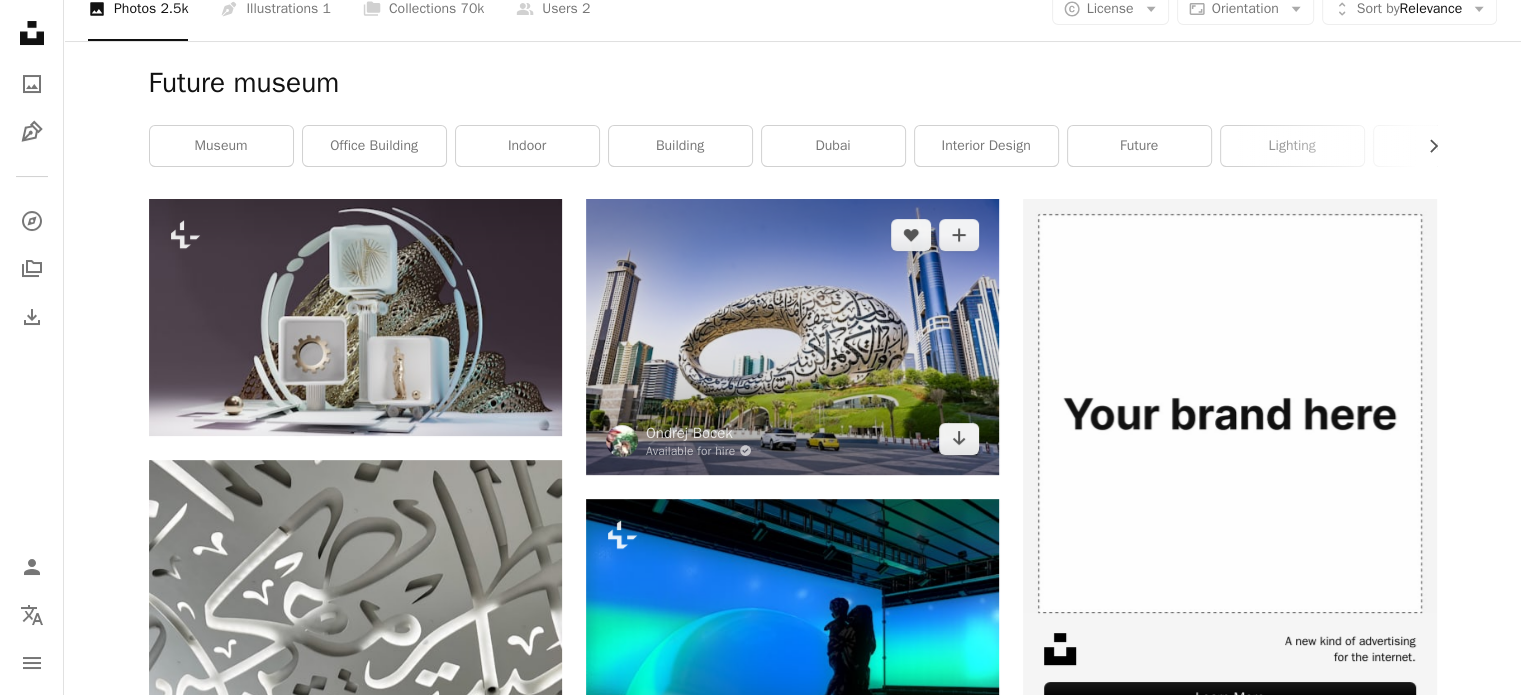 click at bounding box center (792, 336) 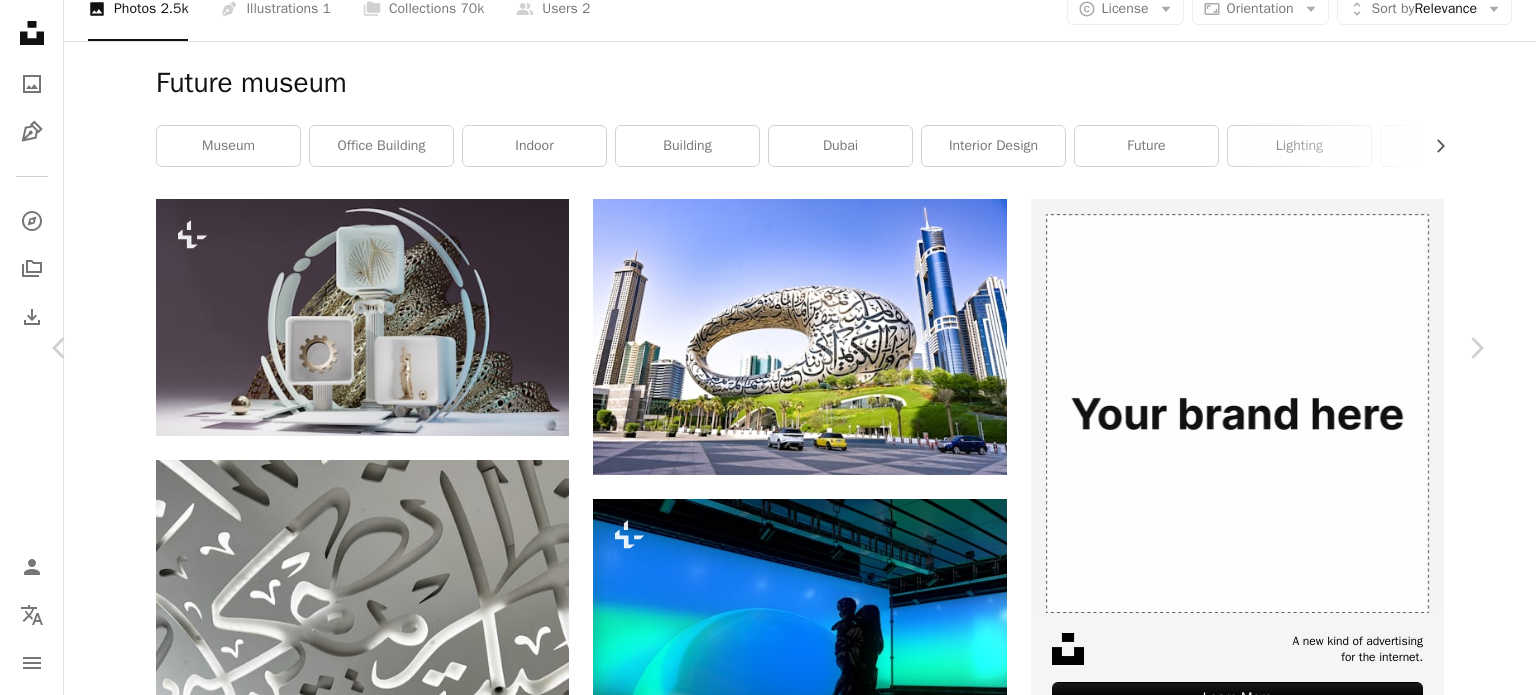 click at bounding box center (761, 4860) 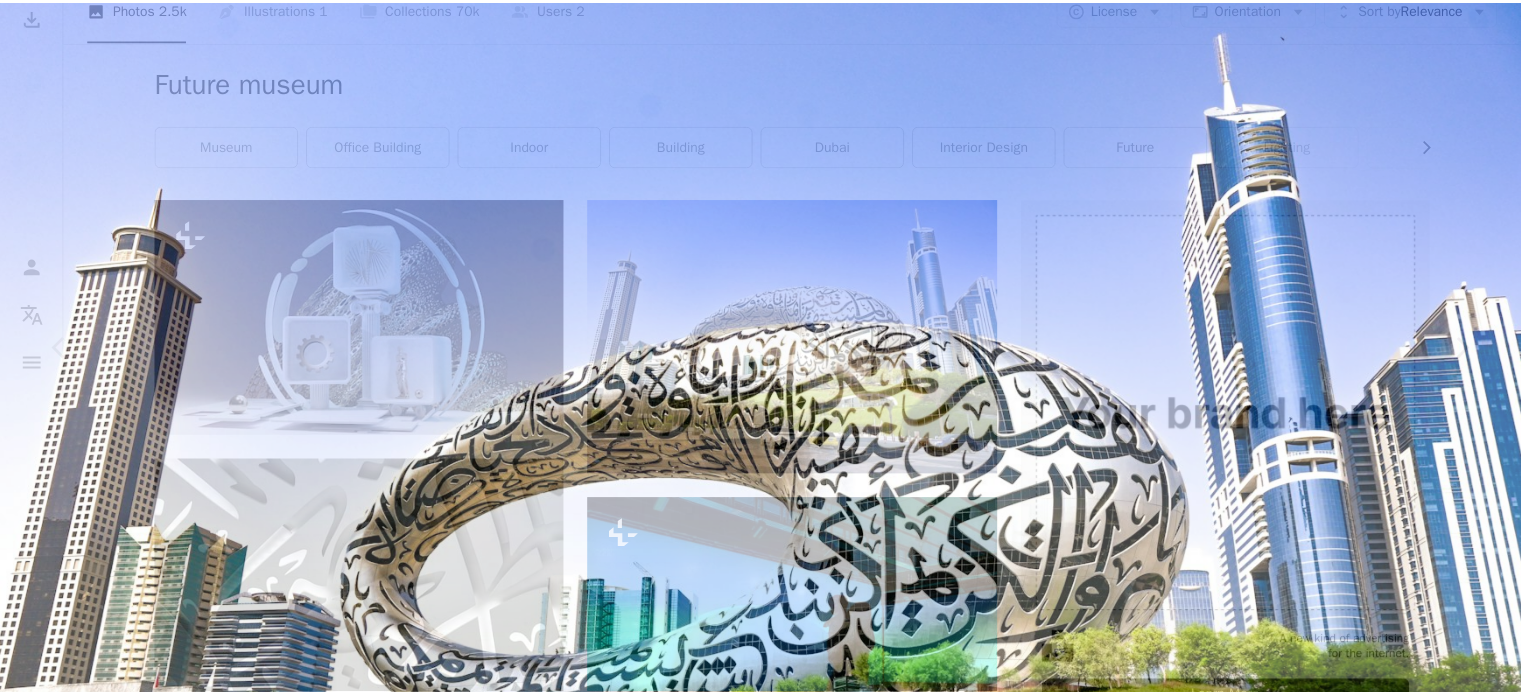 scroll, scrollTop: 155, scrollLeft: 0, axis: vertical 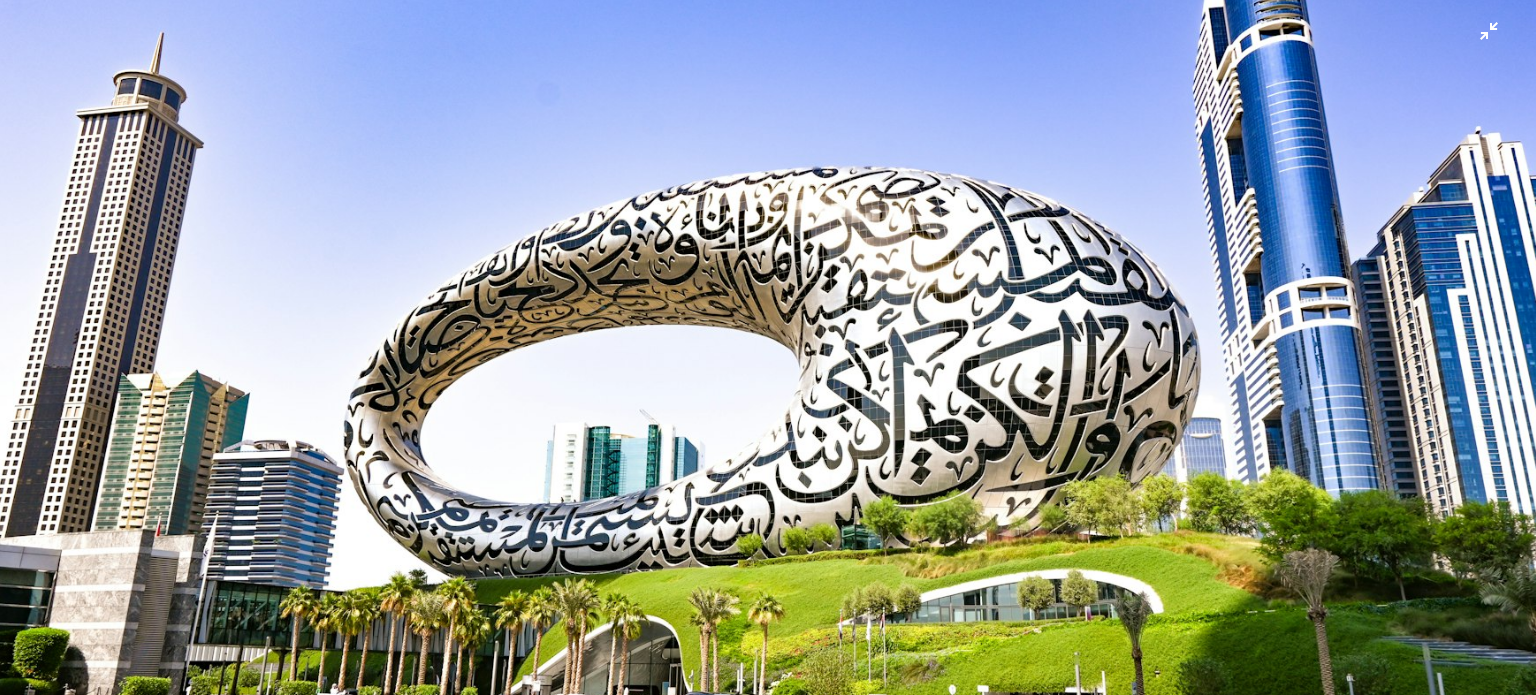 click at bounding box center (768, 356) 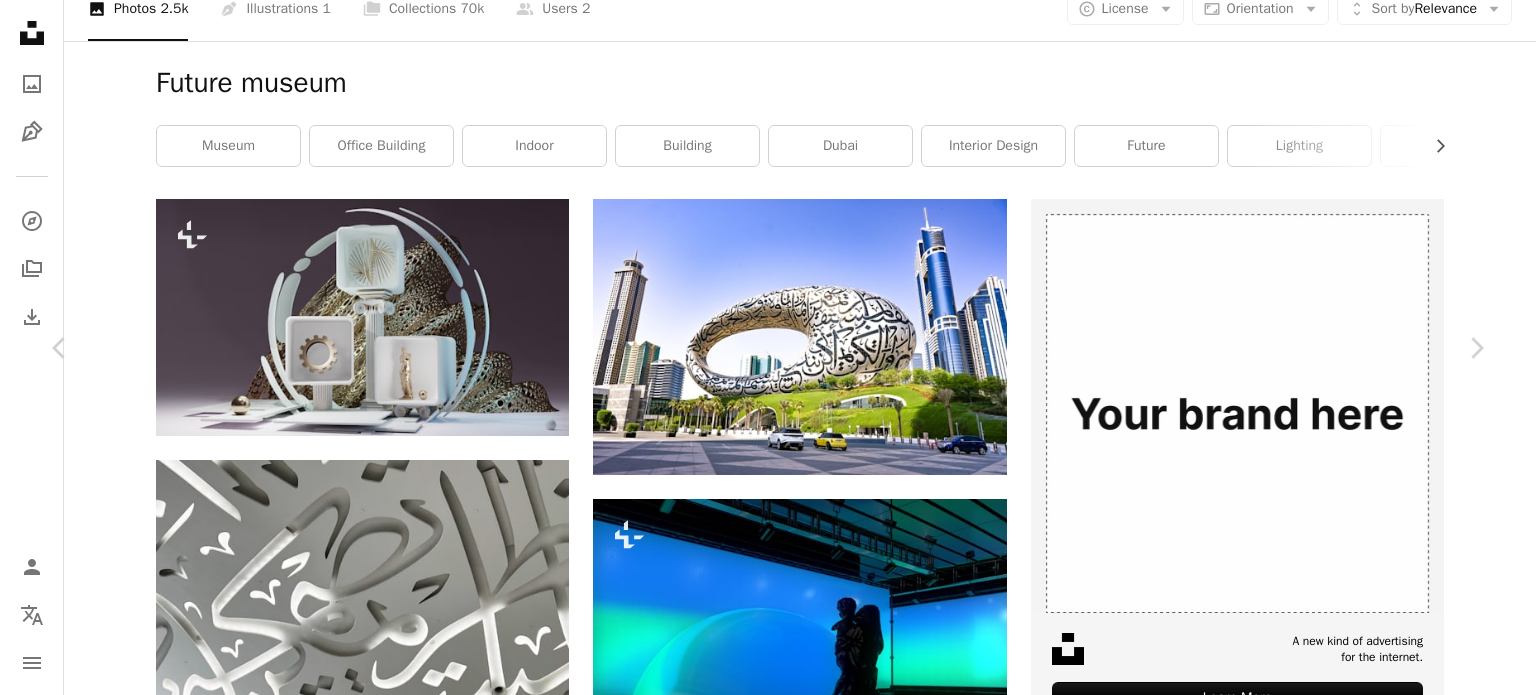 click on "Chevron down" 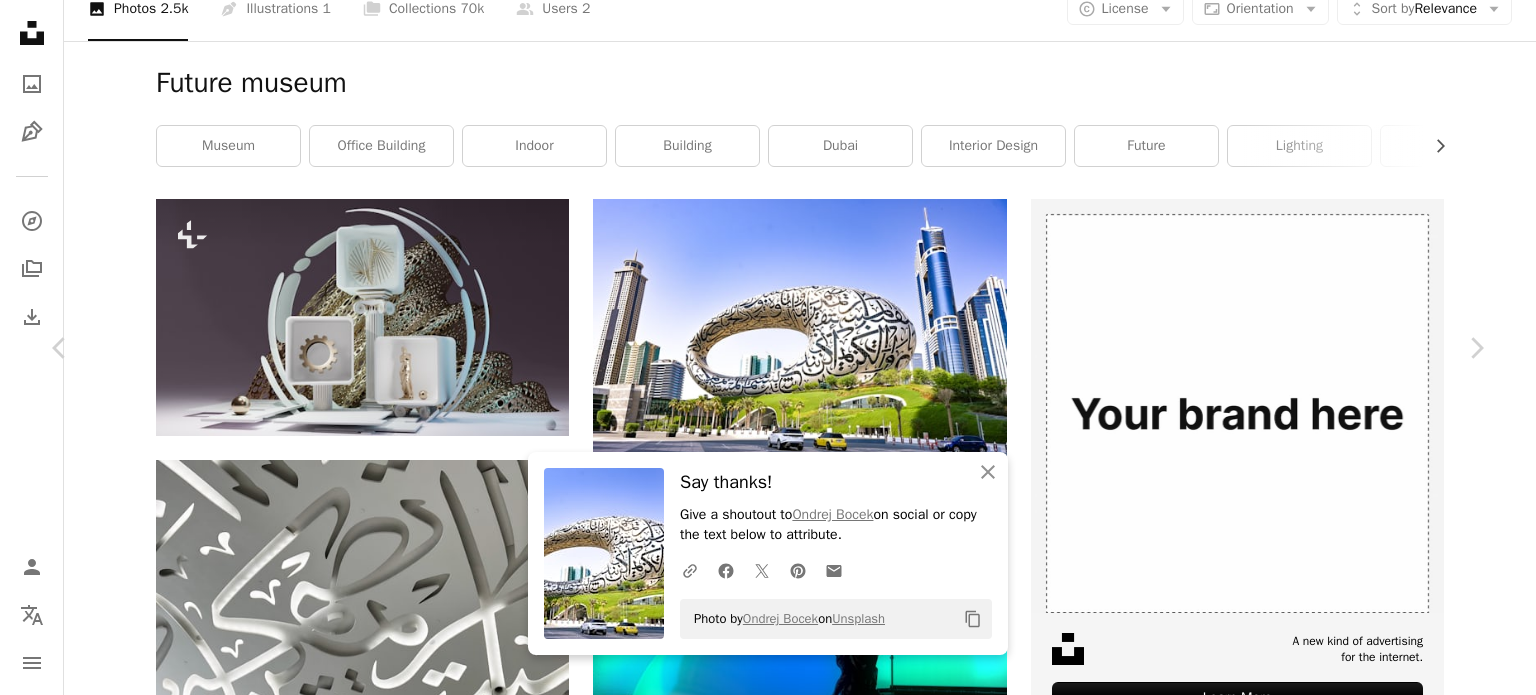 click on "An X shape" at bounding box center (20, 20) 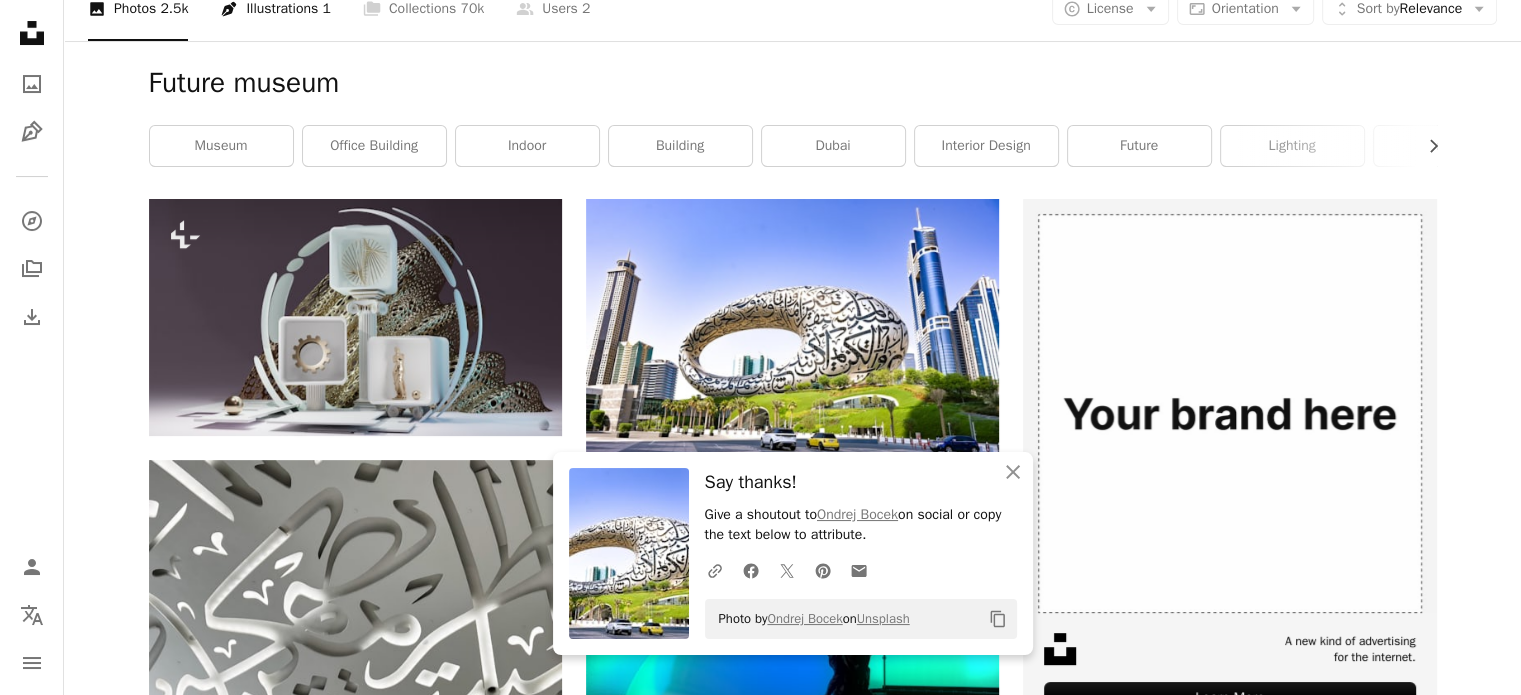 scroll, scrollTop: 0, scrollLeft: 0, axis: both 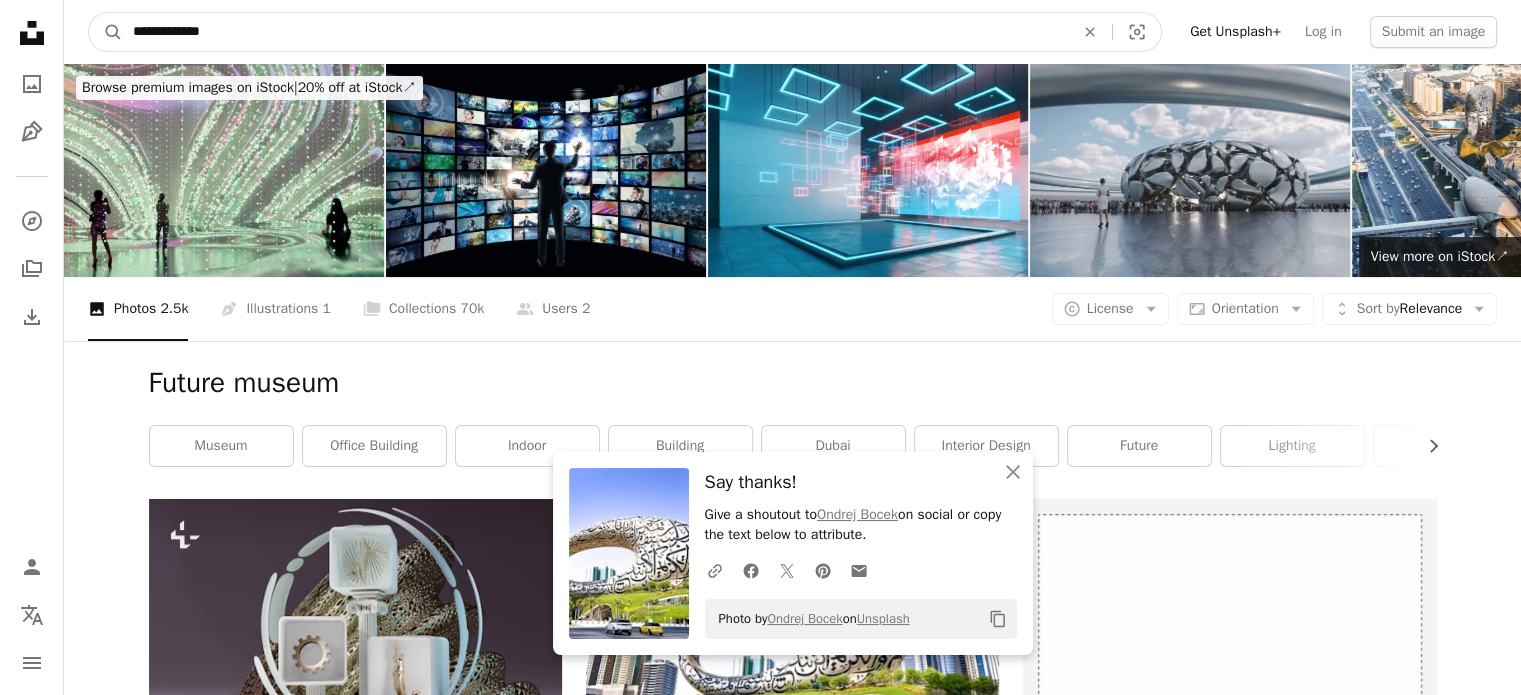drag, startPoint x: 266, startPoint y: 30, endPoint x: 20, endPoint y: 34, distance: 246.03252 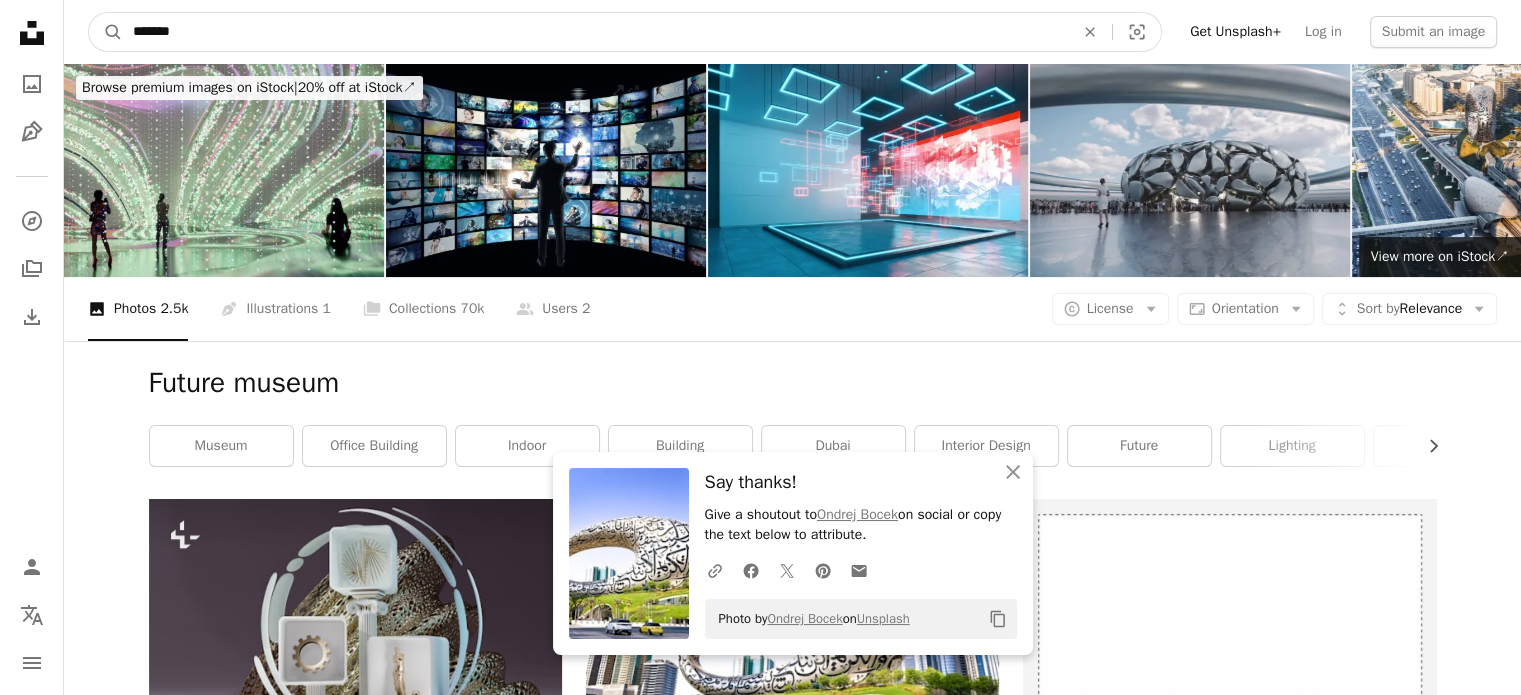 type on "*******" 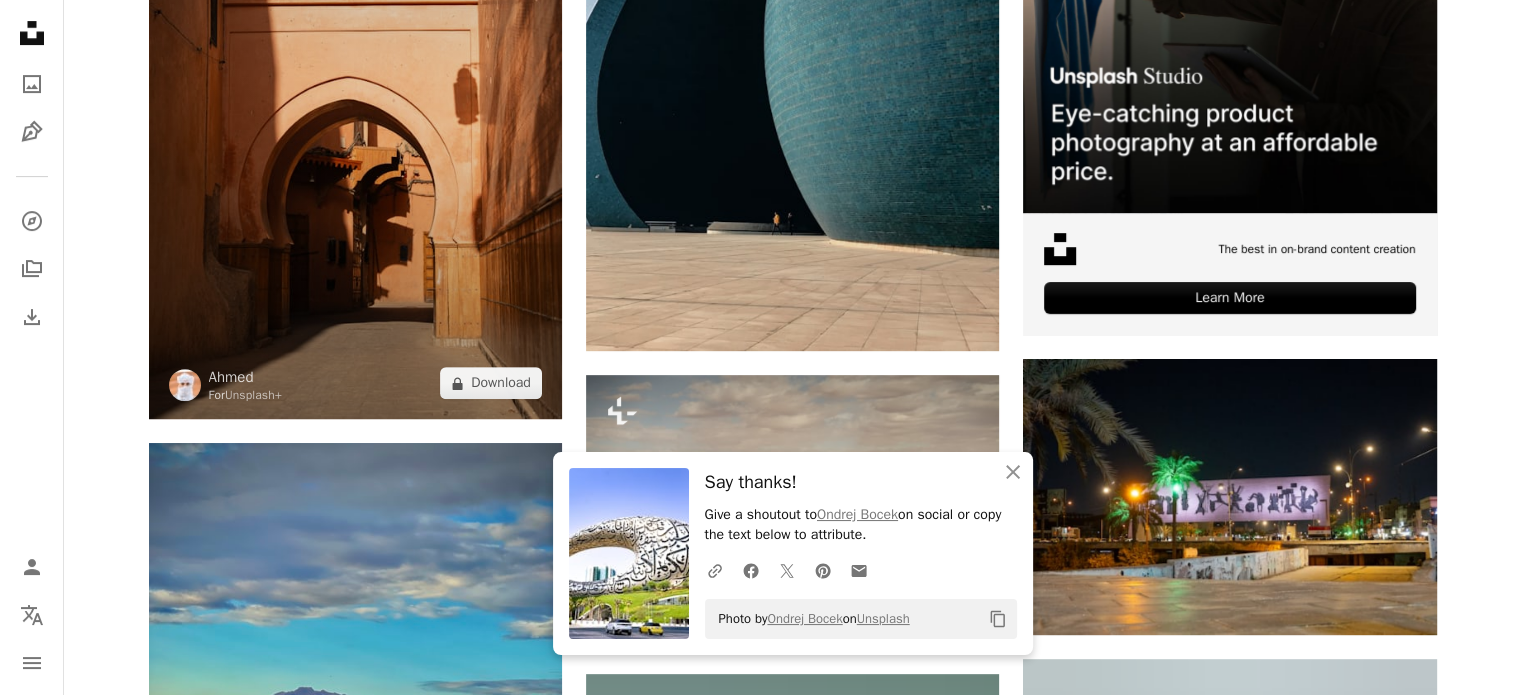 scroll, scrollTop: 400, scrollLeft: 0, axis: vertical 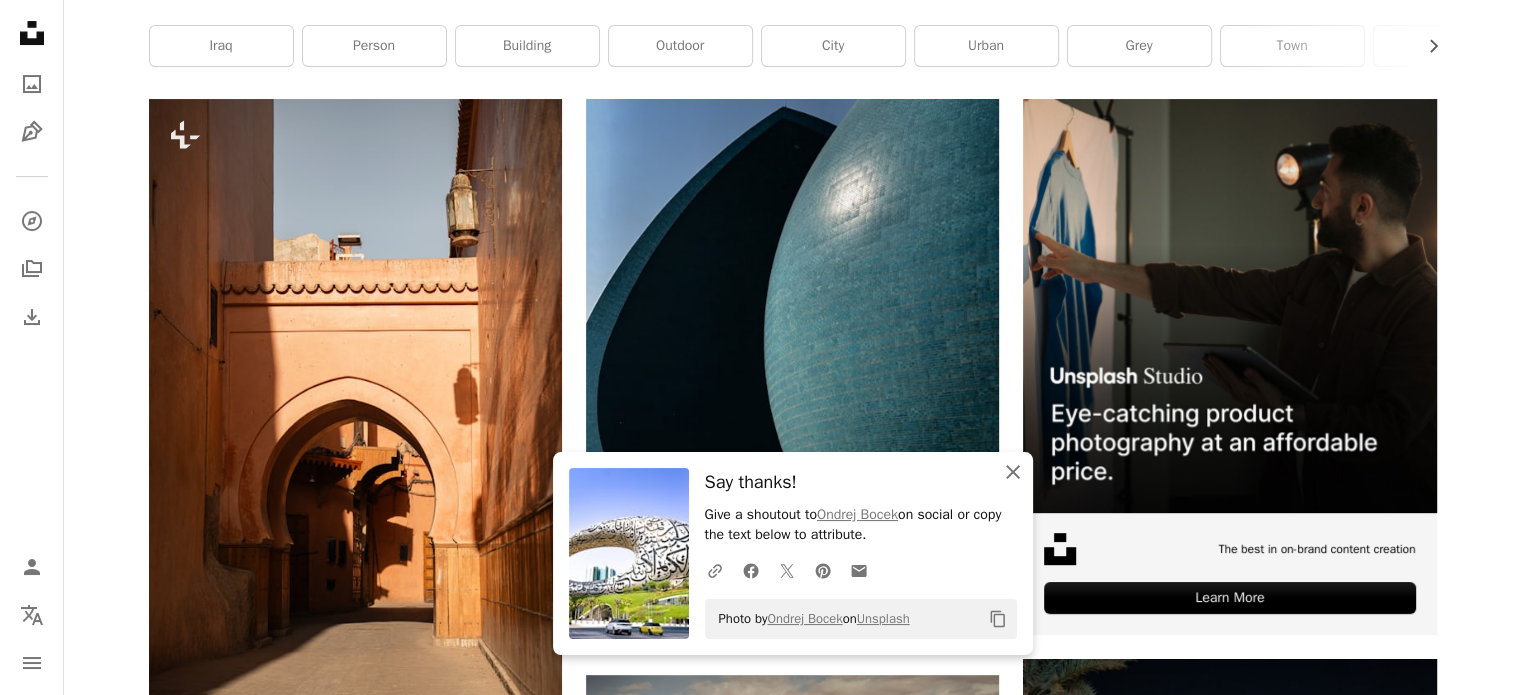 click on "An X shape" 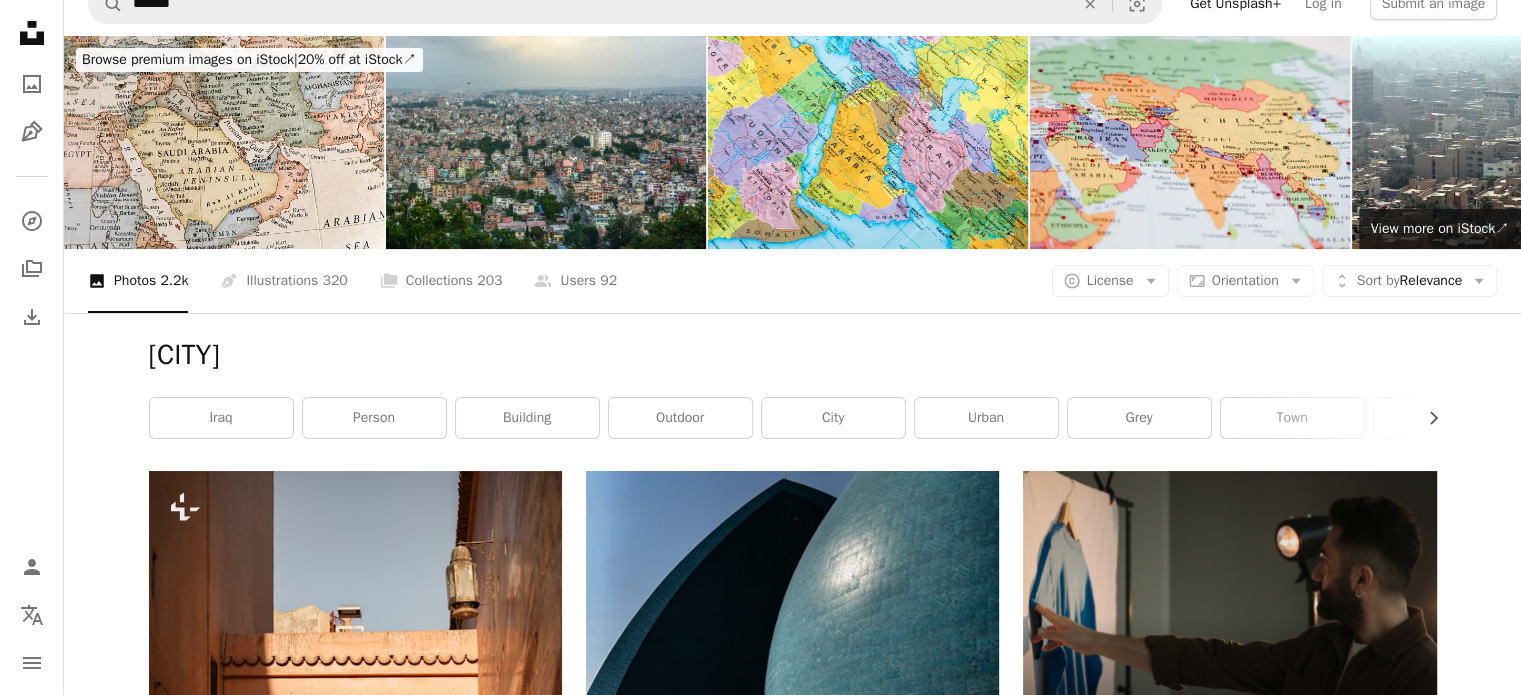 scroll, scrollTop: 0, scrollLeft: 0, axis: both 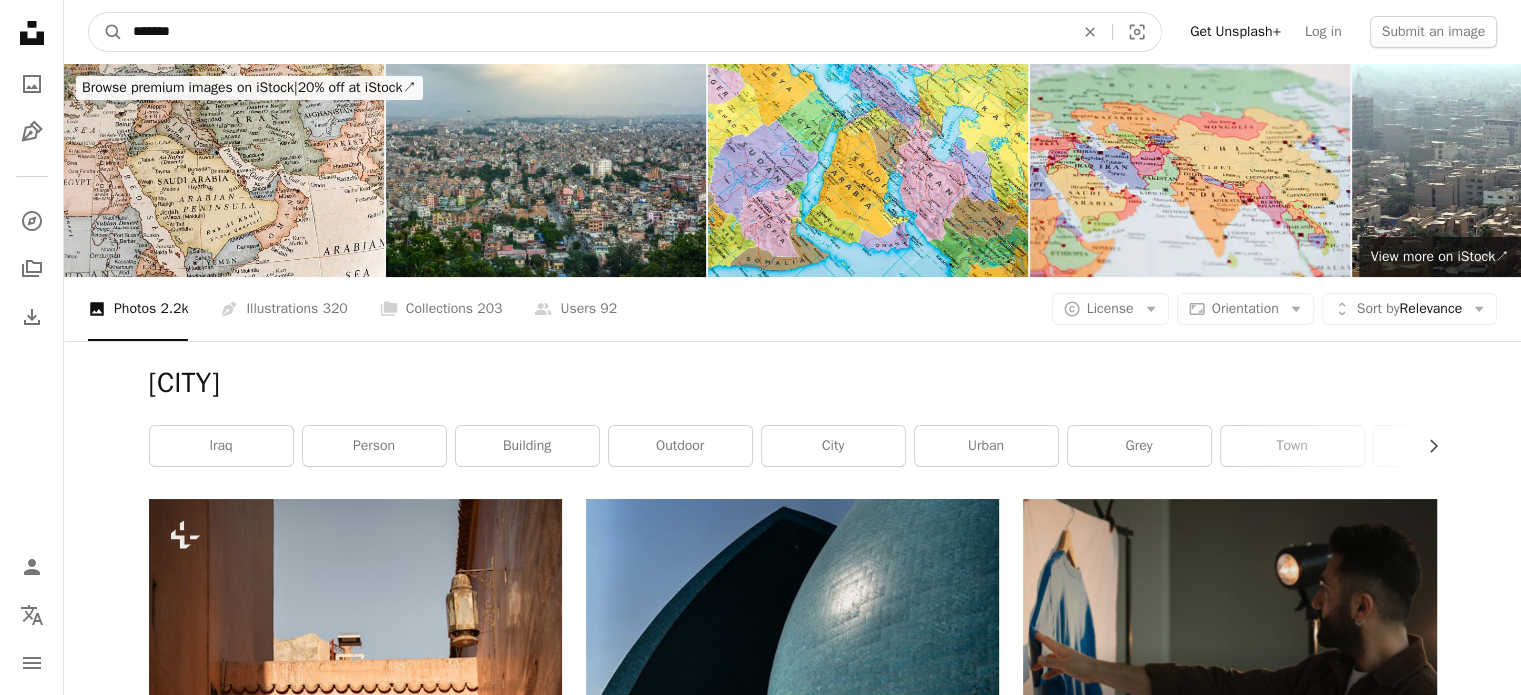 drag, startPoint x: 224, startPoint y: 38, endPoint x: 56, endPoint y: 23, distance: 168.66832 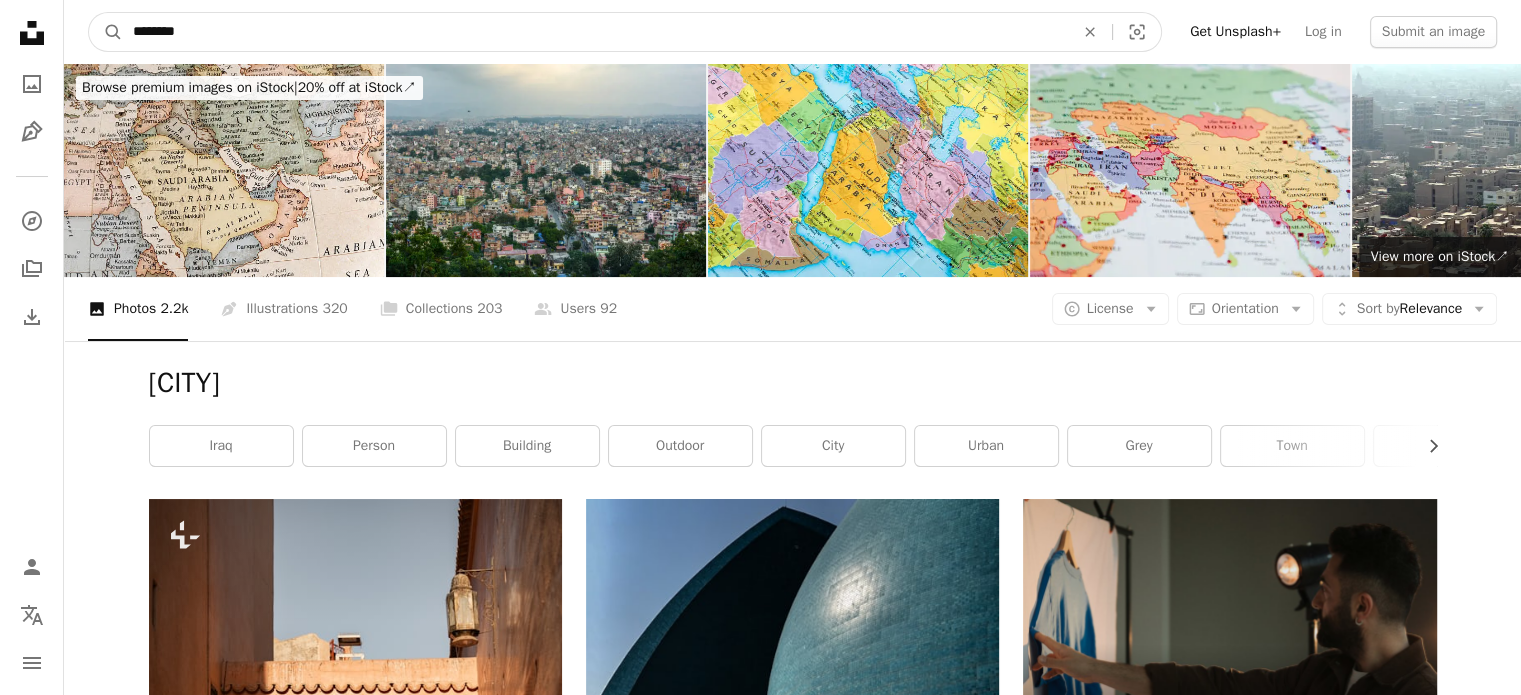 type on "*********" 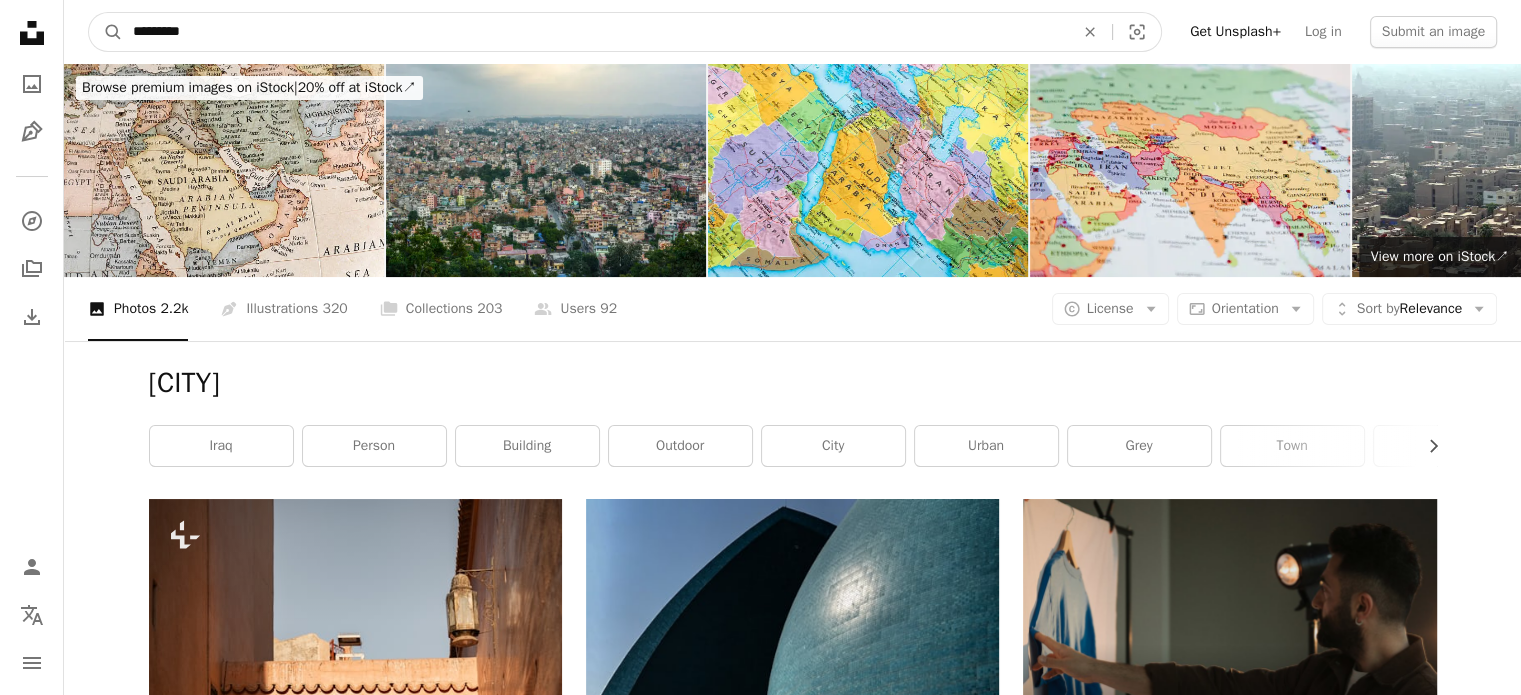 click on "A magnifying glass" at bounding box center [106, 32] 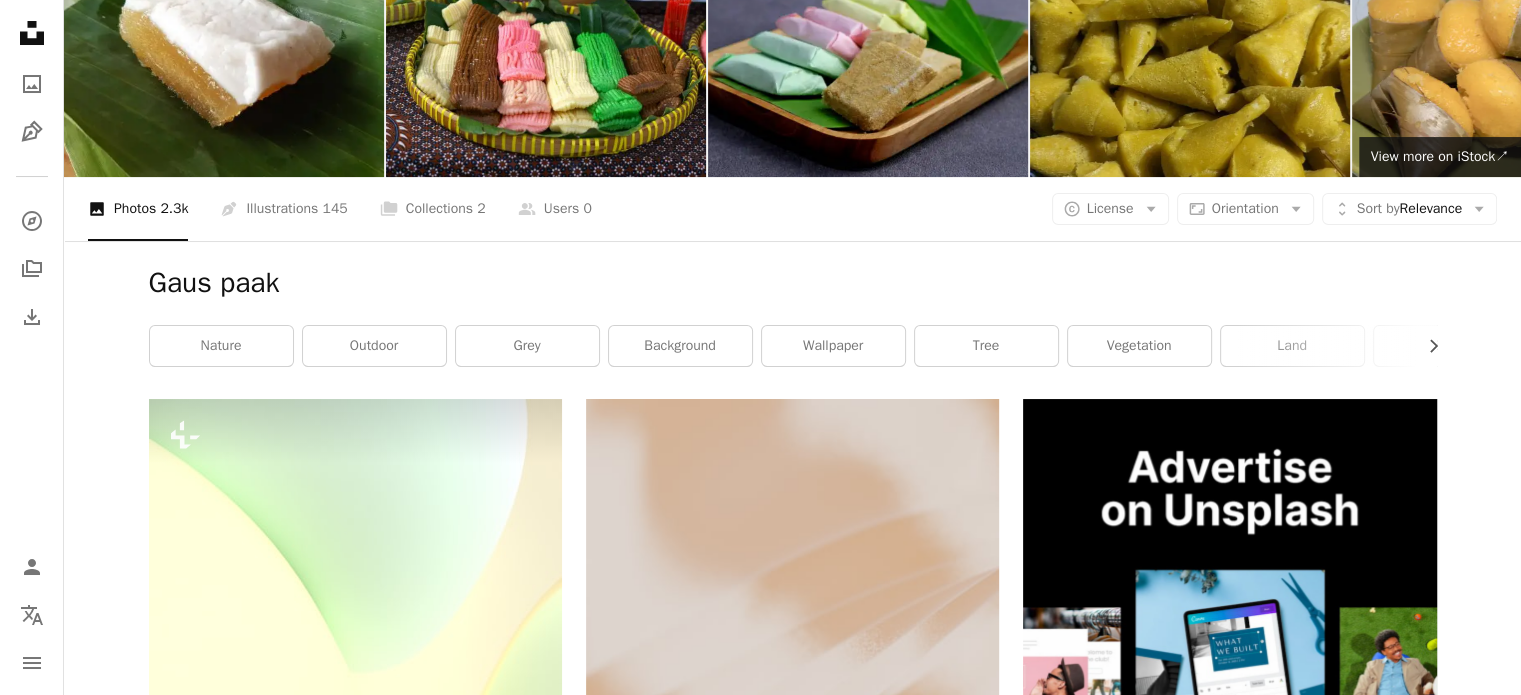 scroll, scrollTop: 0, scrollLeft: 0, axis: both 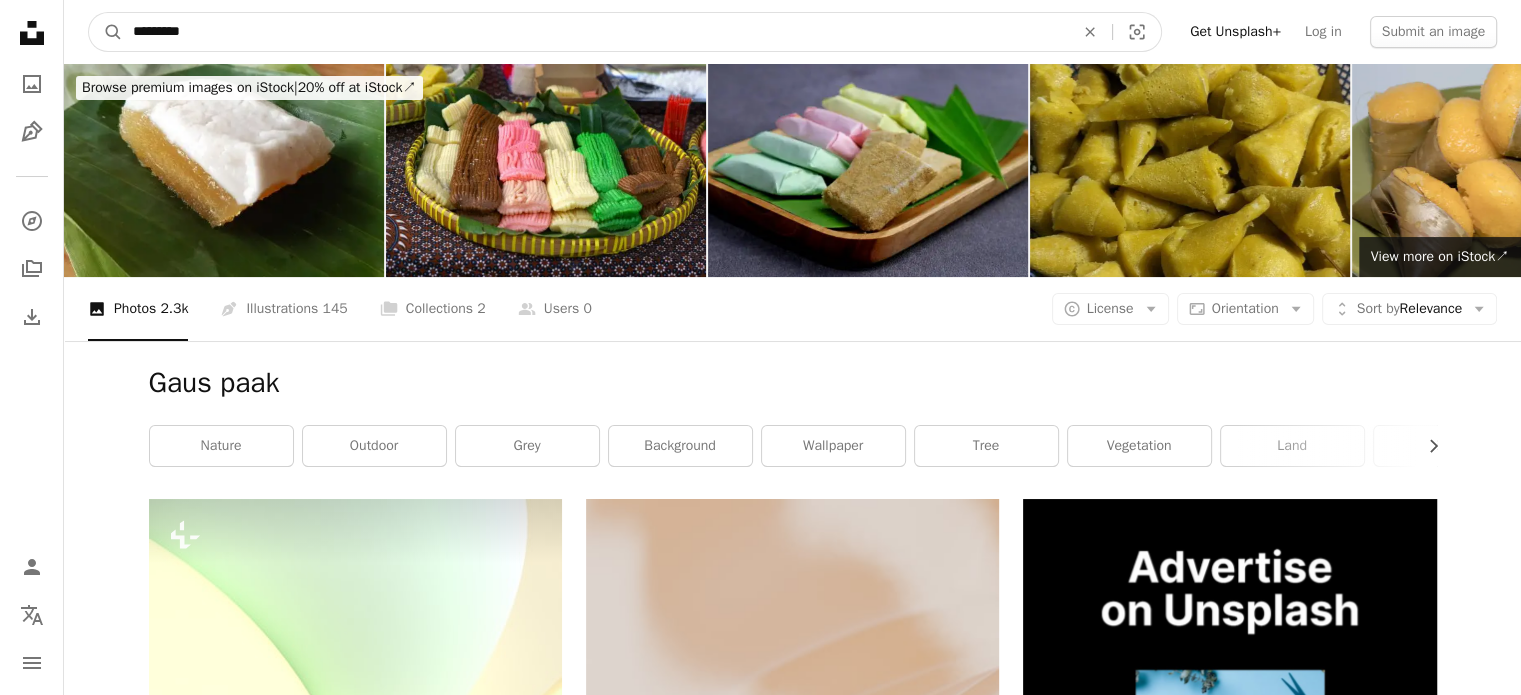 drag, startPoint x: 248, startPoint y: 25, endPoint x: 128, endPoint y: 31, distance: 120.14991 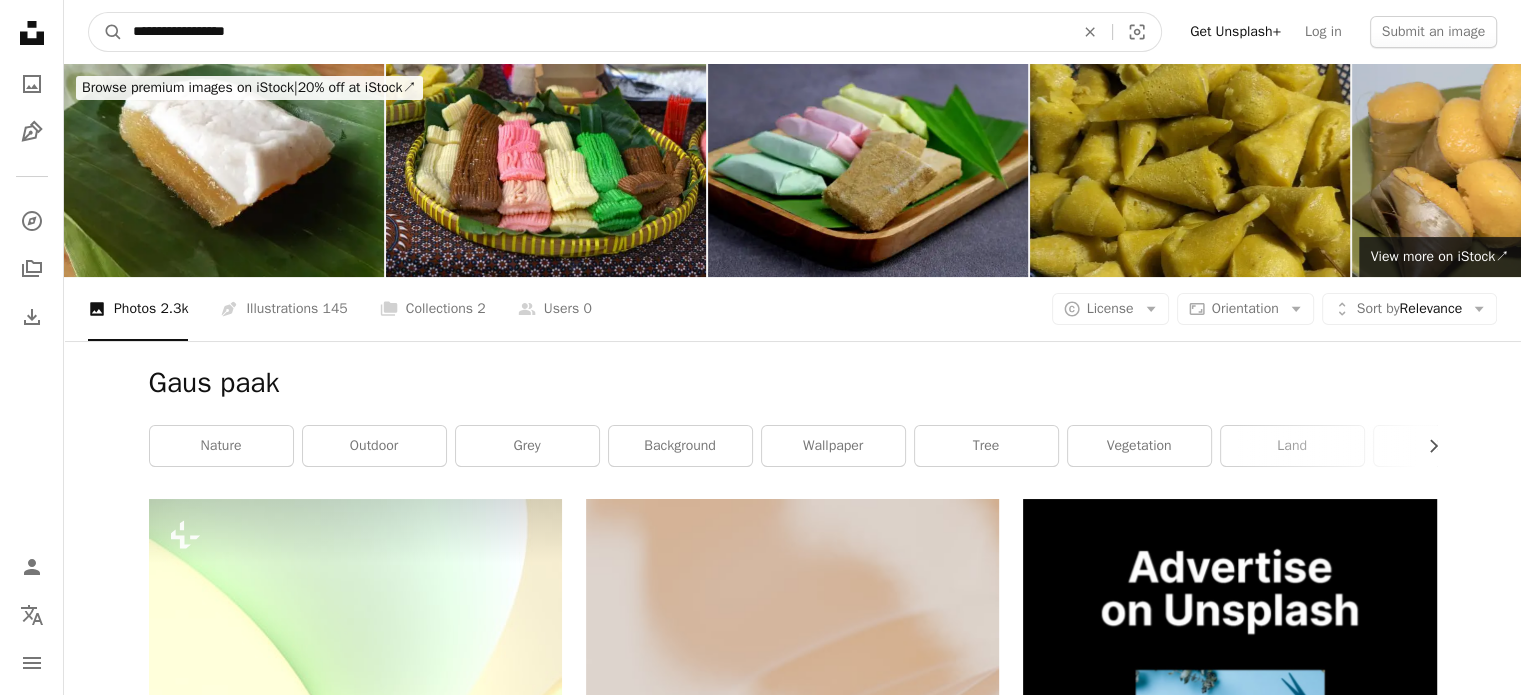 type on "**********" 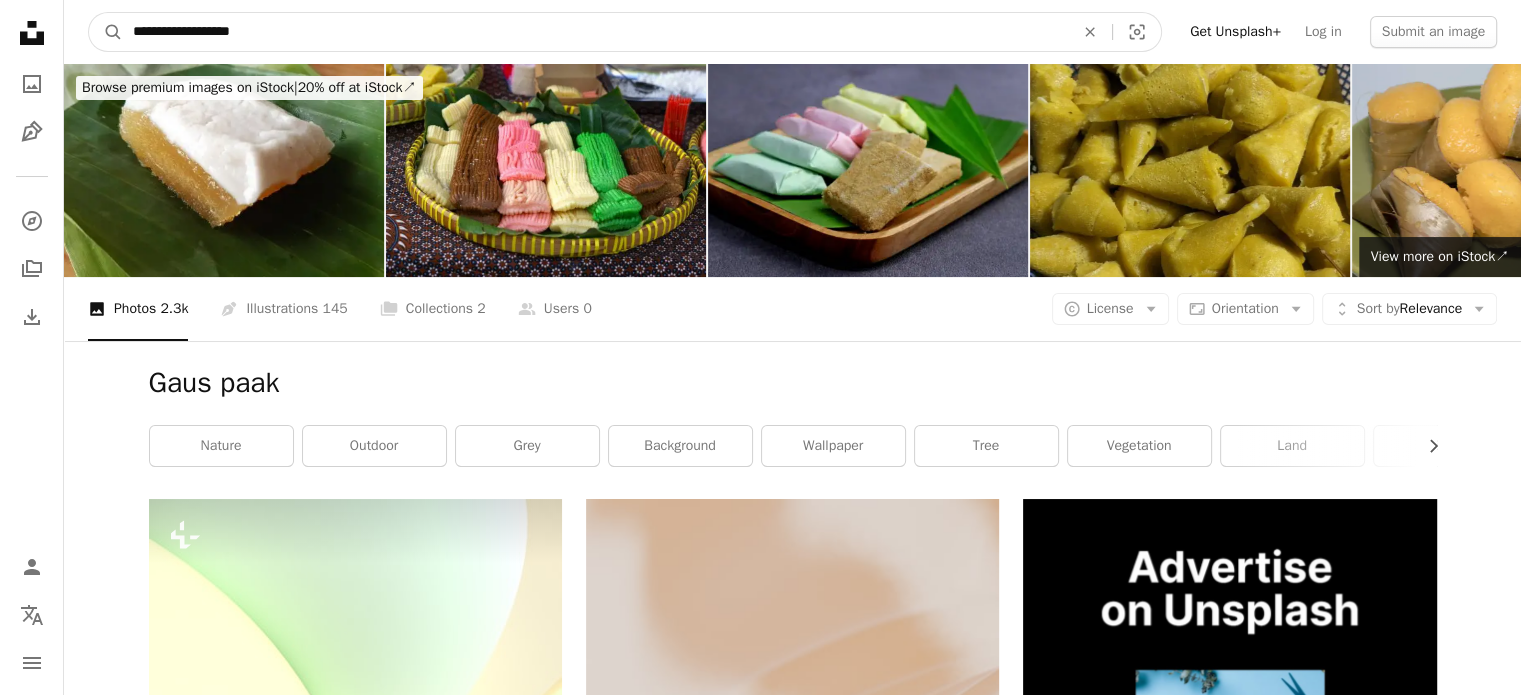 click on "A magnifying glass" at bounding box center [106, 32] 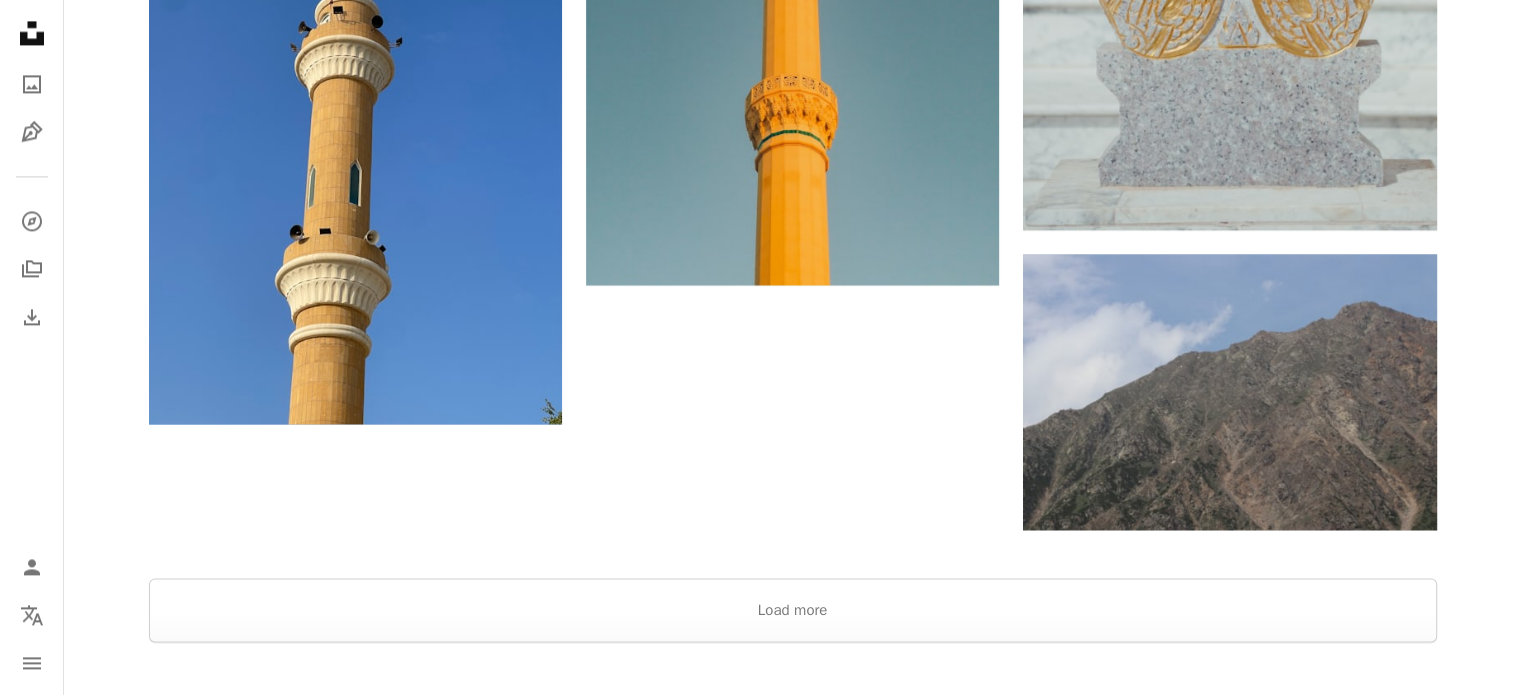 scroll, scrollTop: 3000, scrollLeft: 0, axis: vertical 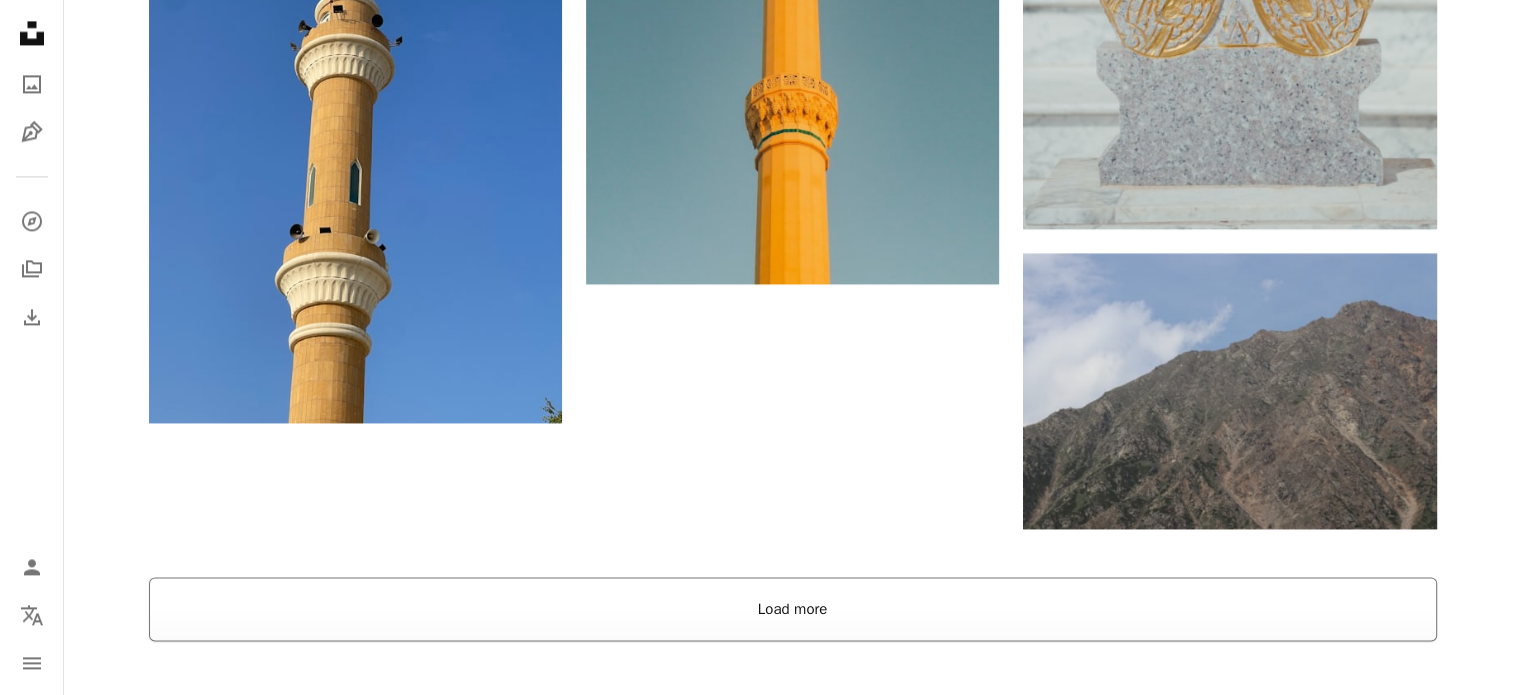 click on "Load more" at bounding box center [793, 609] 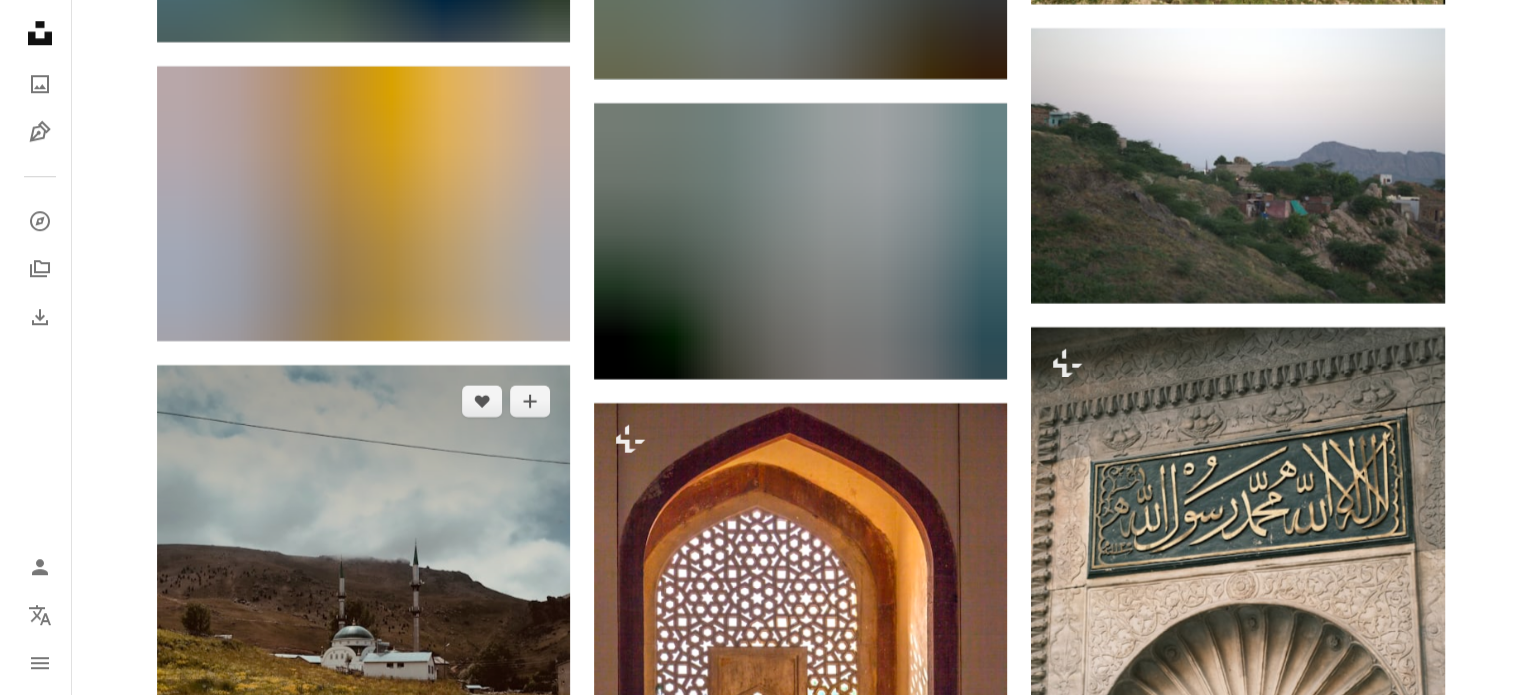 scroll, scrollTop: 16700, scrollLeft: 0, axis: vertical 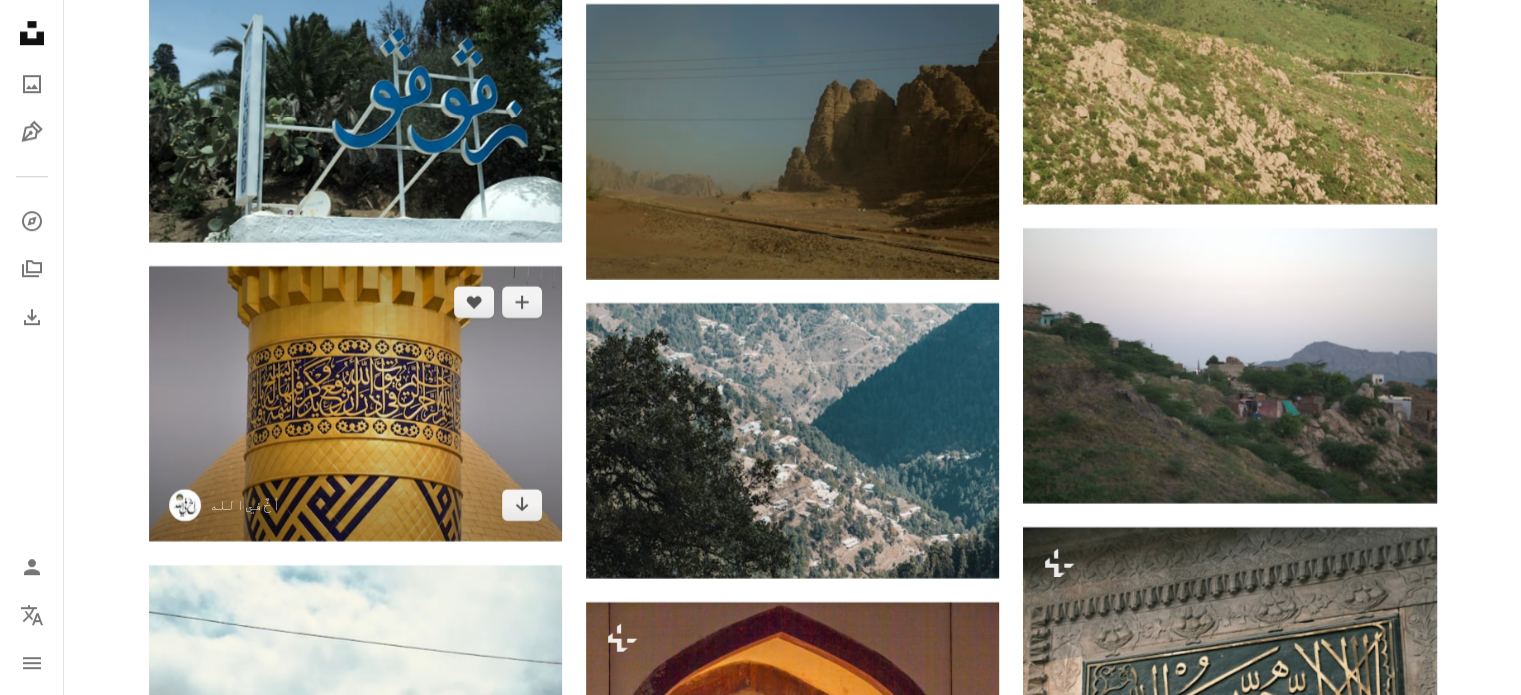 click at bounding box center [355, 403] 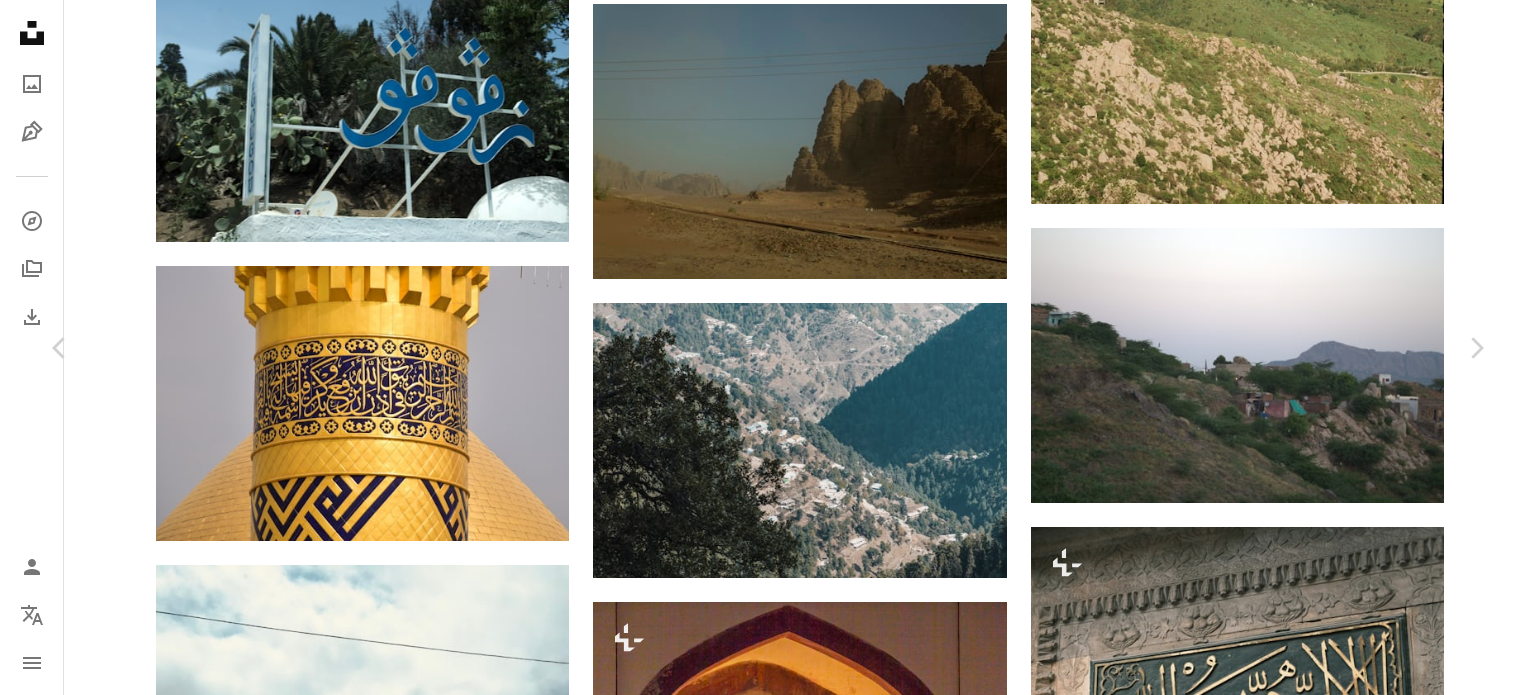 click at bounding box center (761, 5801) 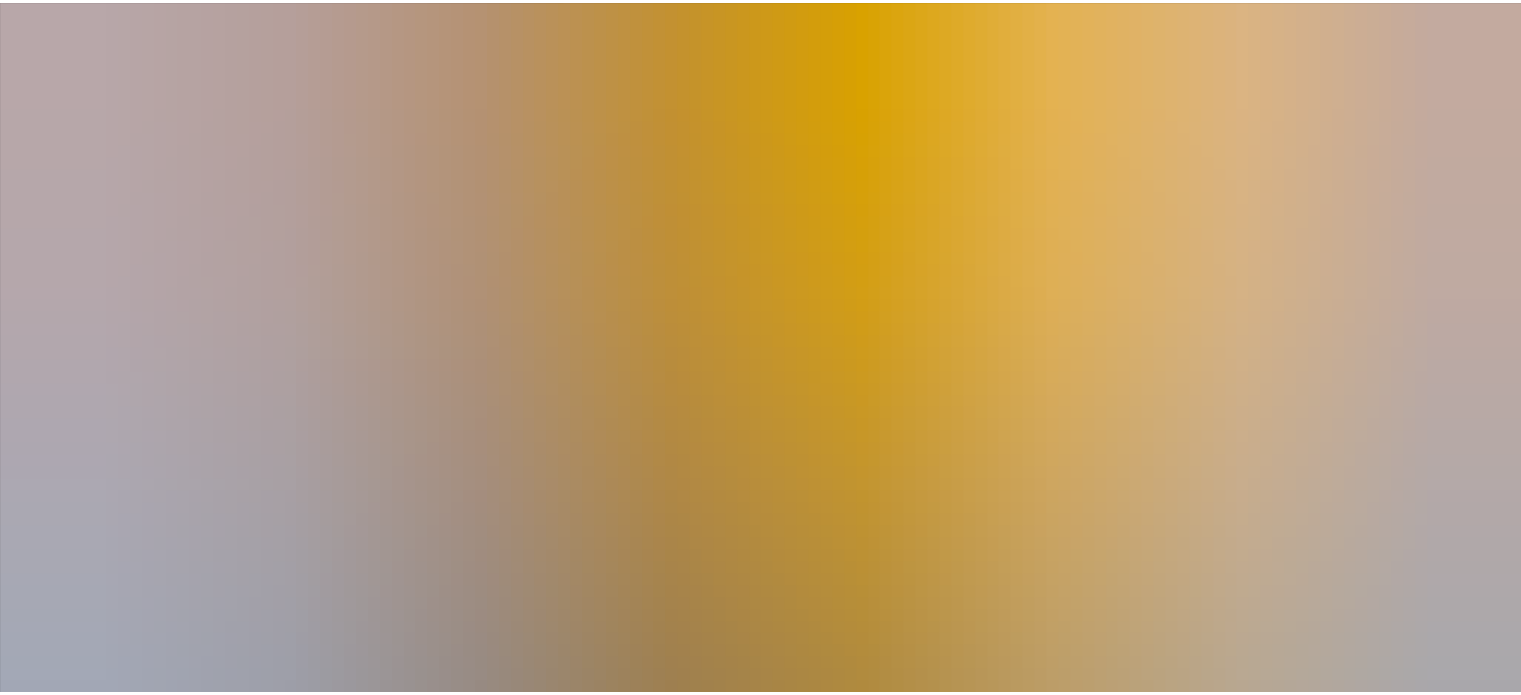scroll, scrollTop: 155, scrollLeft: 0, axis: vertical 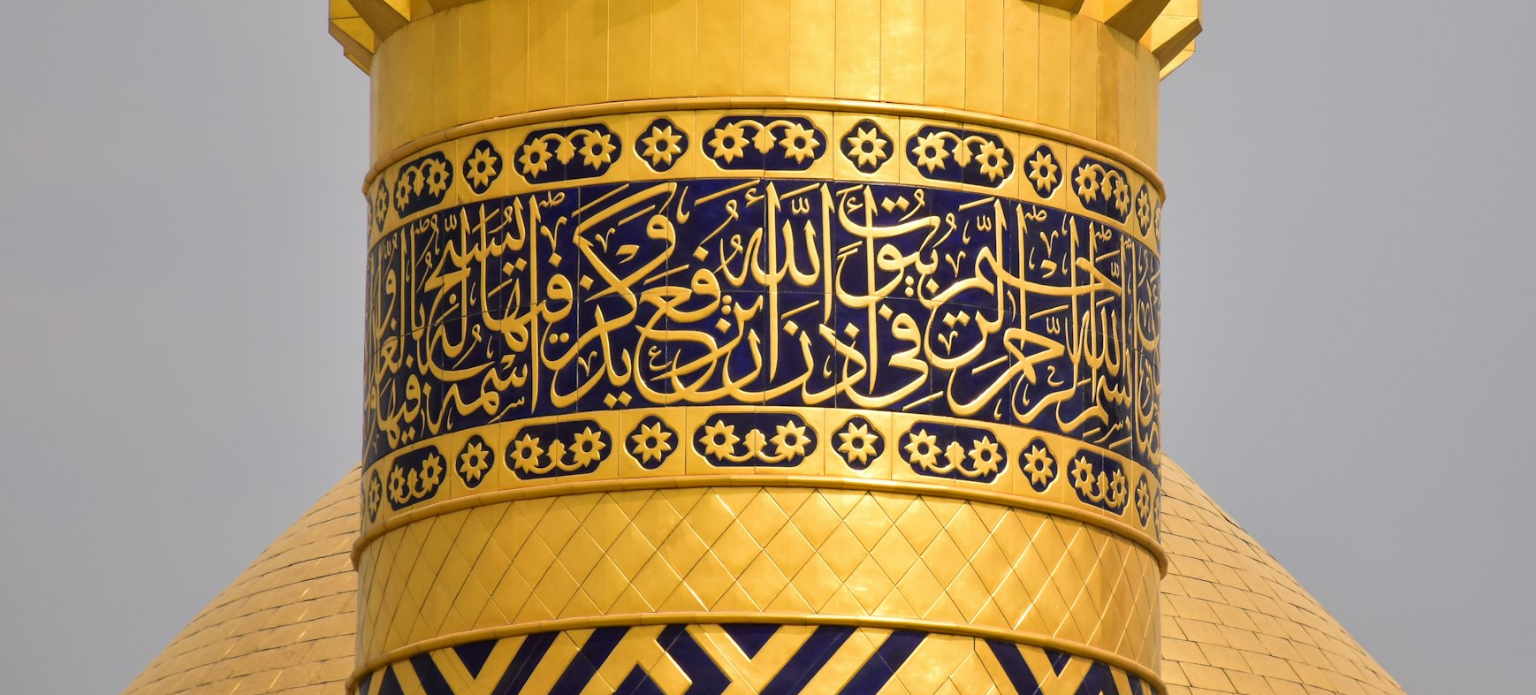 drag, startPoint x: 783, startPoint y: 416, endPoint x: 831, endPoint y: 384, distance: 57.68882 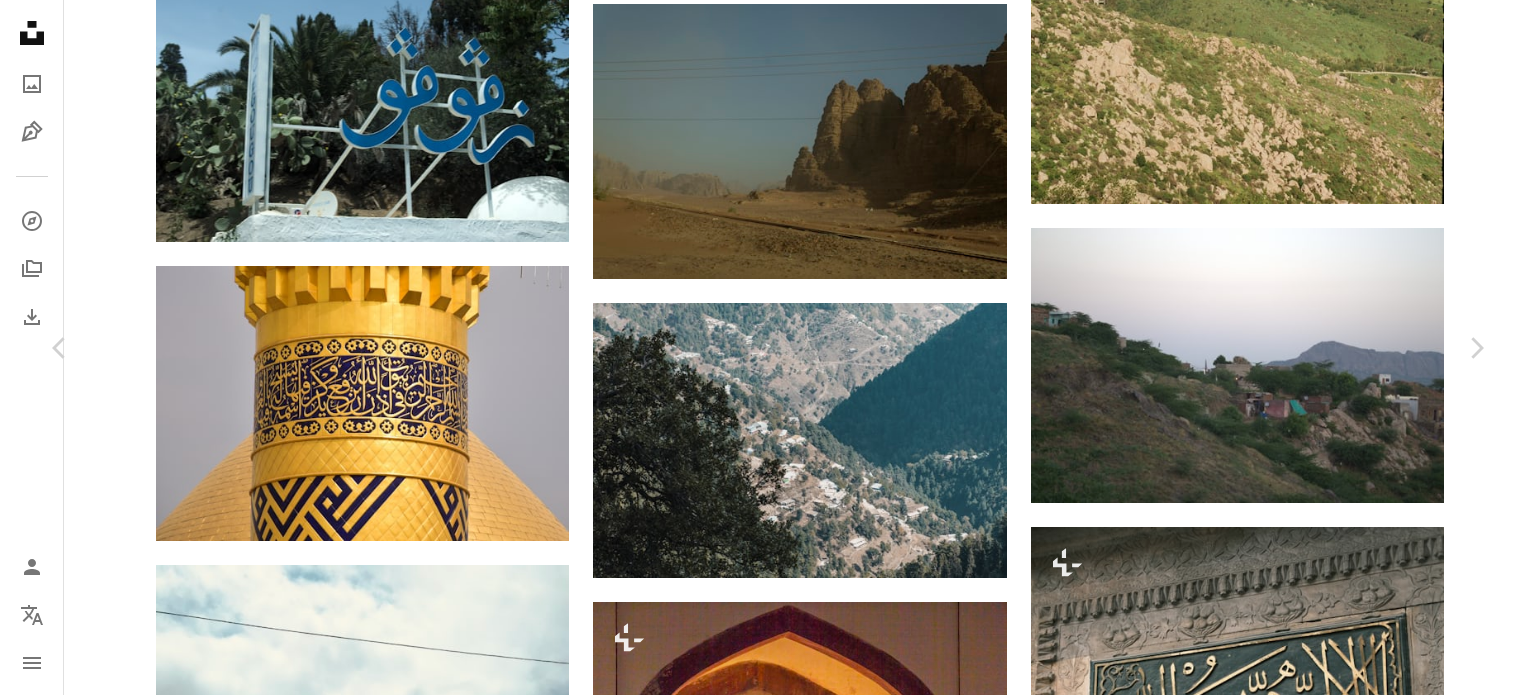 click on "An X shape Chevron left Chevron right أخٌ‌في‌الله mhrezaa A heart A plus sign Download free Chevron down Zoom in Views 127,051 Downloads 989 A forward-right arrow Share Info icon Info More Actions Calendar outlined Published on  September 20, 2020 Camera NIKON CORPORATION, NIKON D5600 Safety Free to use under the  Unsplash License islam karbala walking iran muslim iraq shia holy dome shrine [CITY] hussain arbaeen abbas building architecture temple Free images Browse premium related images on iStock  |  Save 20% with code UNSPLASH20 View more on iStock  ↗ Related images A heart A plus sign أخٌ‌في‌الله Arrow pointing down Plus sign for Unsplash+ A heart A plus sign Cihat Hıdır For  Unsplash+ A lock Download A heart A plus sign Sardar Faizan Arrow pointing down A heart A plus sign Shafia Rizvi Available for hire A checkmark inside of a circle Arrow pointing down A heart A plus sign أخٌ‌في‌الله Arrow pointing down Plus sign for Unsplash+ A heart" at bounding box center (768, 5770) 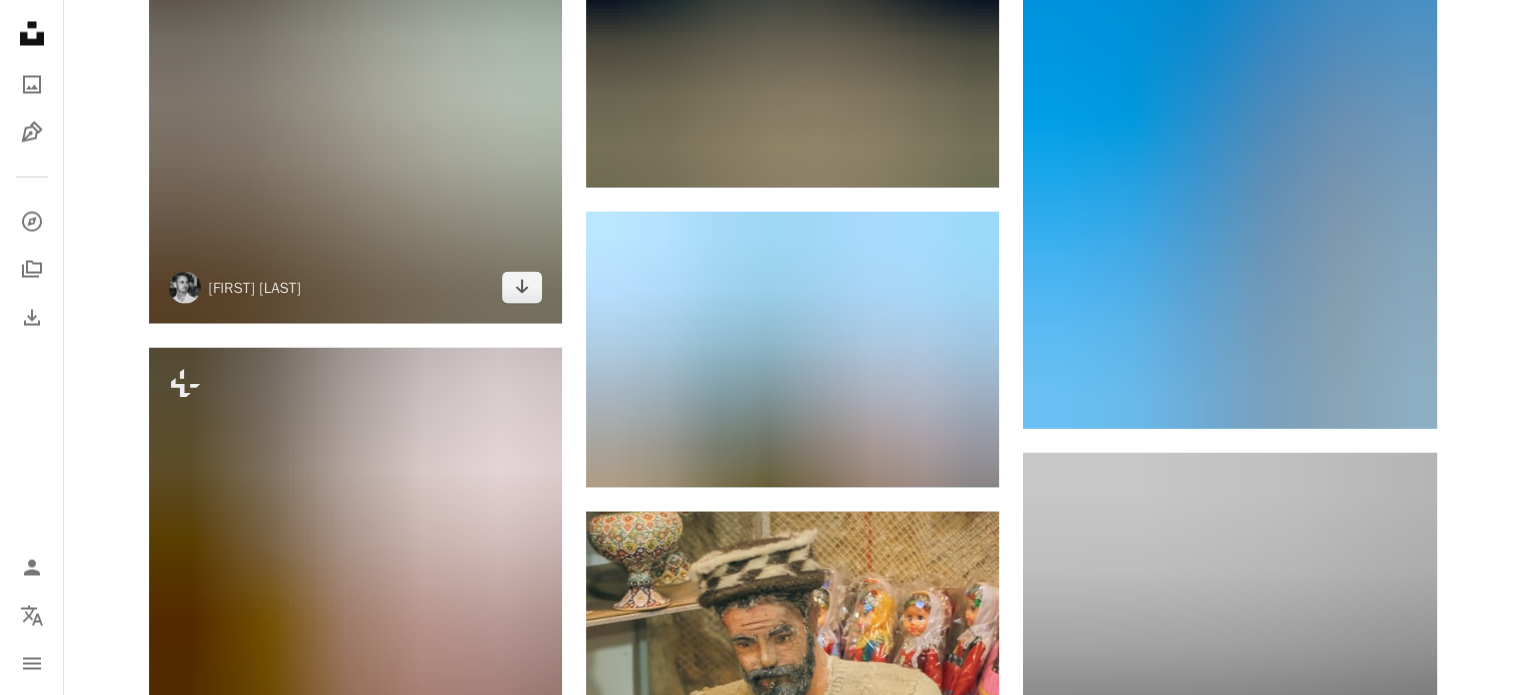 scroll, scrollTop: 19000, scrollLeft: 0, axis: vertical 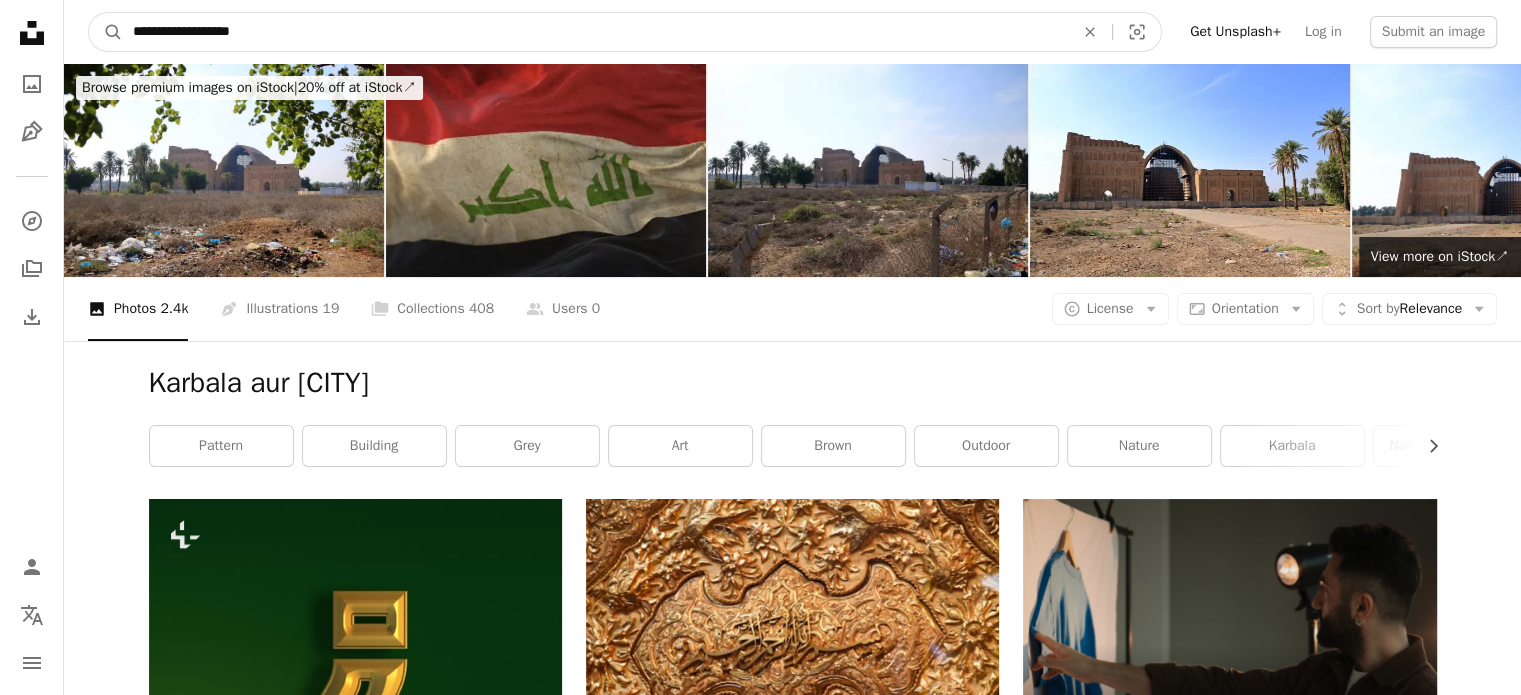 drag, startPoint x: 332, startPoint y: 33, endPoint x: 0, endPoint y: 34, distance: 332.0015 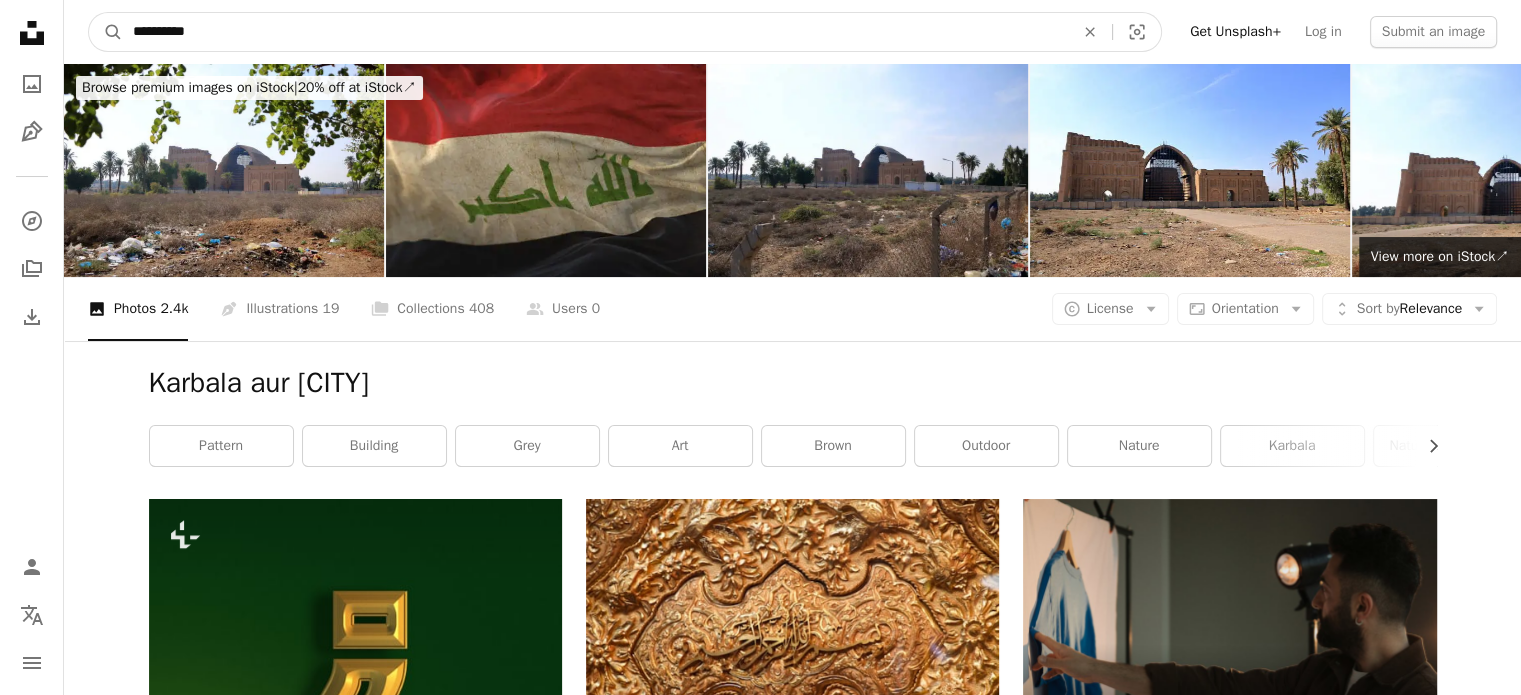 type on "**********" 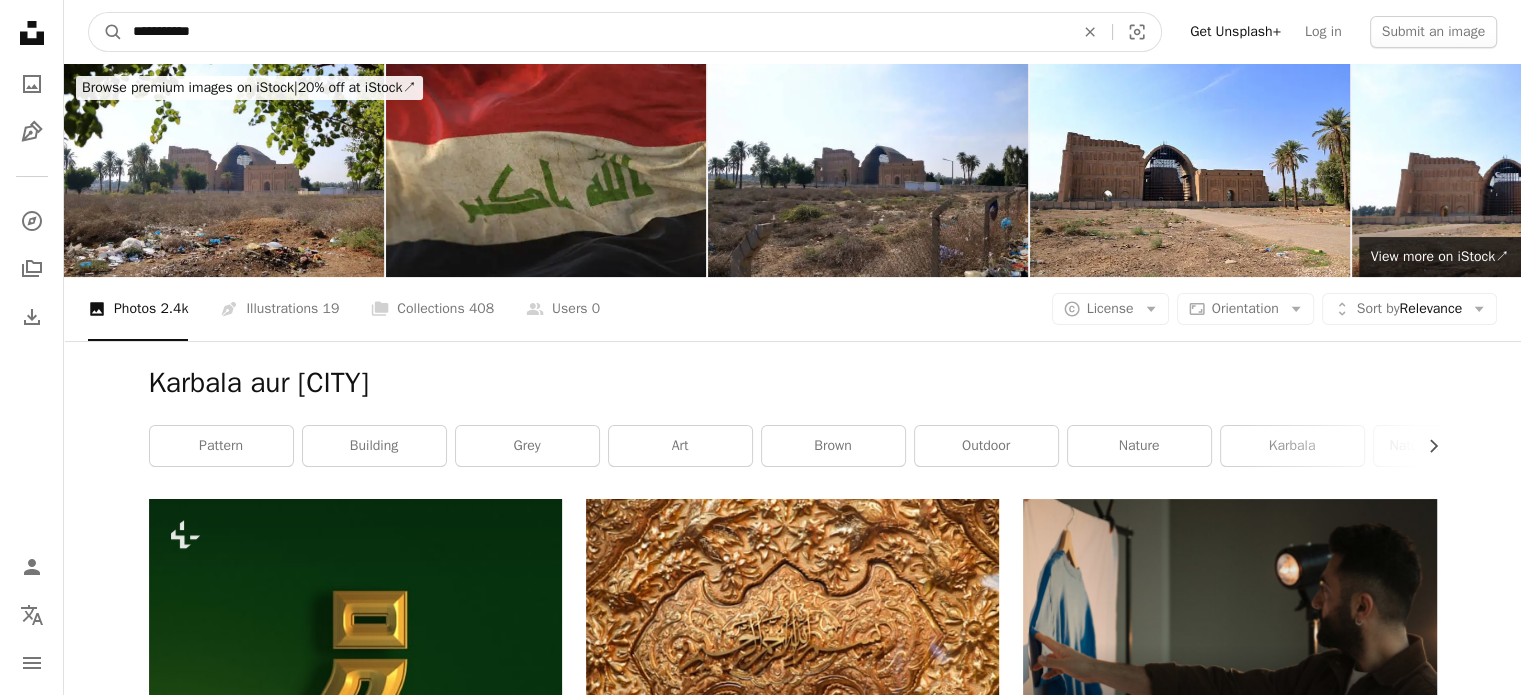 click on "A magnifying glass" at bounding box center [106, 32] 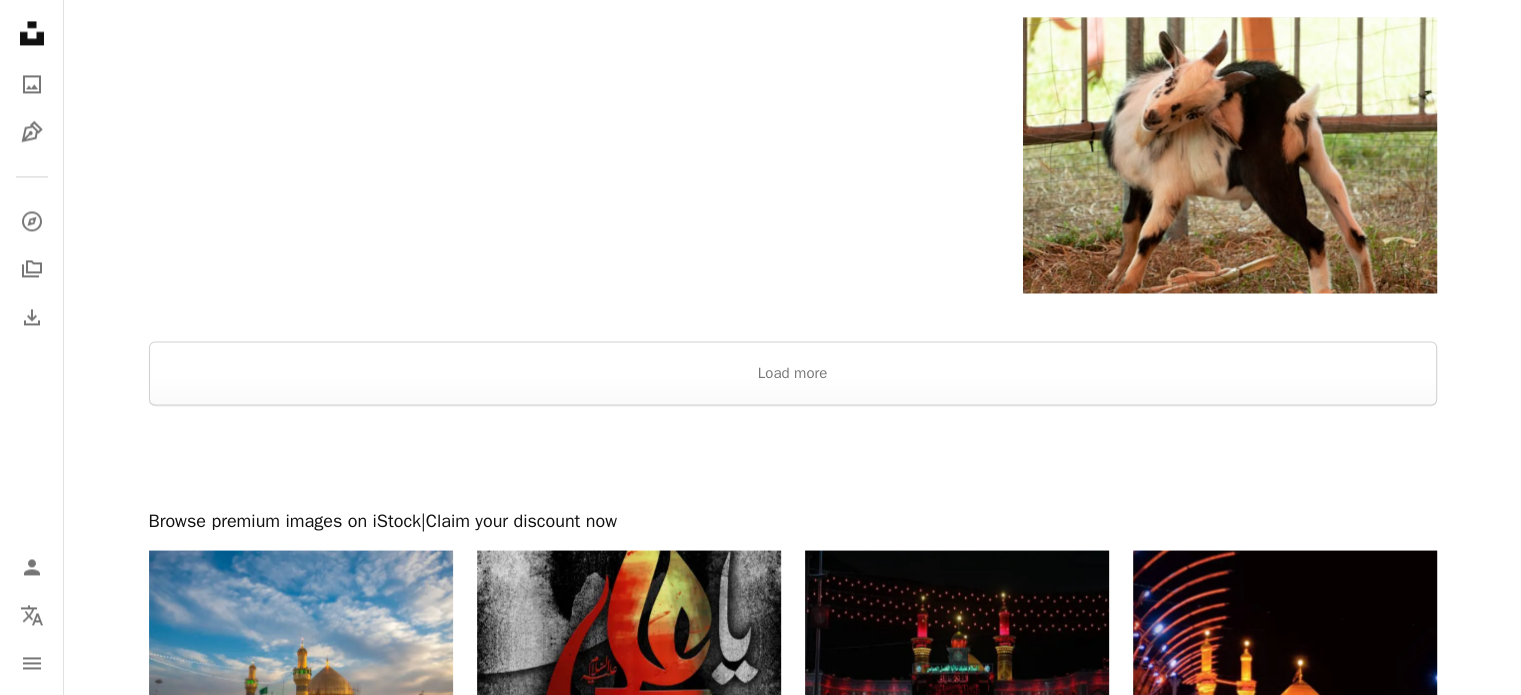 scroll, scrollTop: 3381, scrollLeft: 0, axis: vertical 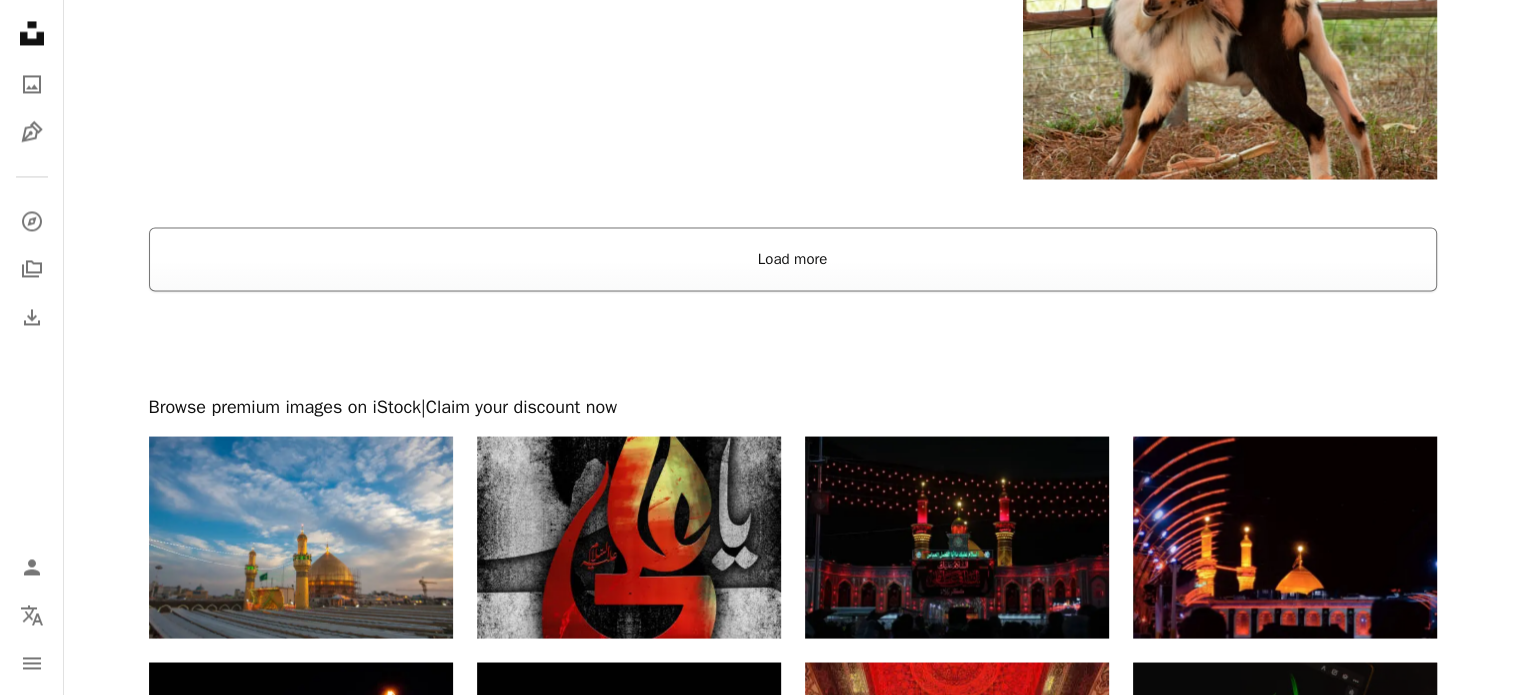 click on "Load more" at bounding box center [793, 259] 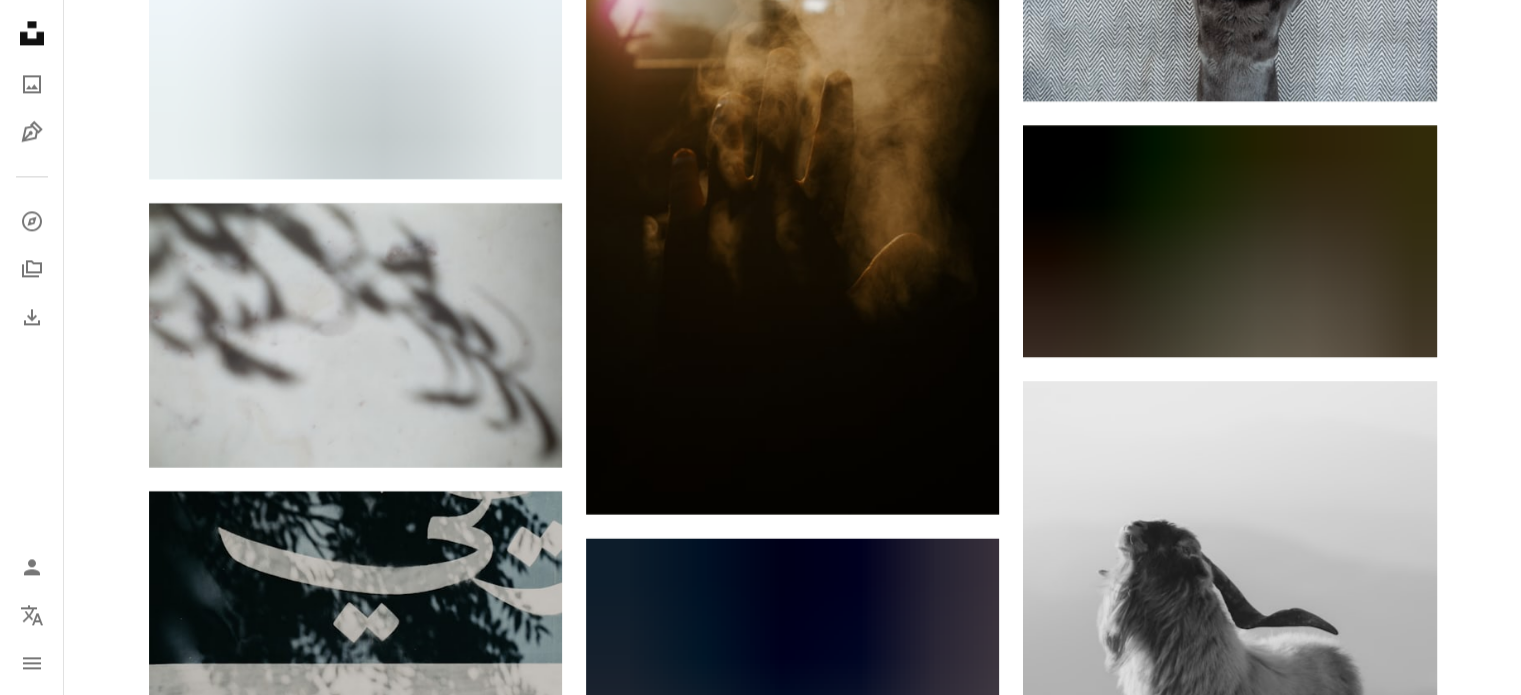 scroll, scrollTop: 11081, scrollLeft: 0, axis: vertical 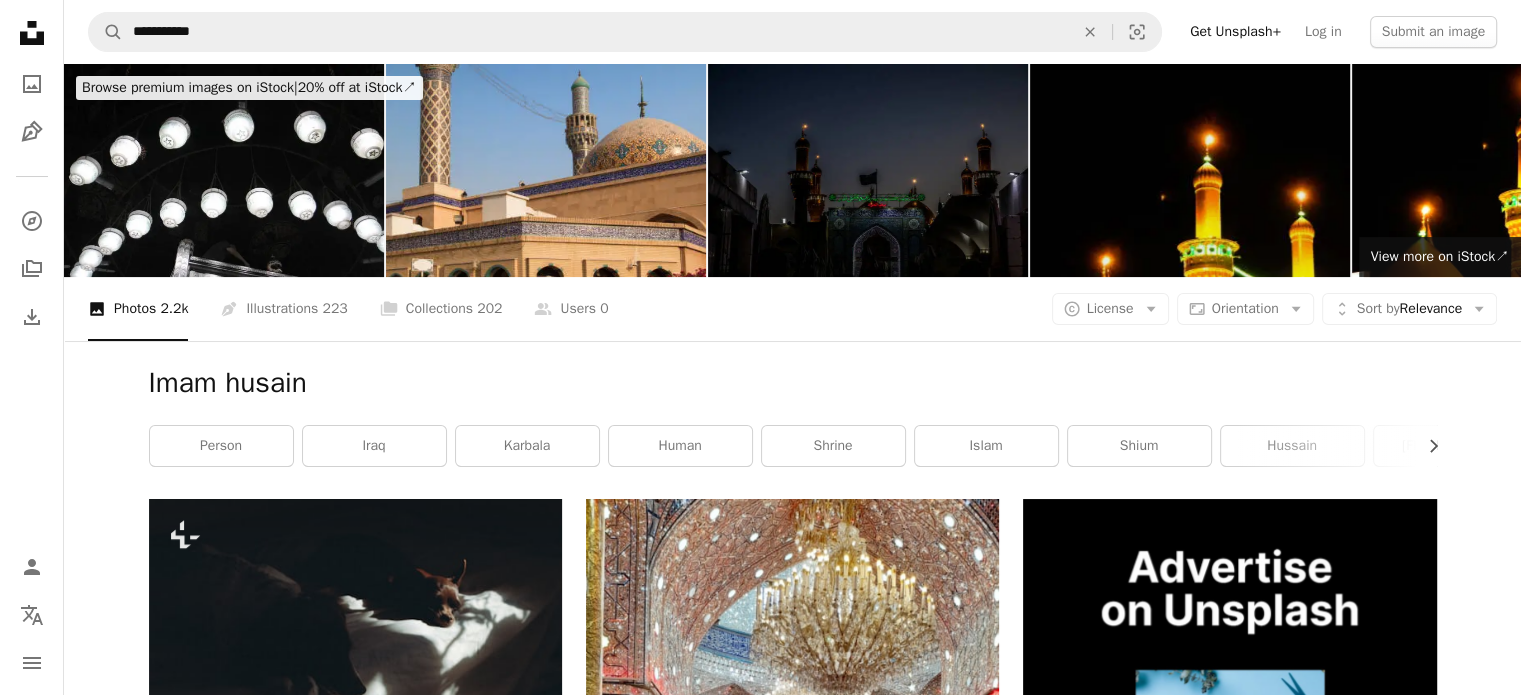 click at bounding box center [1190, 170] 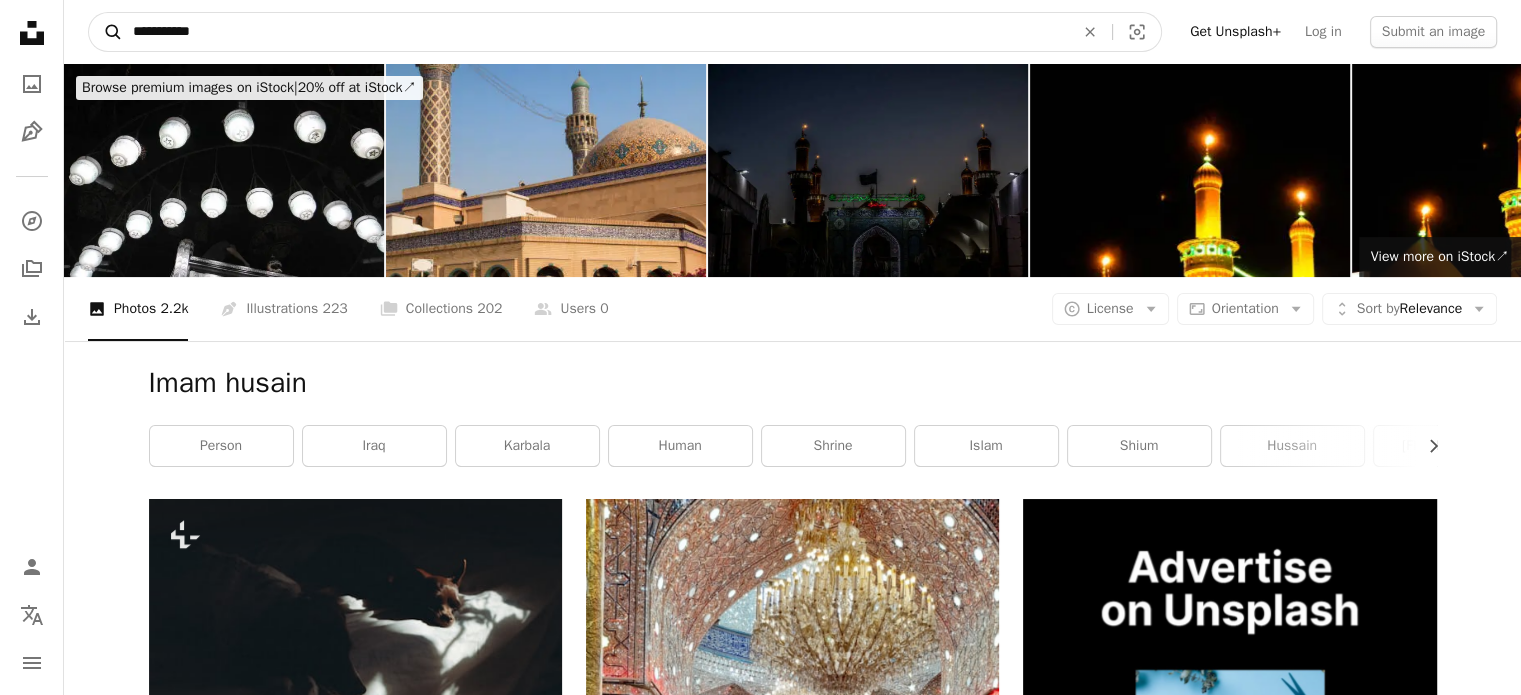drag, startPoint x: 258, startPoint y: 31, endPoint x: 98, endPoint y: 24, distance: 160.15305 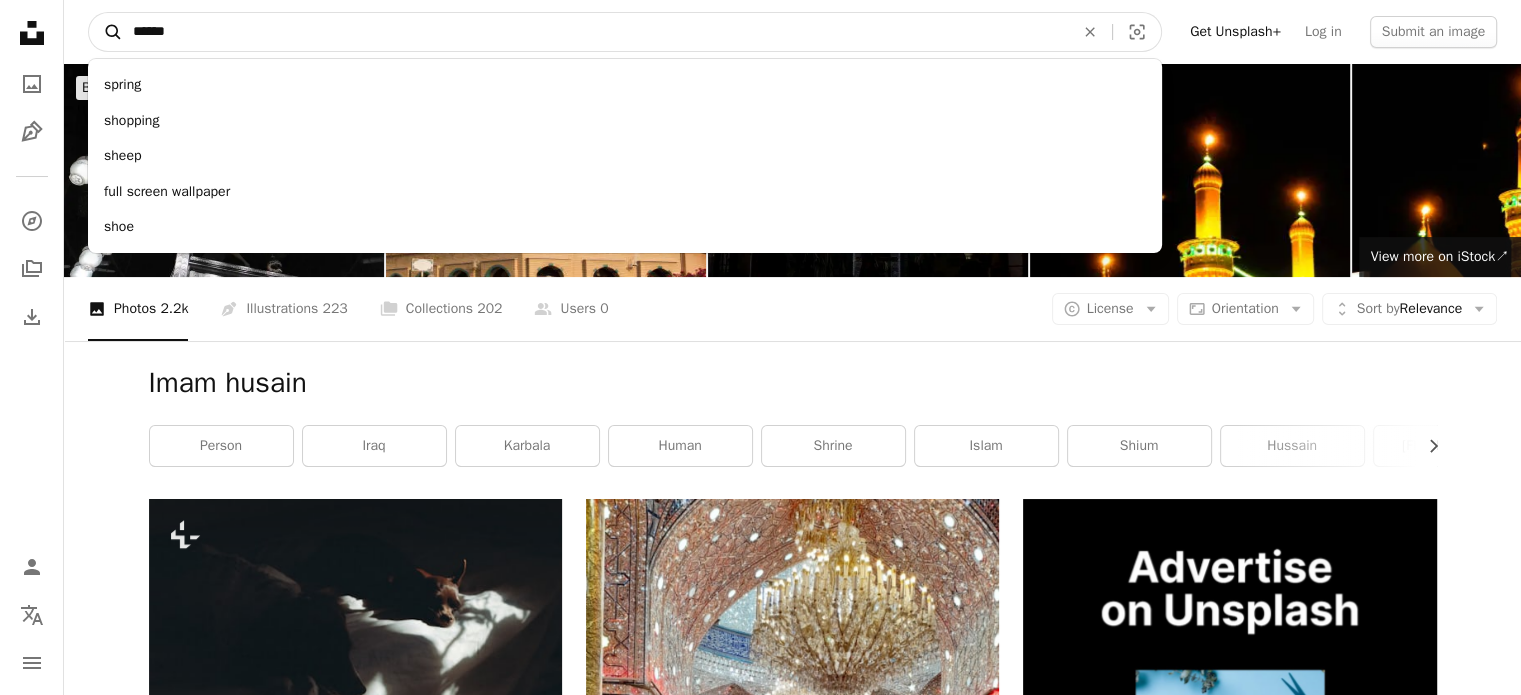 type on "******" 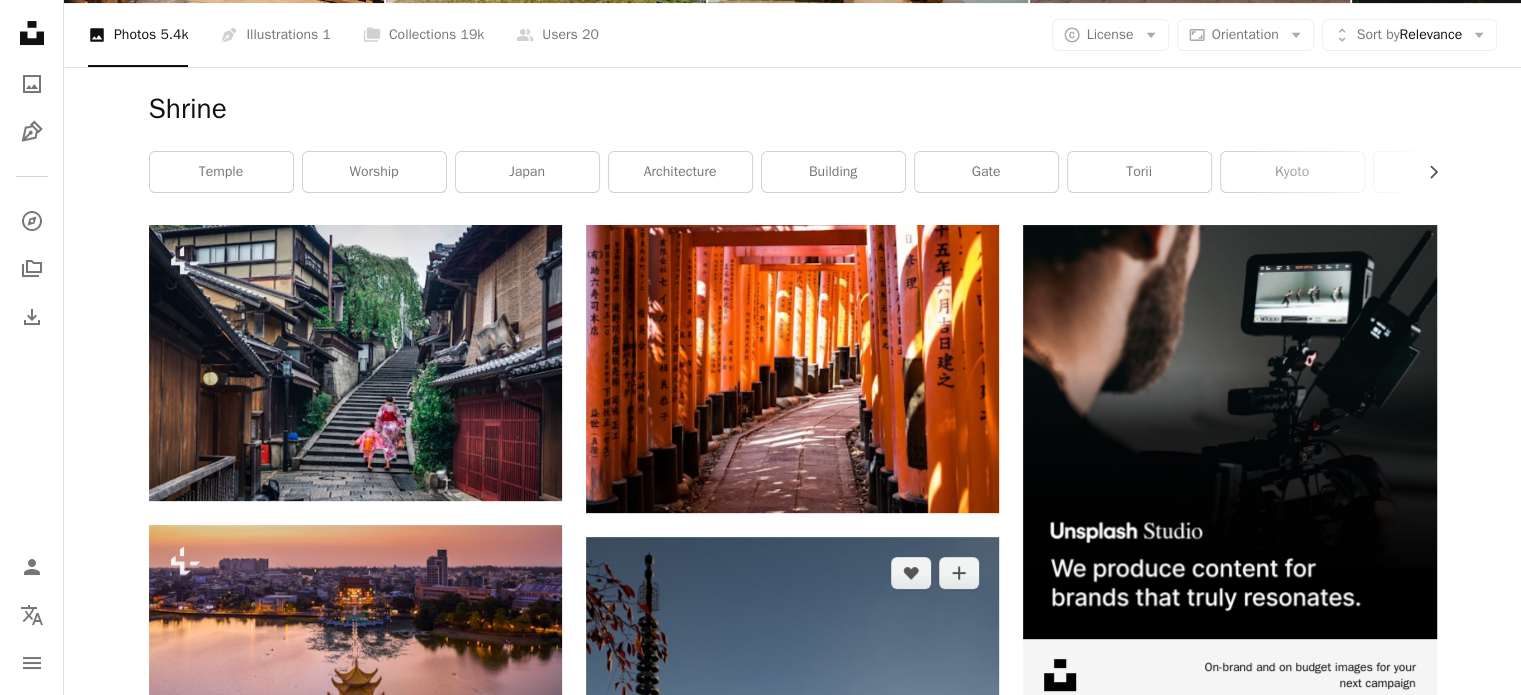 scroll, scrollTop: 0, scrollLeft: 0, axis: both 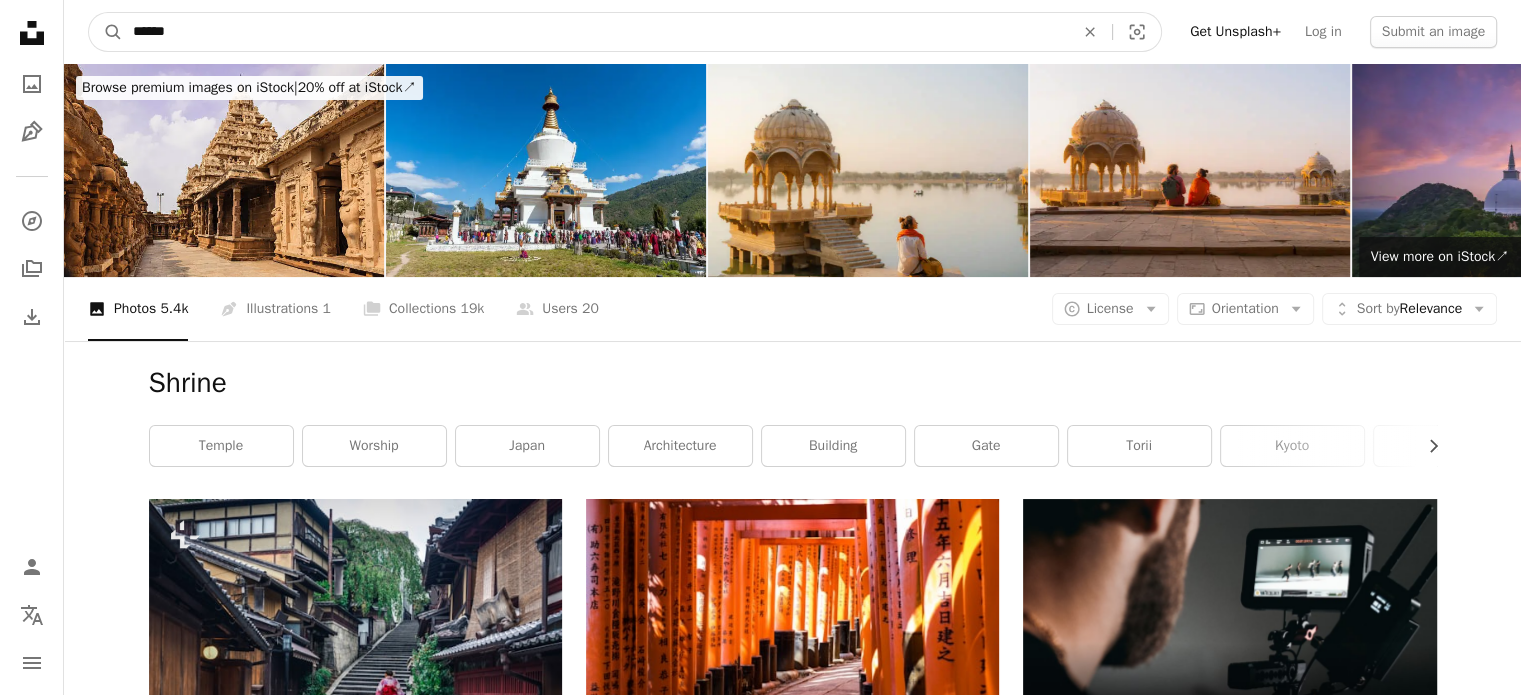 click on "******" at bounding box center [595, 32] 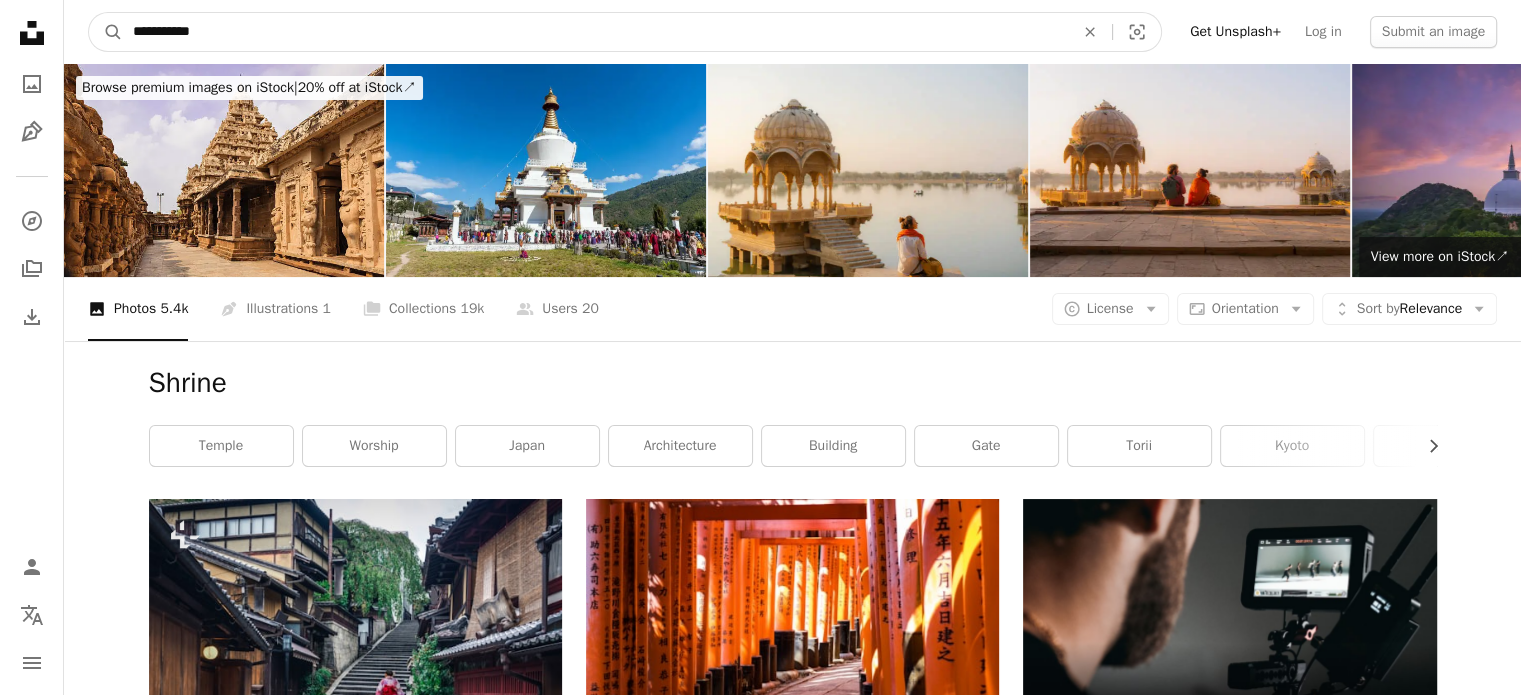 type on "**********" 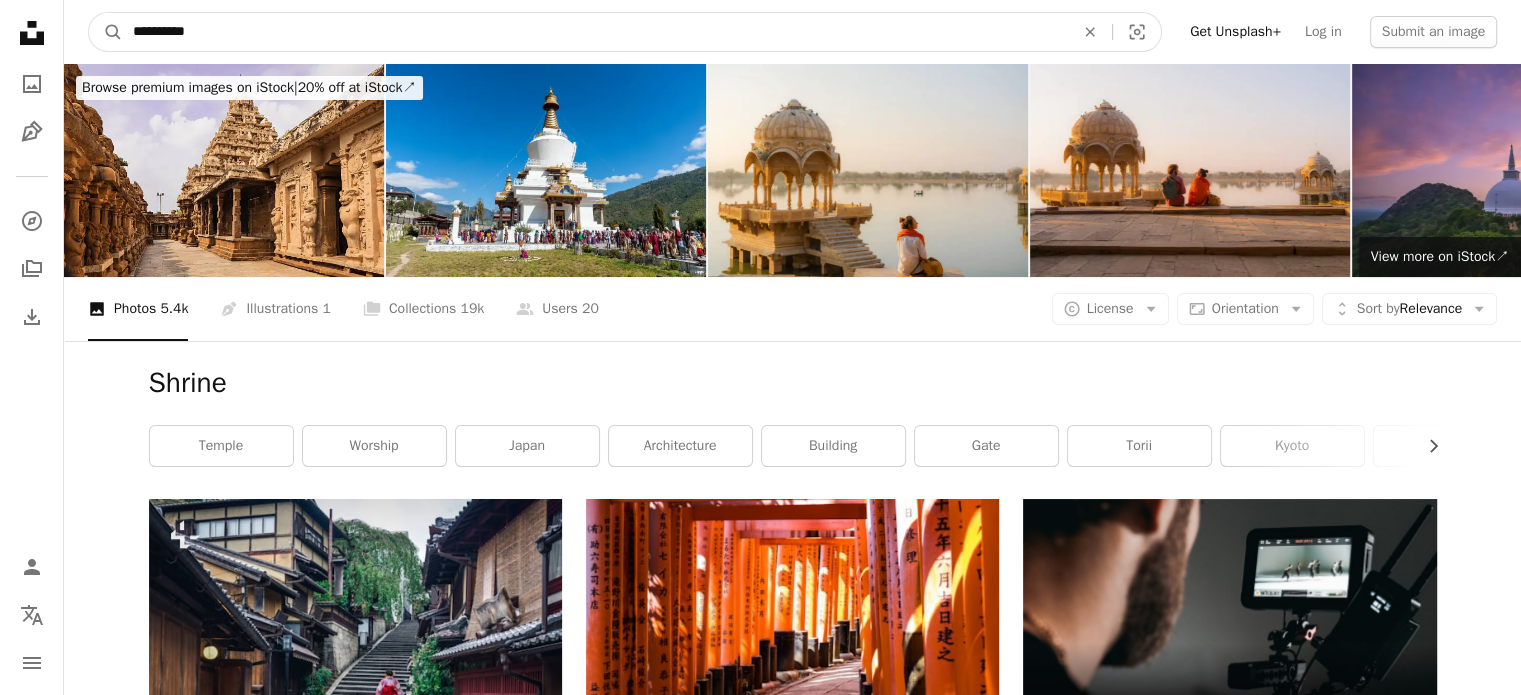 click on "A magnifying glass" at bounding box center [106, 32] 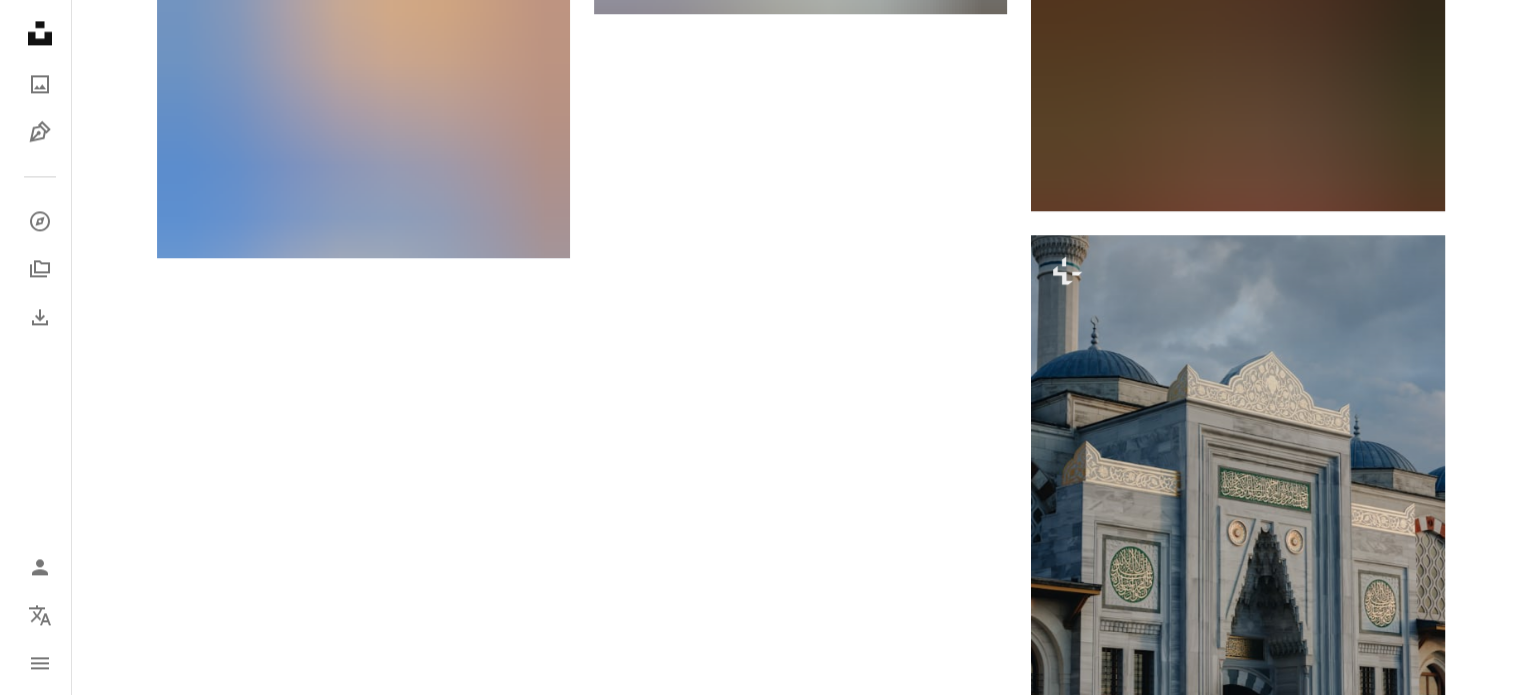 scroll, scrollTop: 2700, scrollLeft: 0, axis: vertical 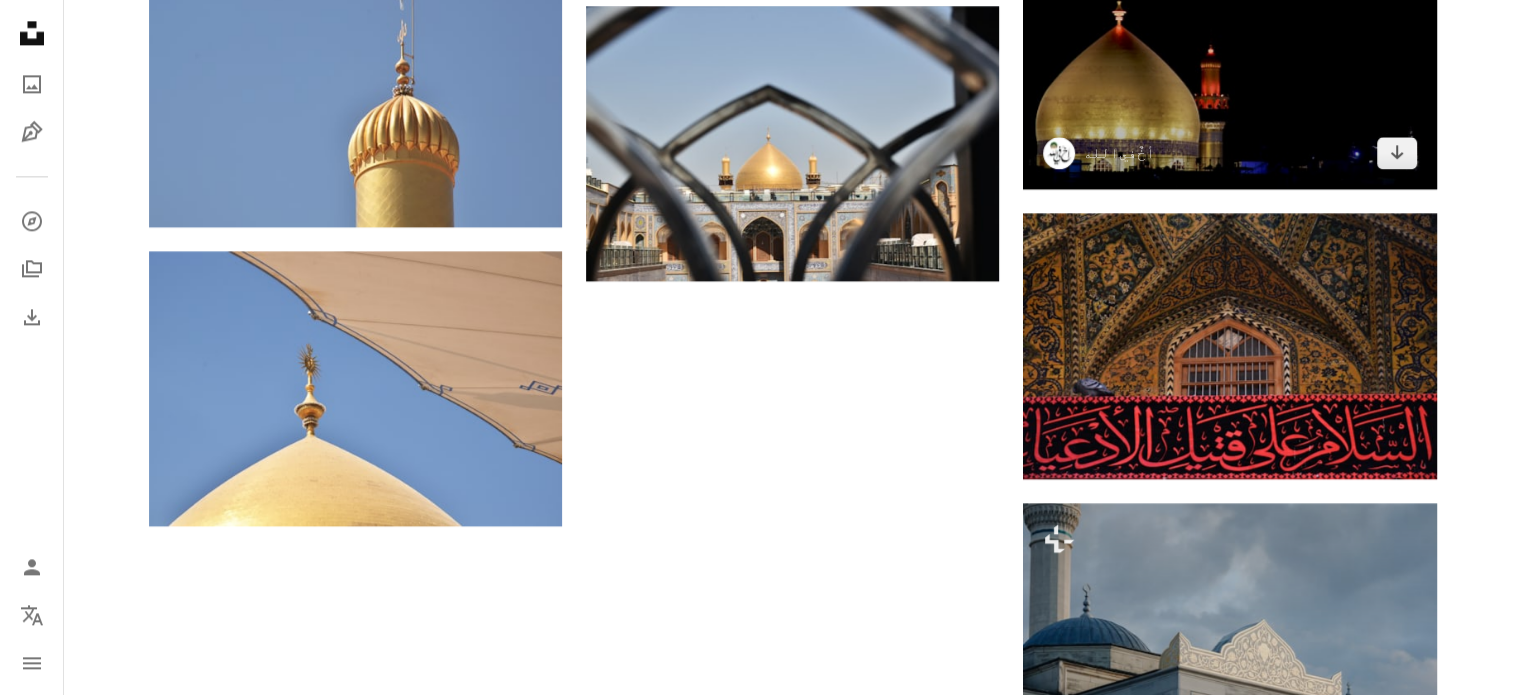 click at bounding box center [1229, 51] 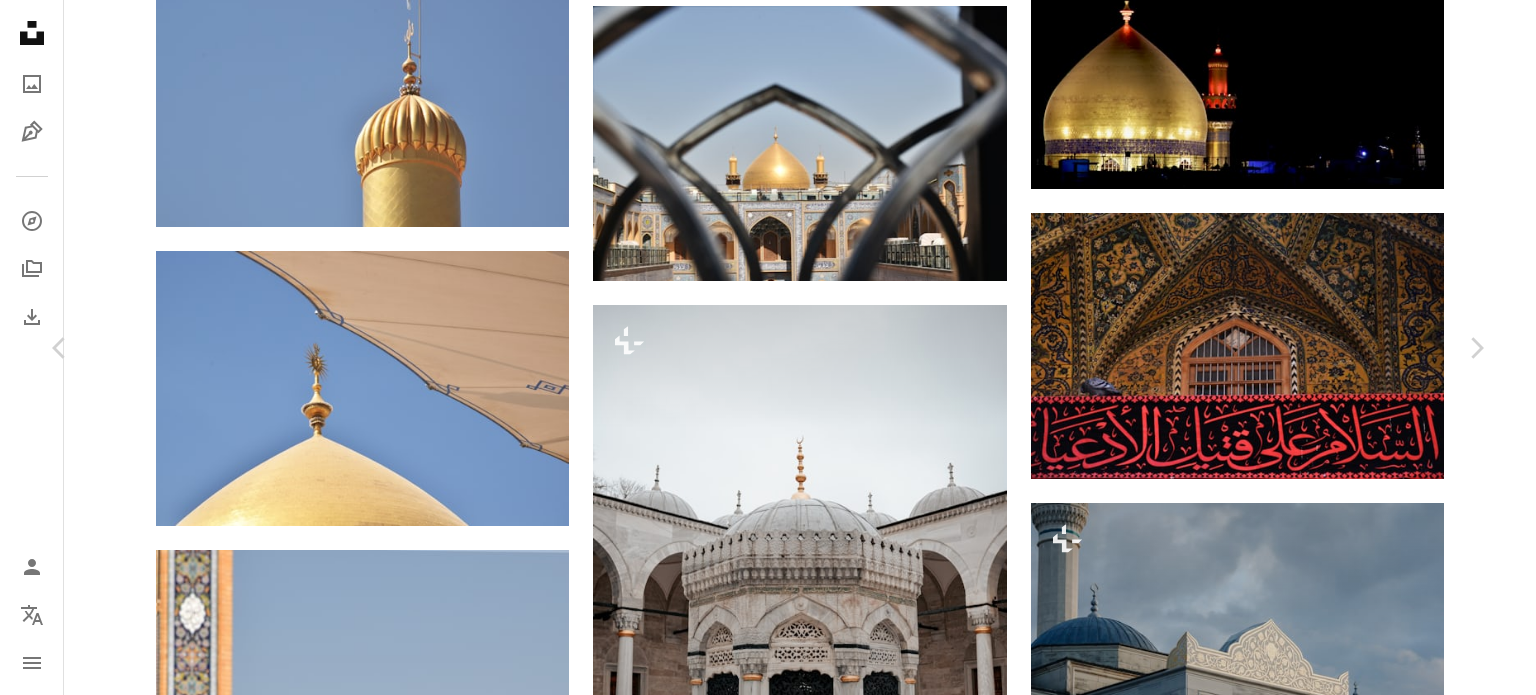 click at bounding box center (761, 5529) 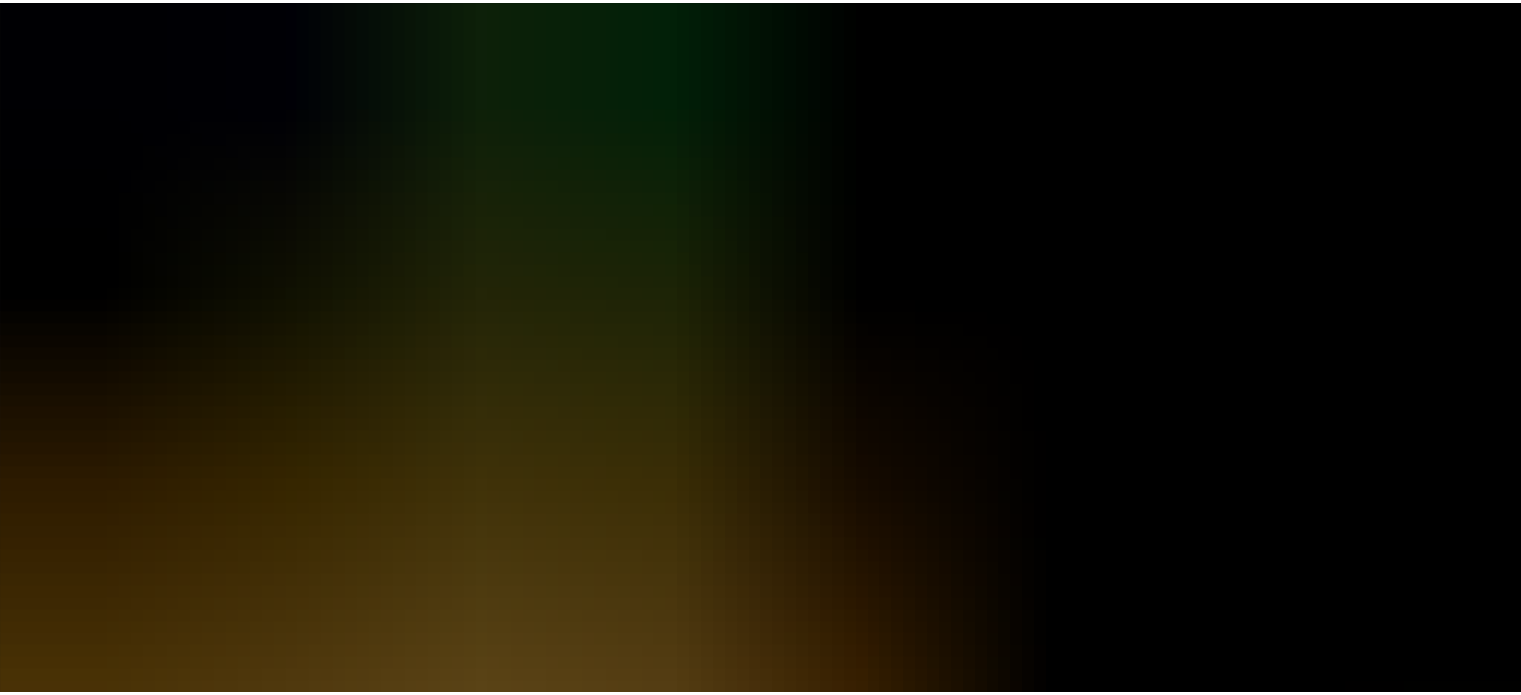 scroll, scrollTop: 155, scrollLeft: 0, axis: vertical 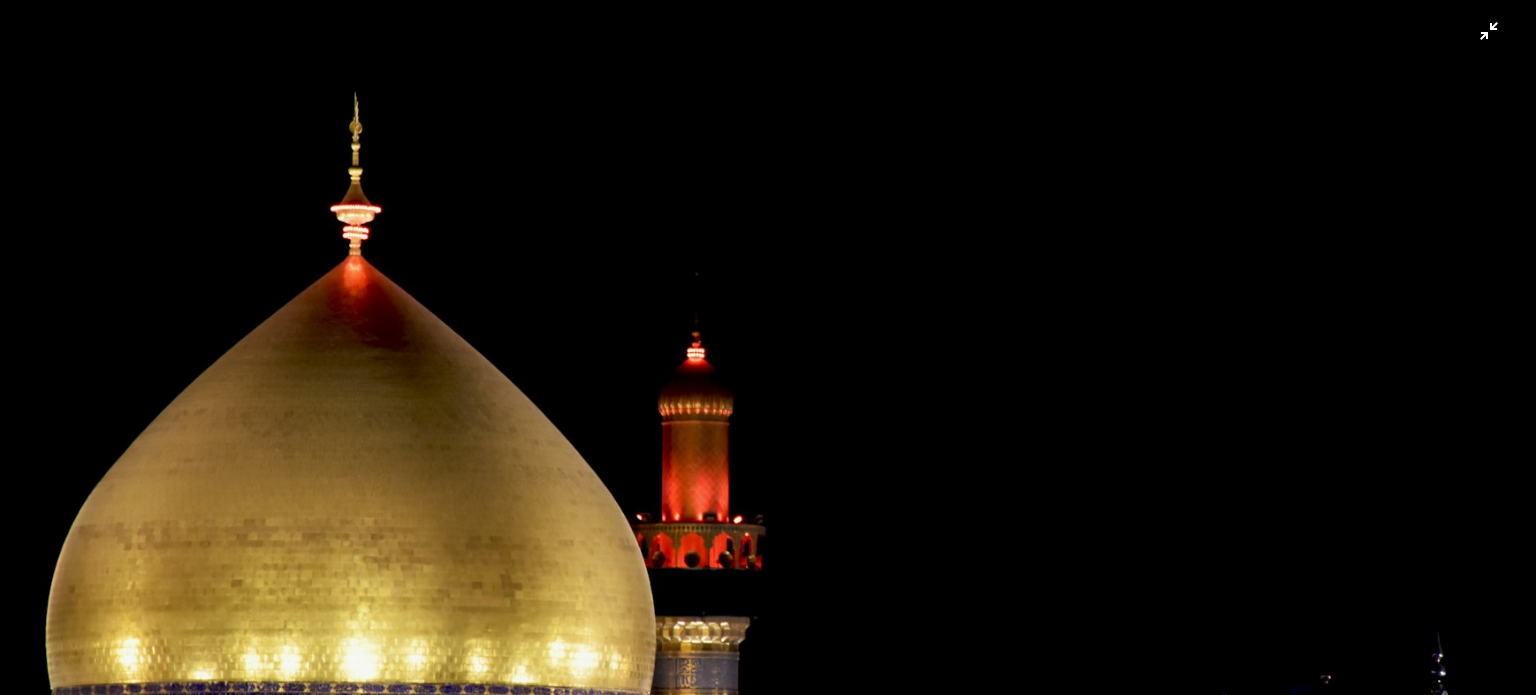 click at bounding box center [768, 356] 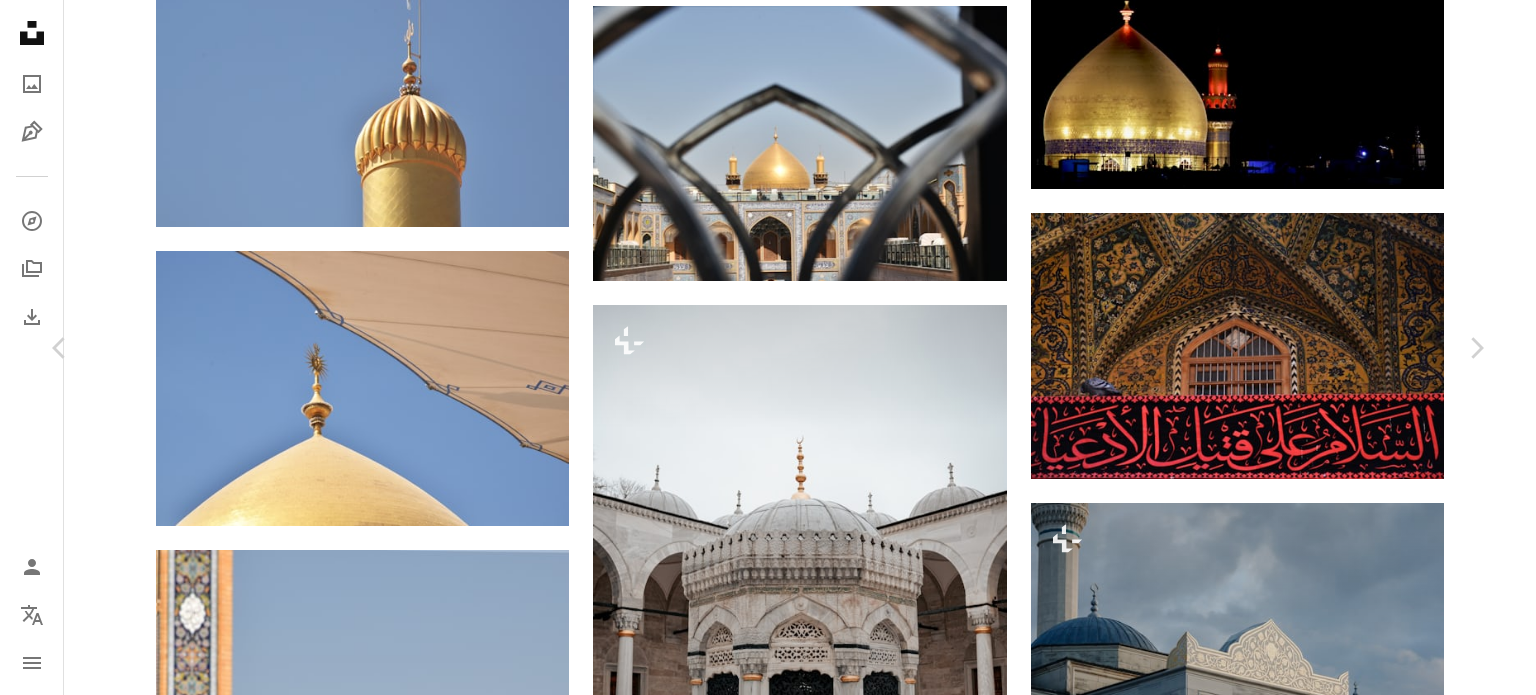 click 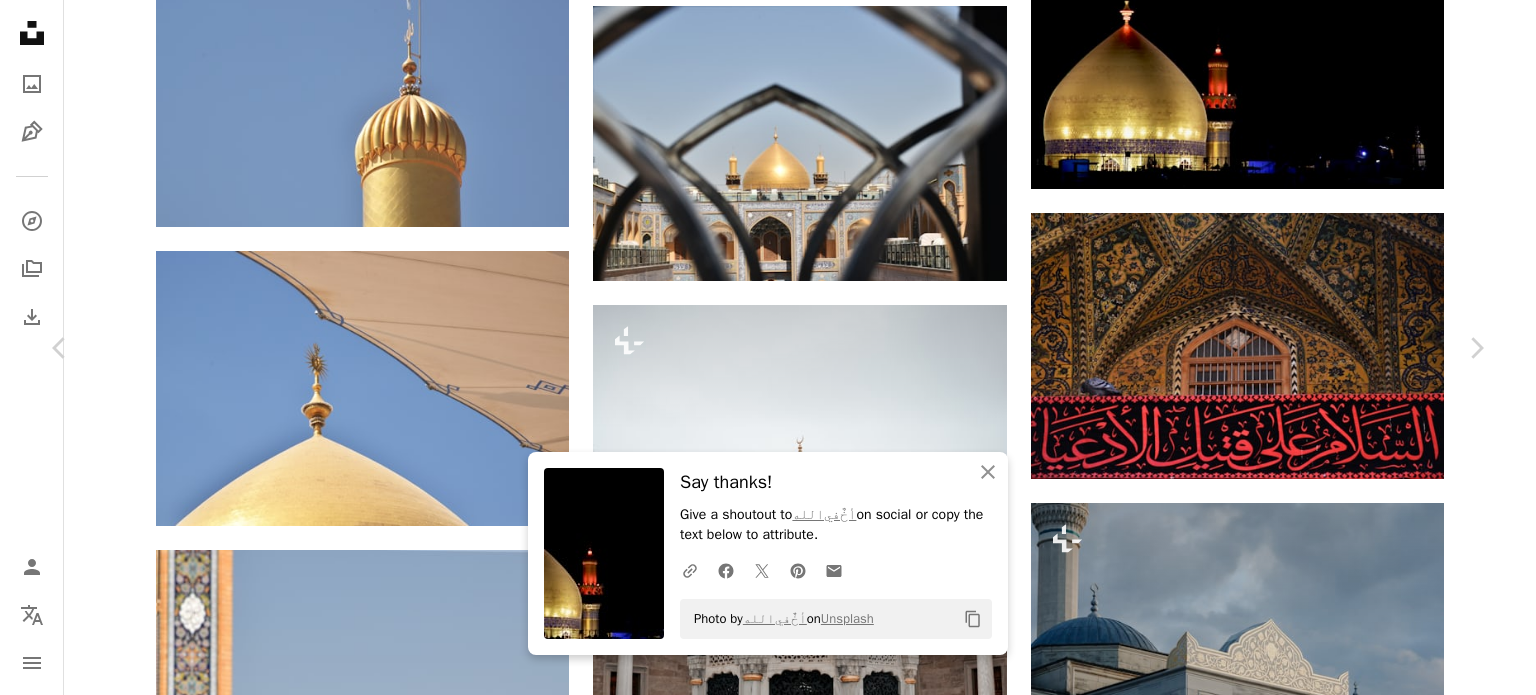 click on "An X shape" at bounding box center [20, 20] 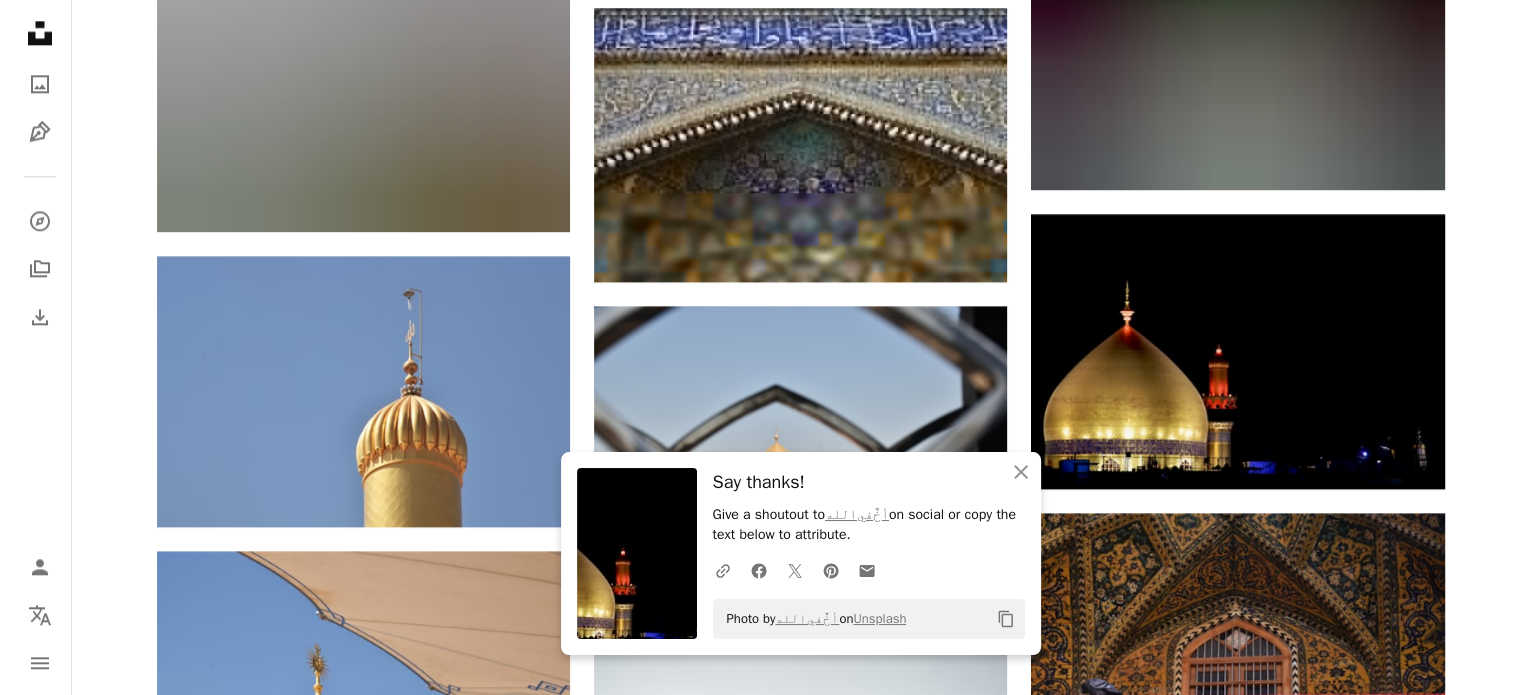 scroll, scrollTop: 2700, scrollLeft: 0, axis: vertical 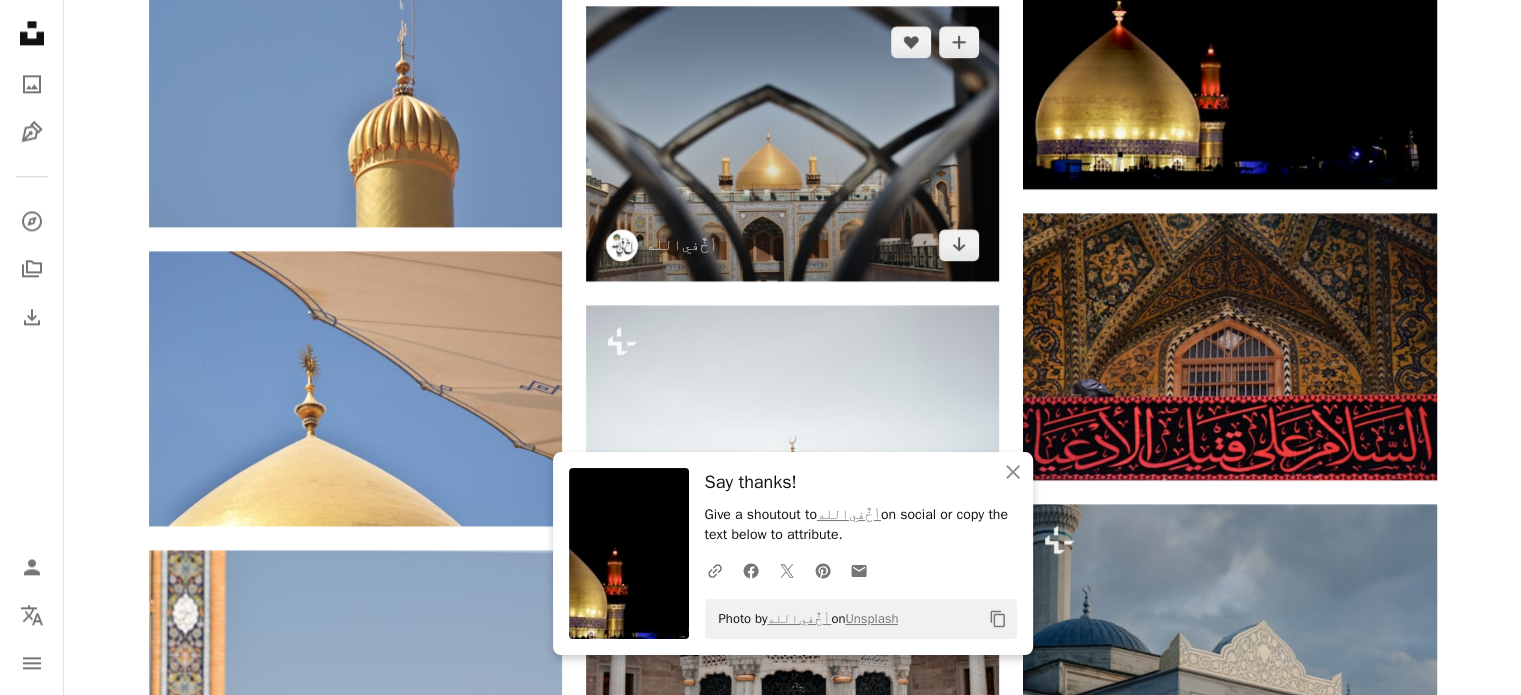 click at bounding box center [792, 143] 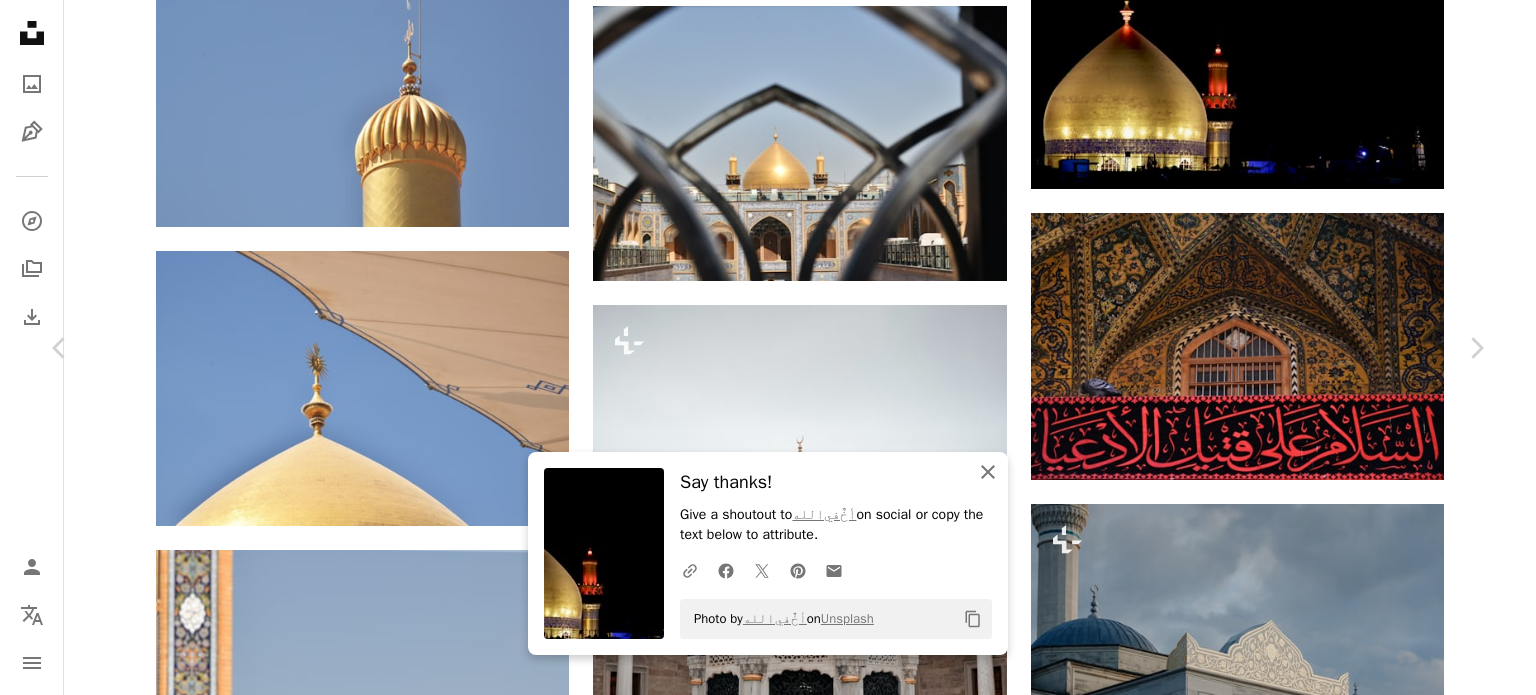 click 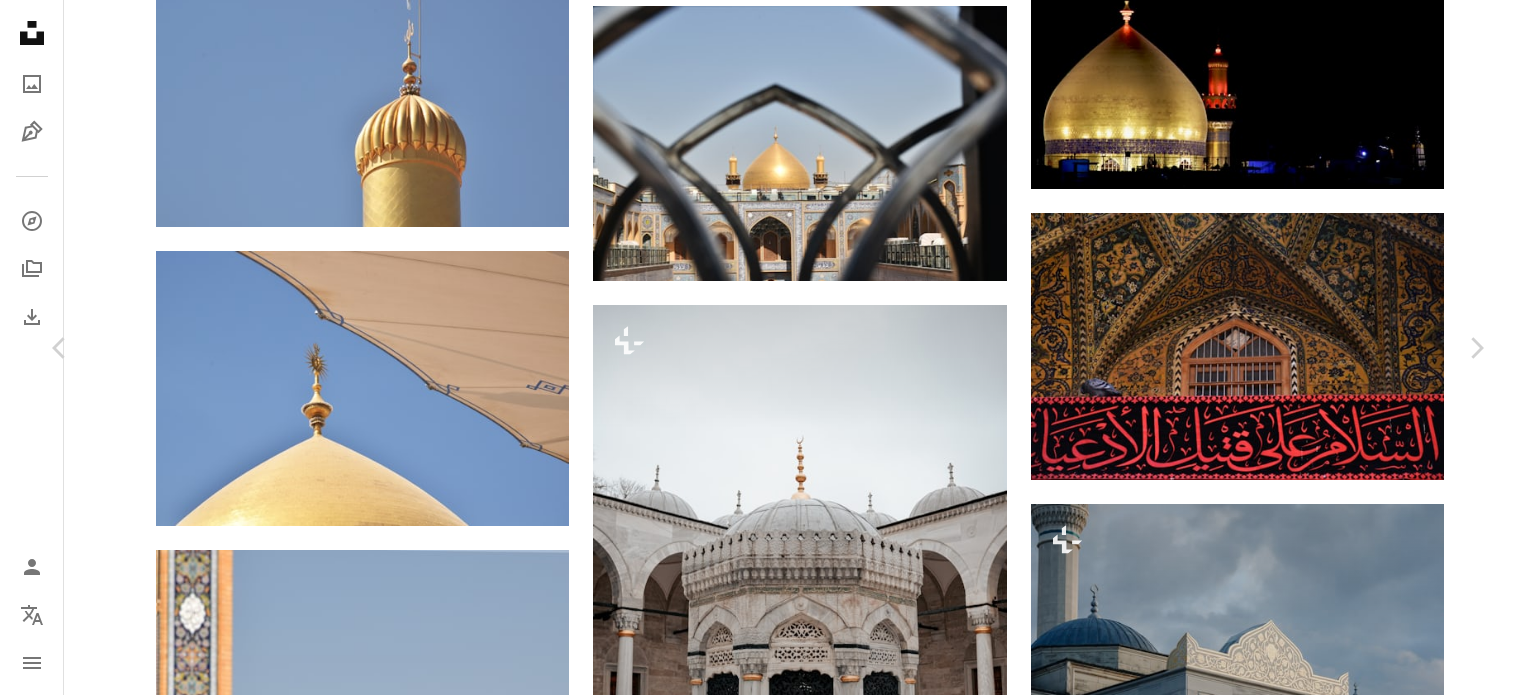 click at bounding box center (761, 5529) 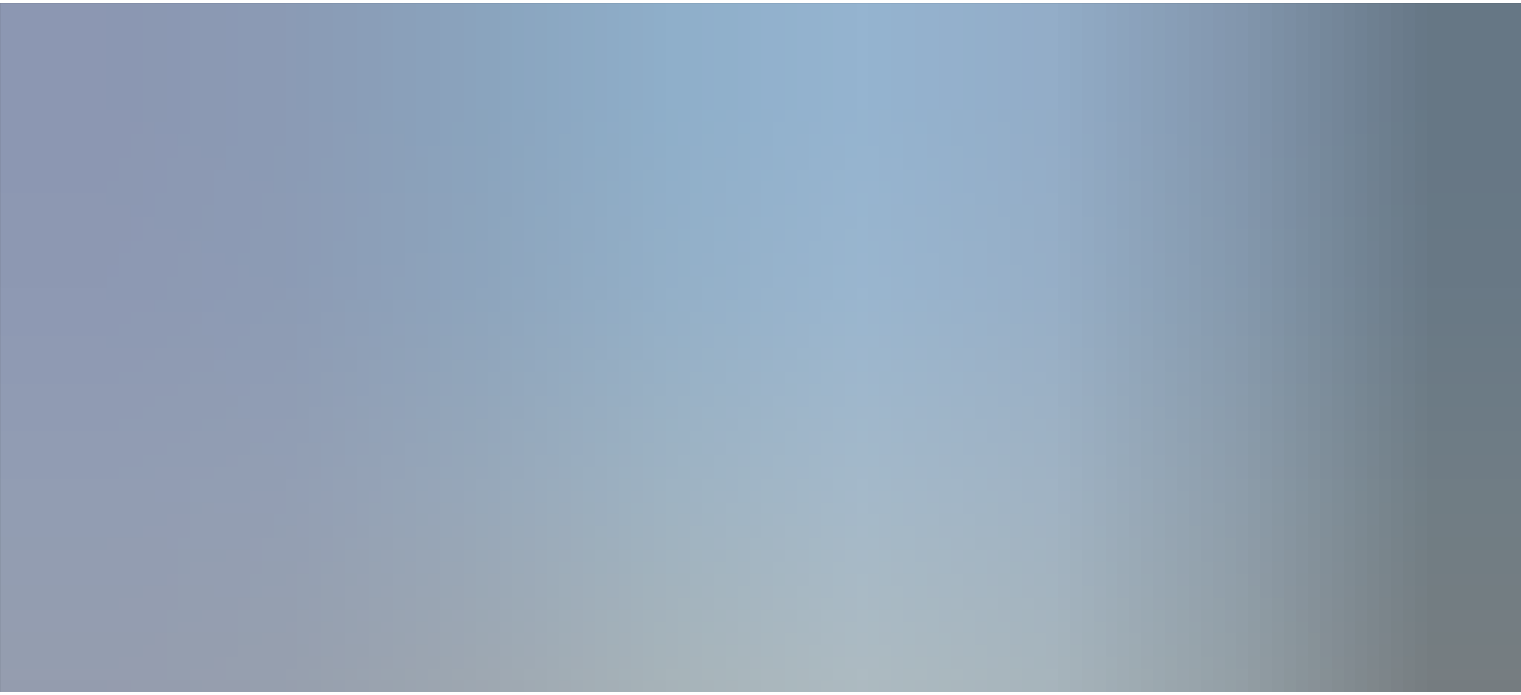 scroll, scrollTop: 155, scrollLeft: 0, axis: vertical 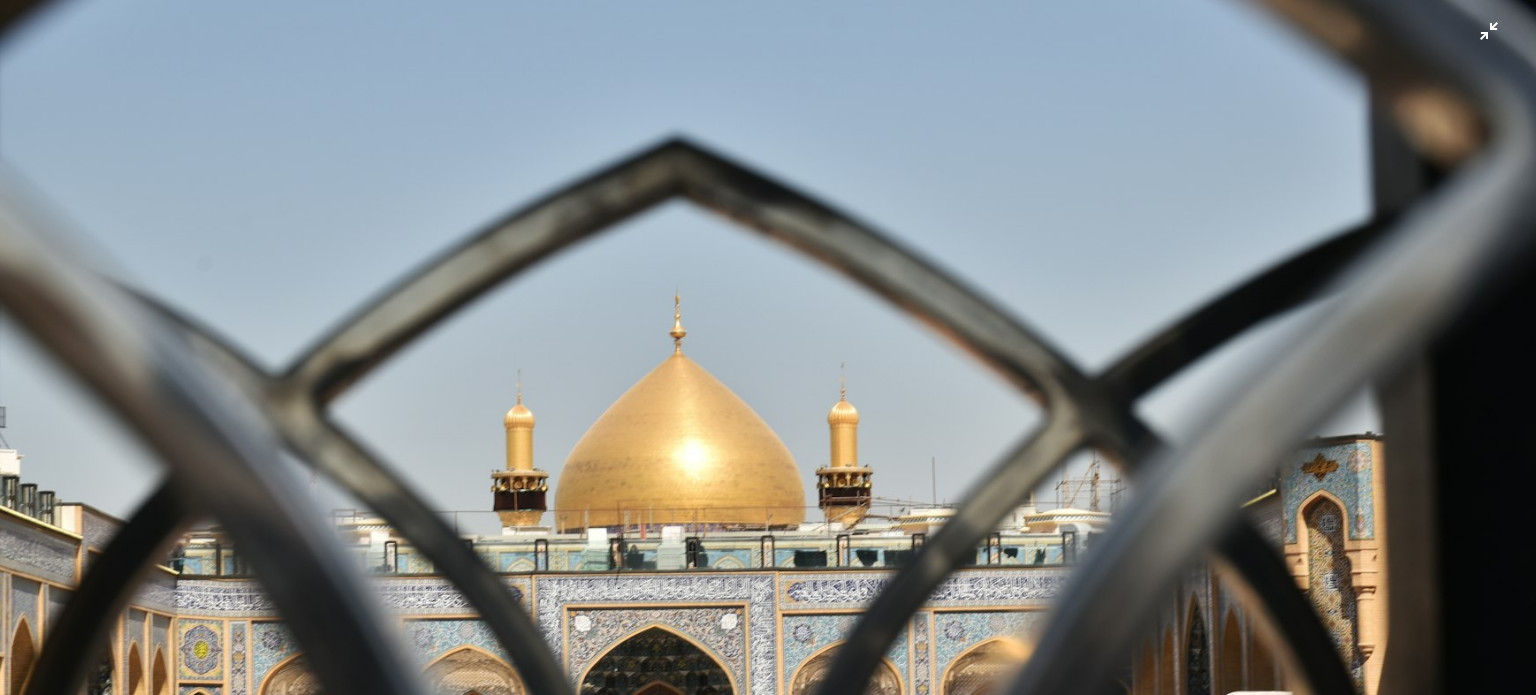 click at bounding box center (768, 356) 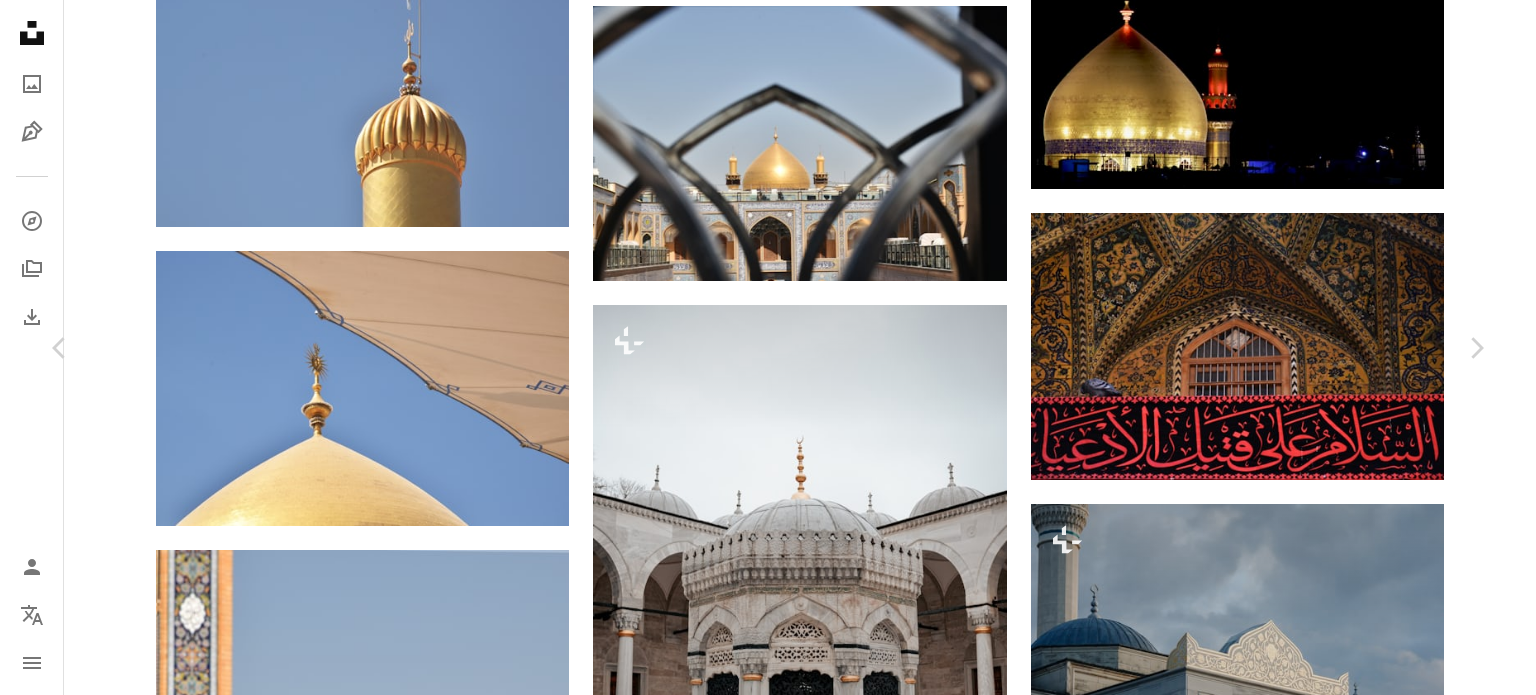 click on "An X shape" at bounding box center (20, 20) 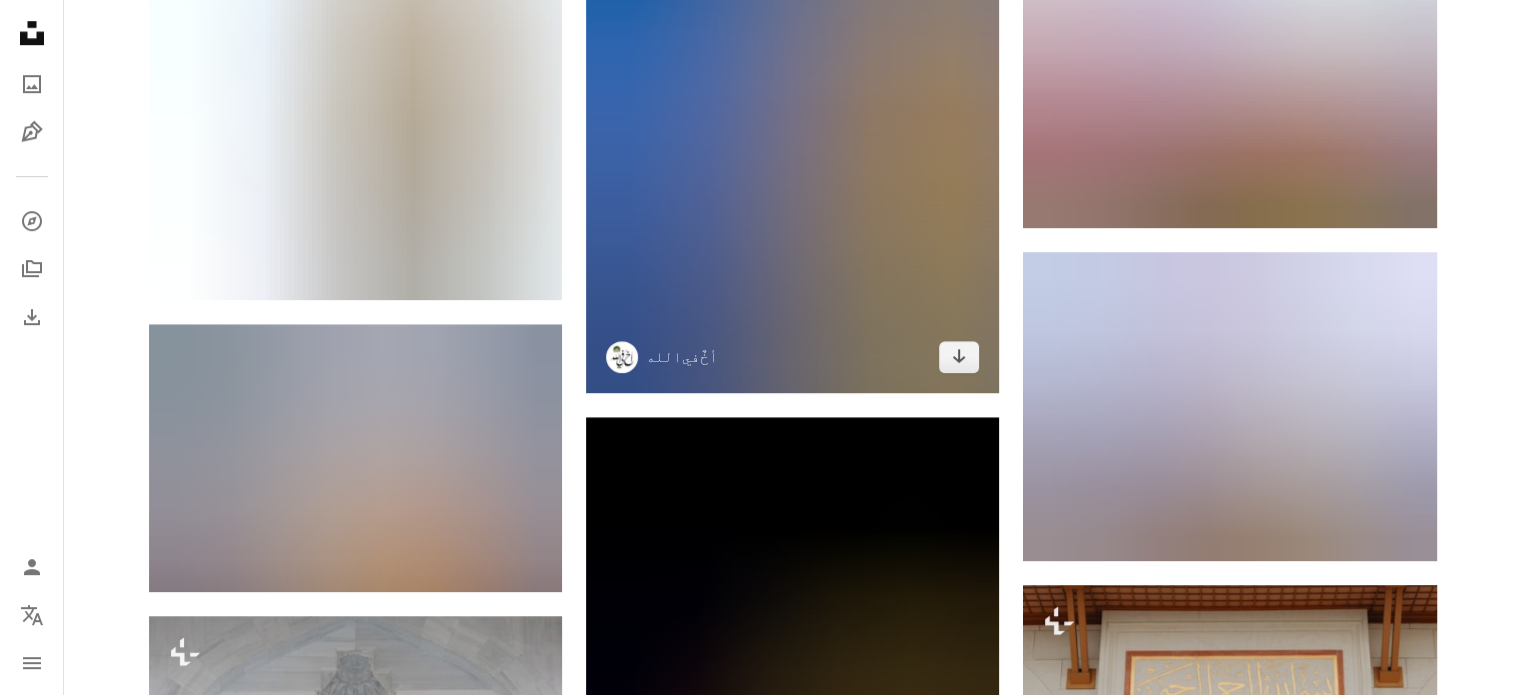 scroll, scrollTop: 1300, scrollLeft: 0, axis: vertical 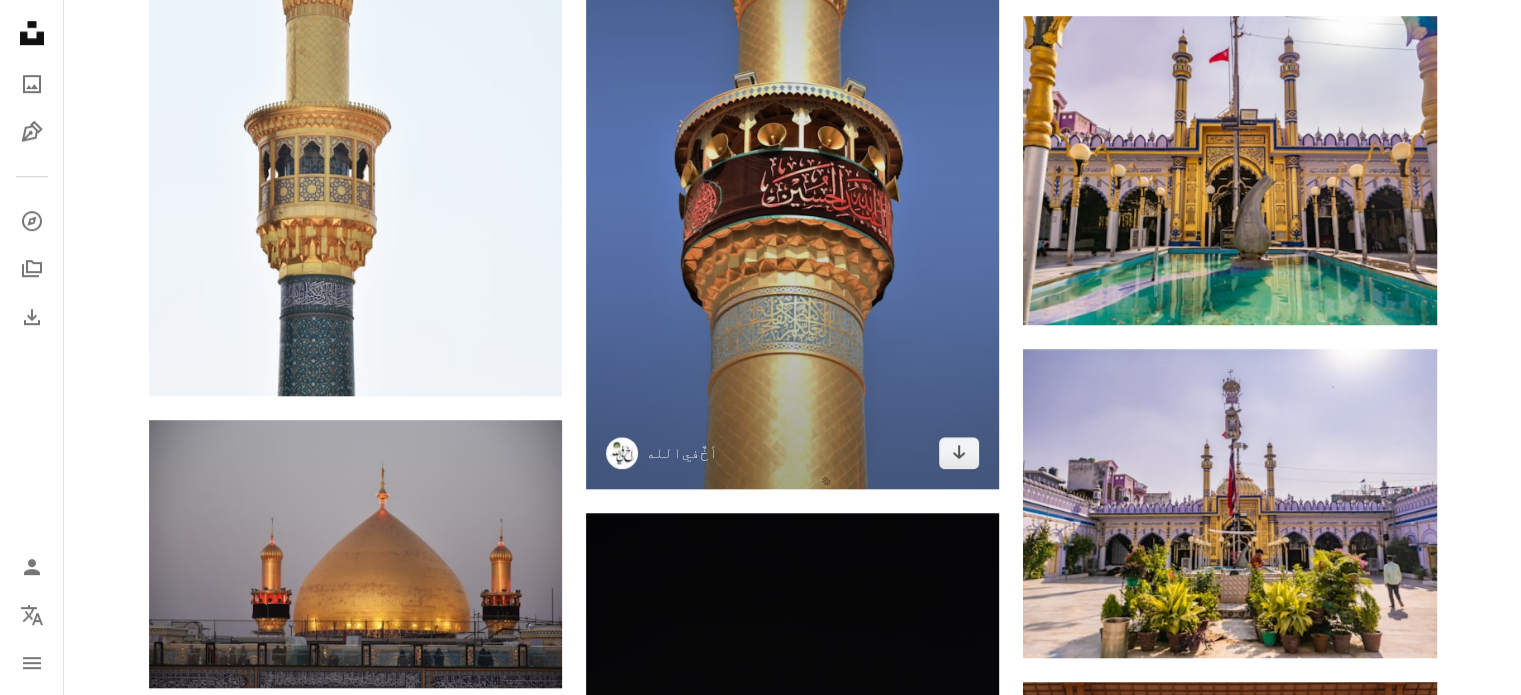 click at bounding box center [792, 166] 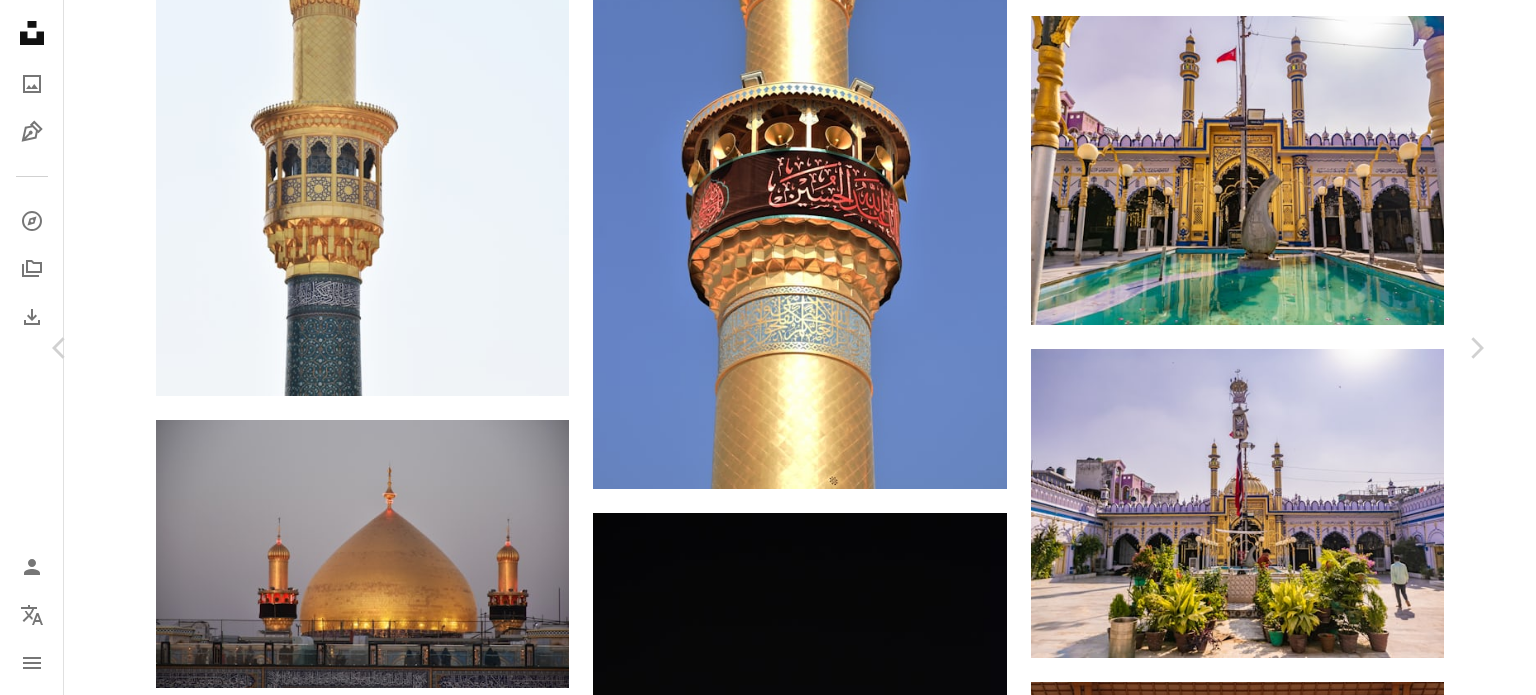 click on "Chevron down" 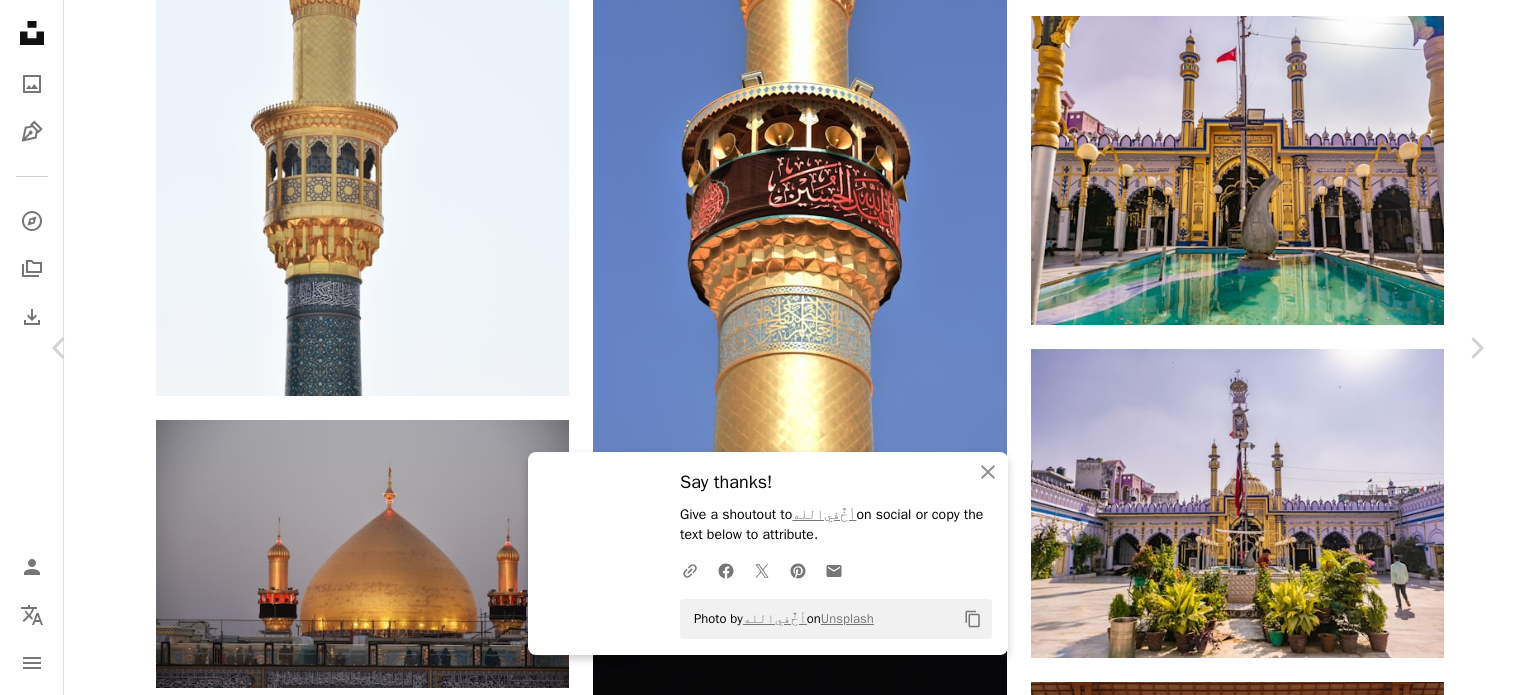 click on "An X shape Chevron left Chevron right An X shape Close Say thanks! Give a shoutout to  [USERNAME]  on social or copy the text below to attribute. A URL sharing icon (chains) Facebook icon X (formerly Twitter) icon Pinterest icon An envelope Photo by  [USERNAME]  on  Unsplash
Copy content [USERNAME] [USERNAME] A heart A plus sign Download free Chevron down Zoom in Views 29,911 Downloads 605 A forward-right arrow Share Info icon Info More Actions The holy shrine of Imam Ali (pbuh) in Najaf, [COUNTRY] Calendar outlined Published on  September 11, 2024 Camera NIKON CORPORATION, NIKON D5600 Safety Free to use under the  Unsplash License islam quran karbala walking iran iraq shia holy shrine najaf arbaeen imam ali tower dome monastery Free pictures Browse premium related images on iStock  |  Save 20% with code UNSPLASH20 View more on iStock  ↗ Related images A heart A plus sign [USERNAME] Arrow pointing down A heart A plus sign [USERNAME] A heart For" at bounding box center (768, 6898) 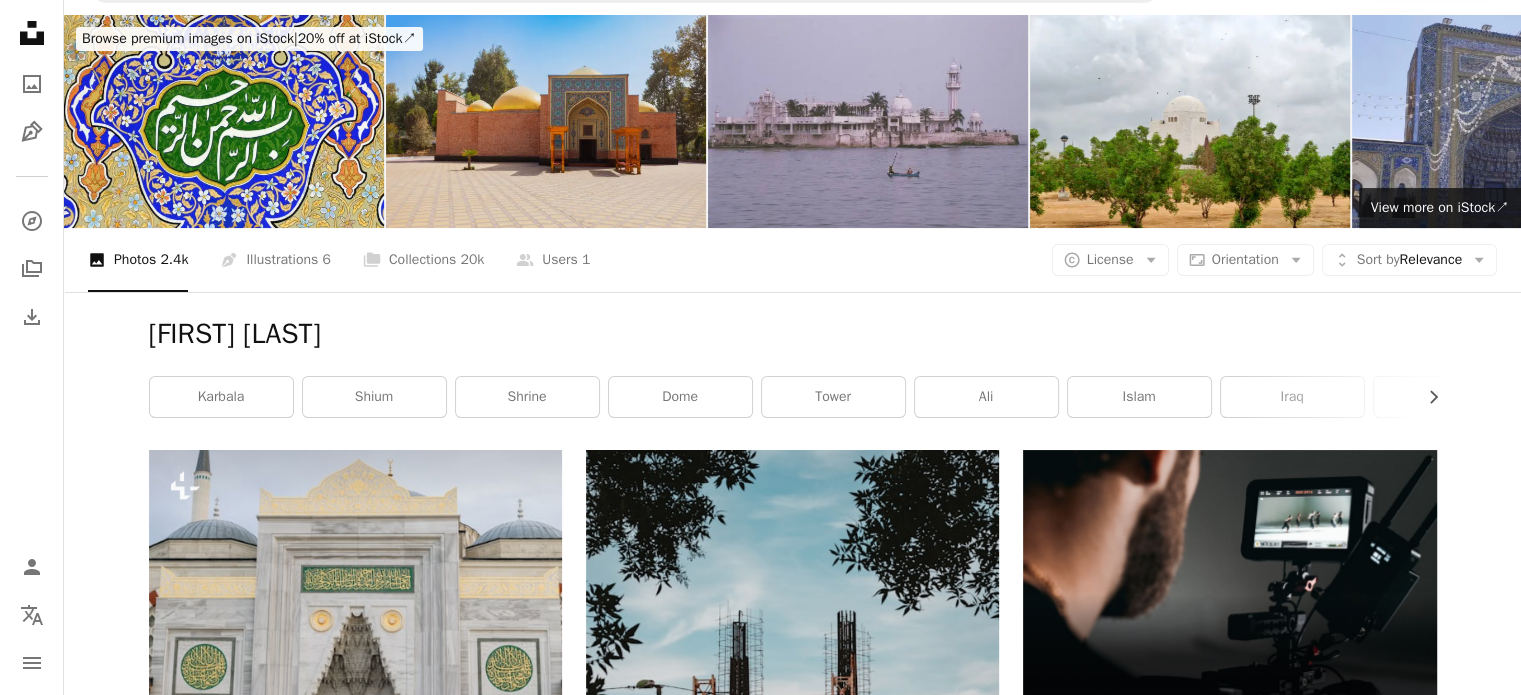 scroll, scrollTop: 0, scrollLeft: 0, axis: both 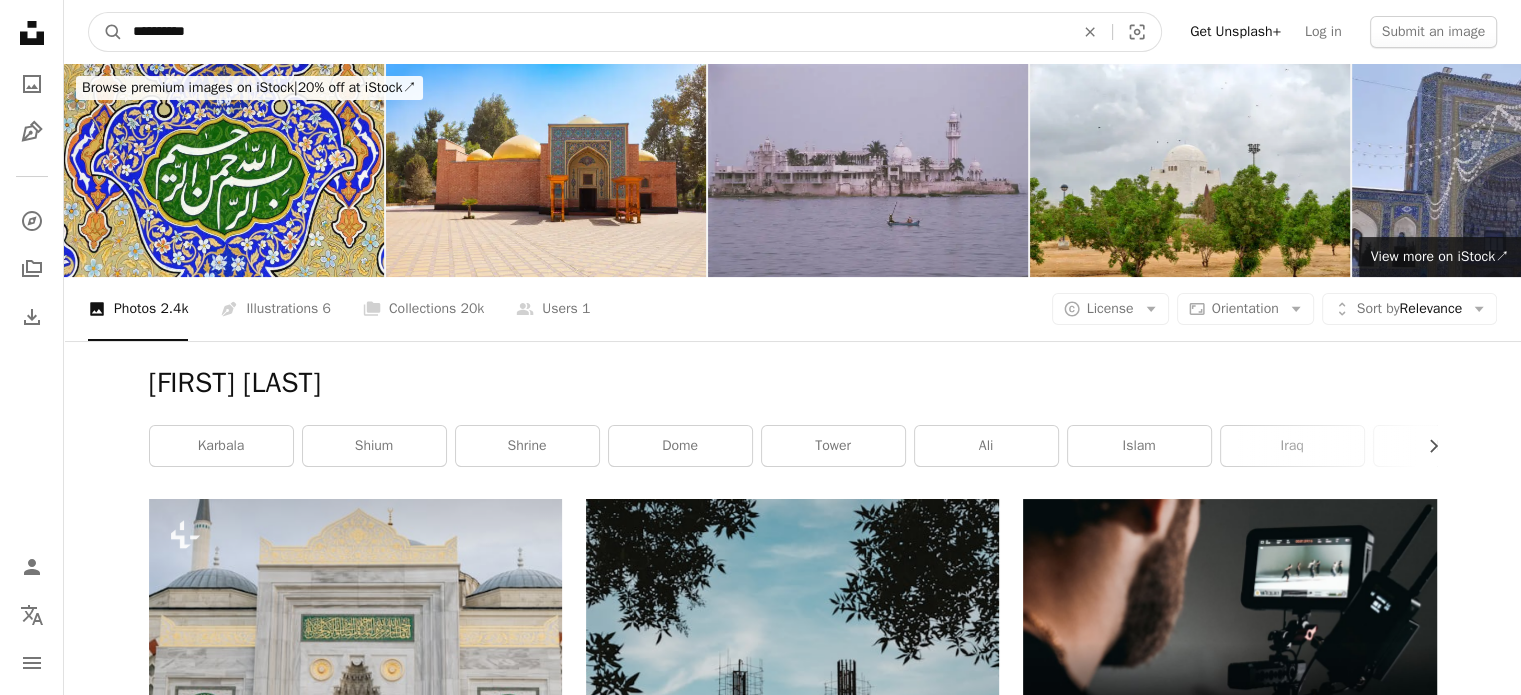 drag, startPoint x: 235, startPoint y: 41, endPoint x: 172, endPoint y: 36, distance: 63.1981 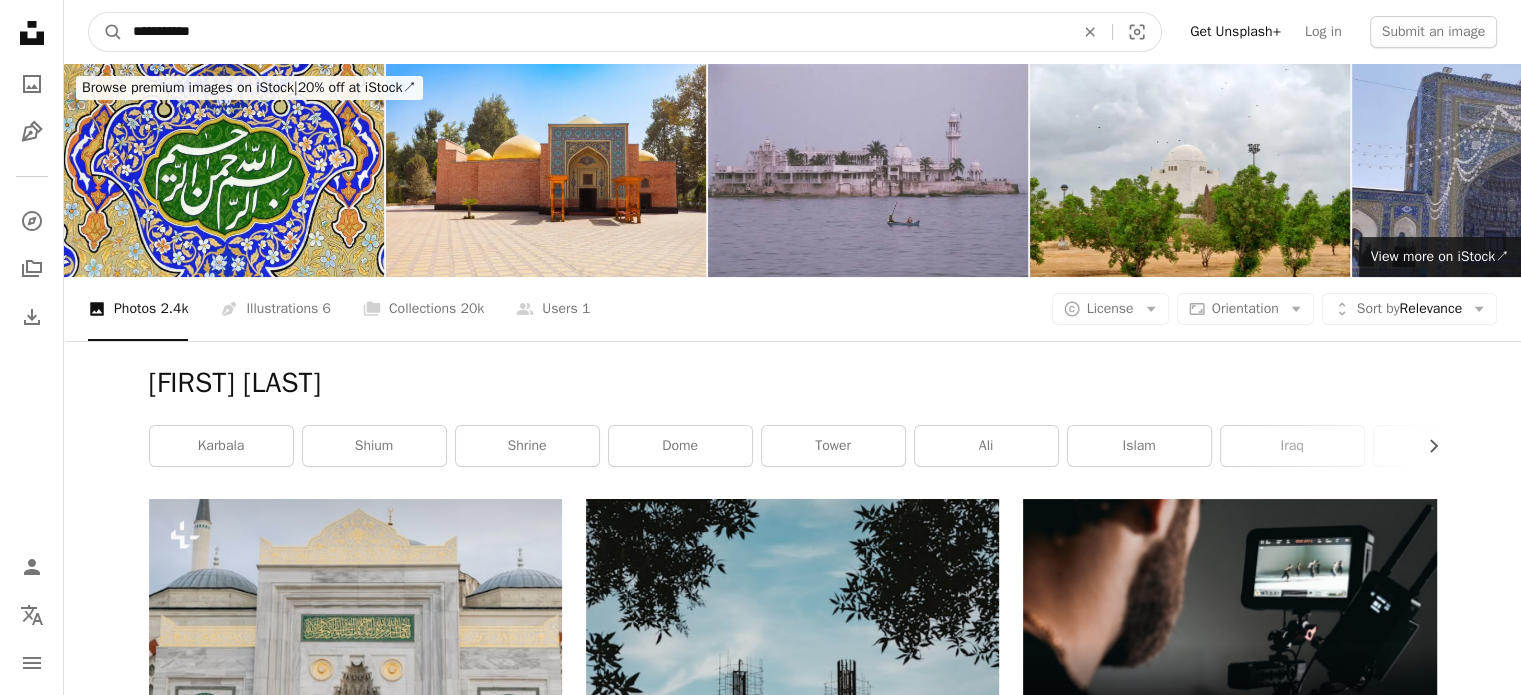 type on "**********" 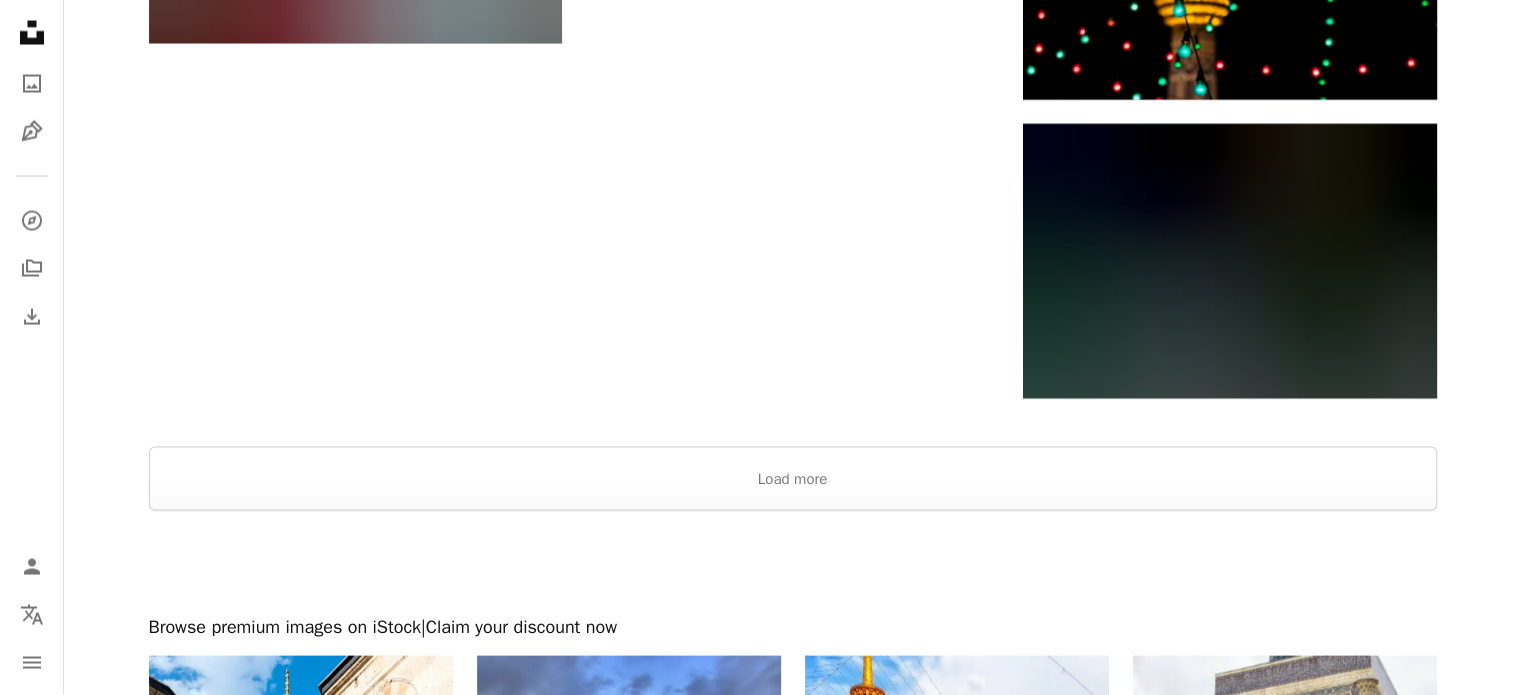 scroll, scrollTop: 3800, scrollLeft: 0, axis: vertical 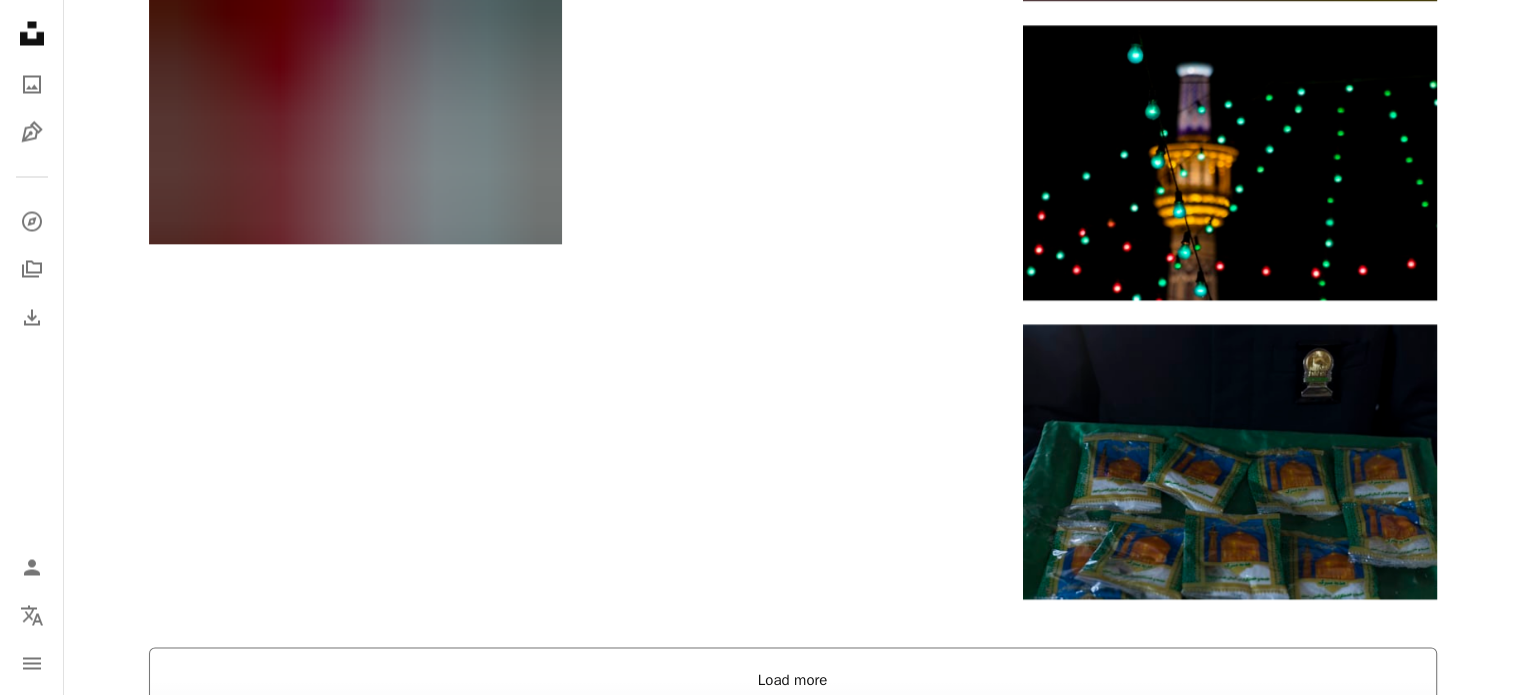 click on "Load more" at bounding box center [793, 679] 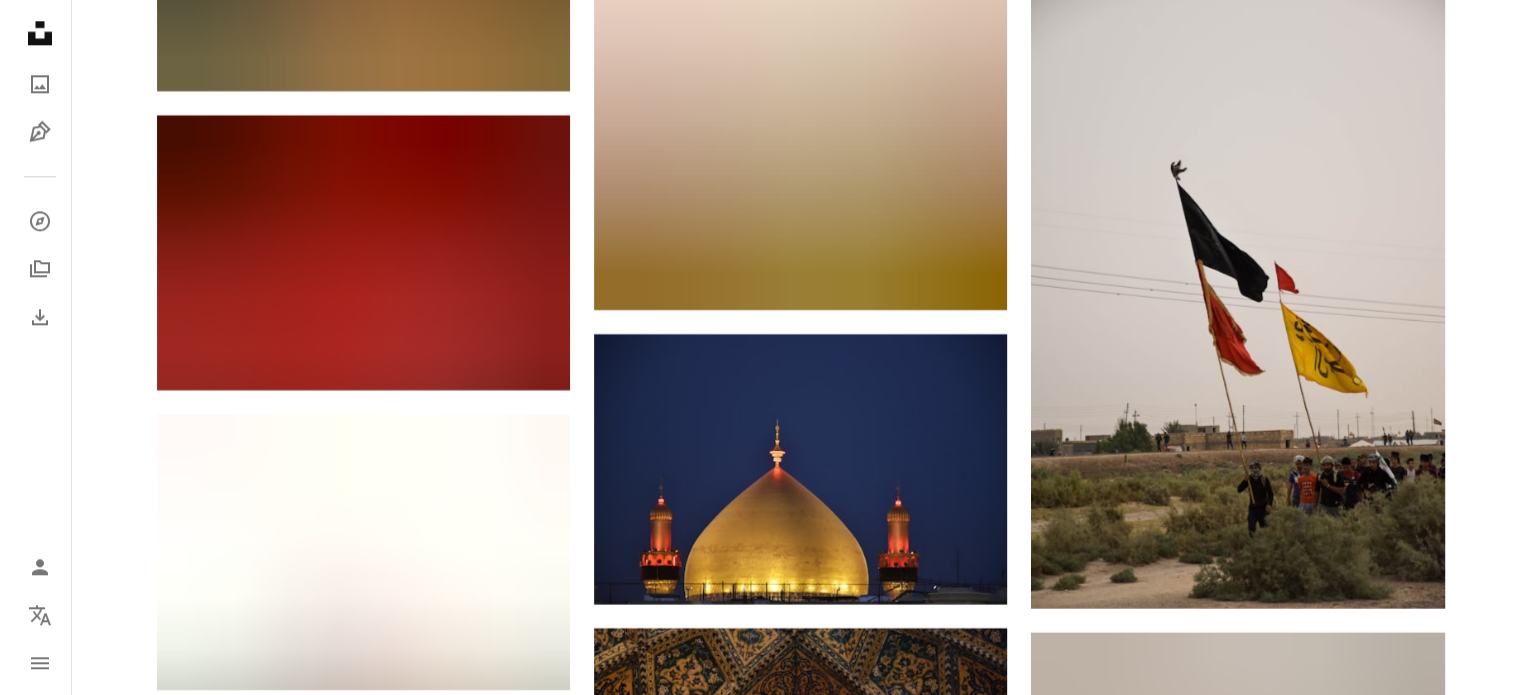 scroll, scrollTop: 17900, scrollLeft: 0, axis: vertical 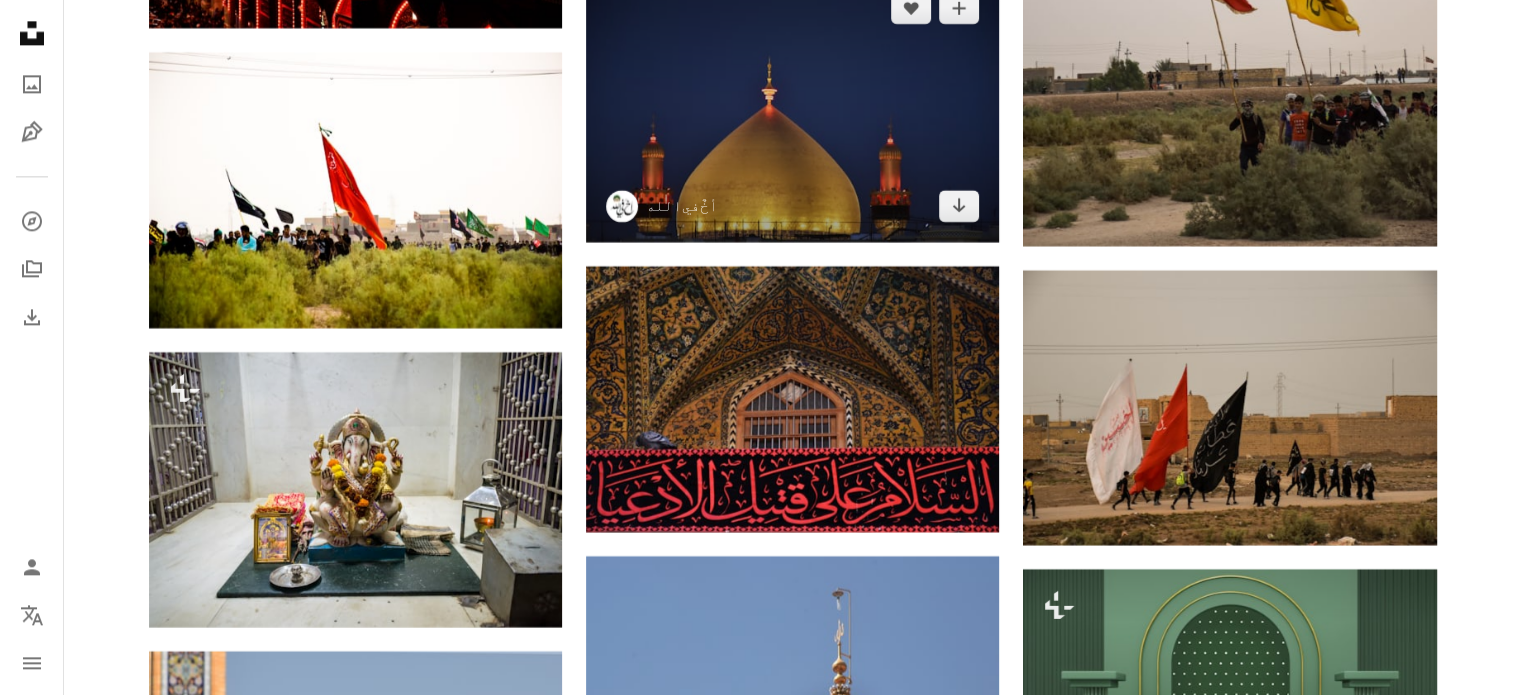 click at bounding box center (792, 107) 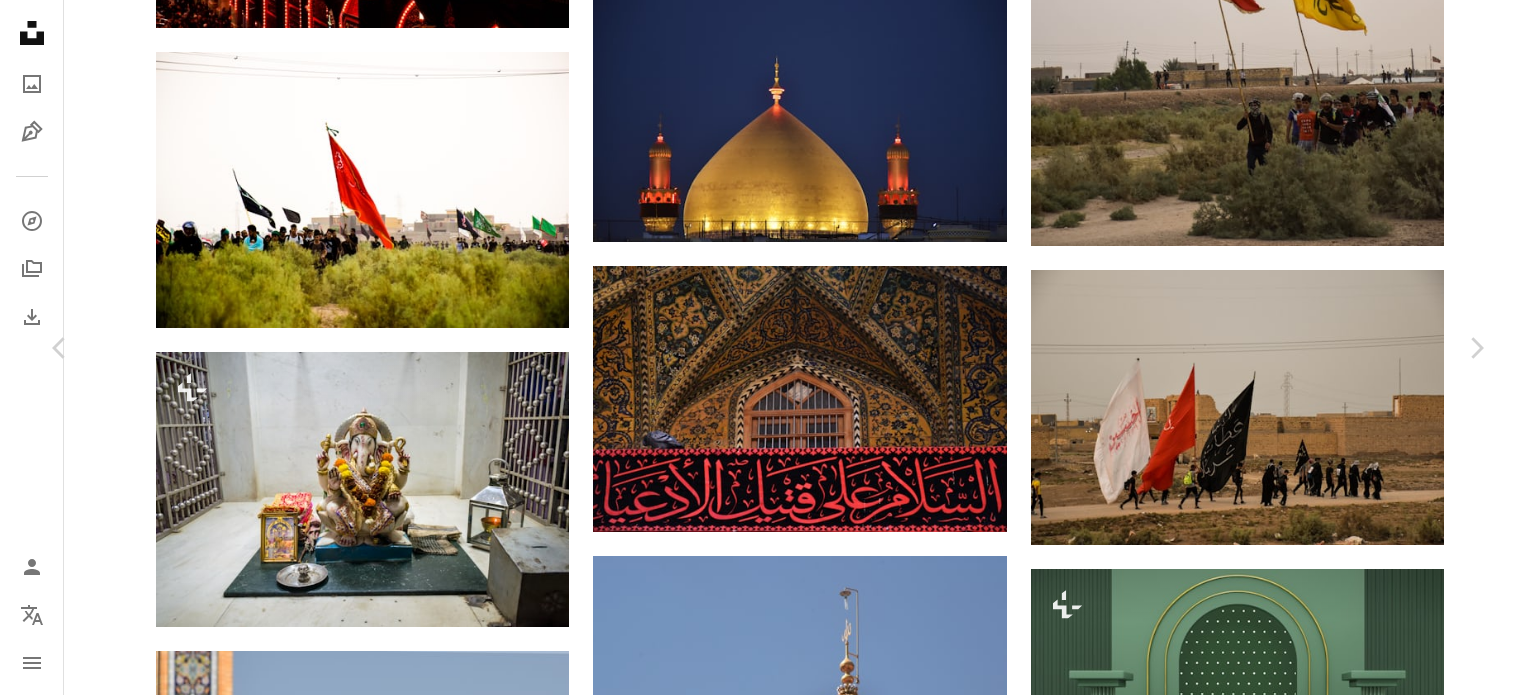 click at bounding box center [761, 3706] 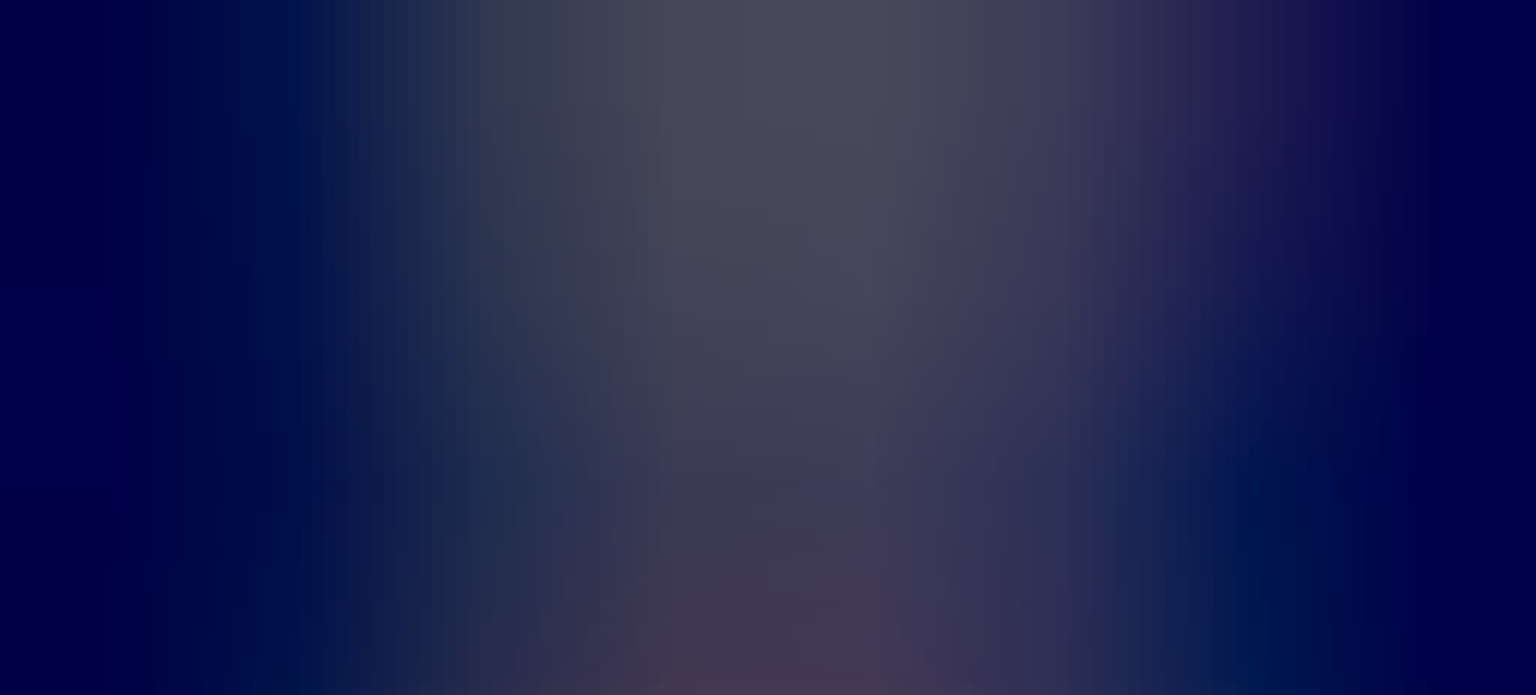 scroll, scrollTop: 144, scrollLeft: 0, axis: vertical 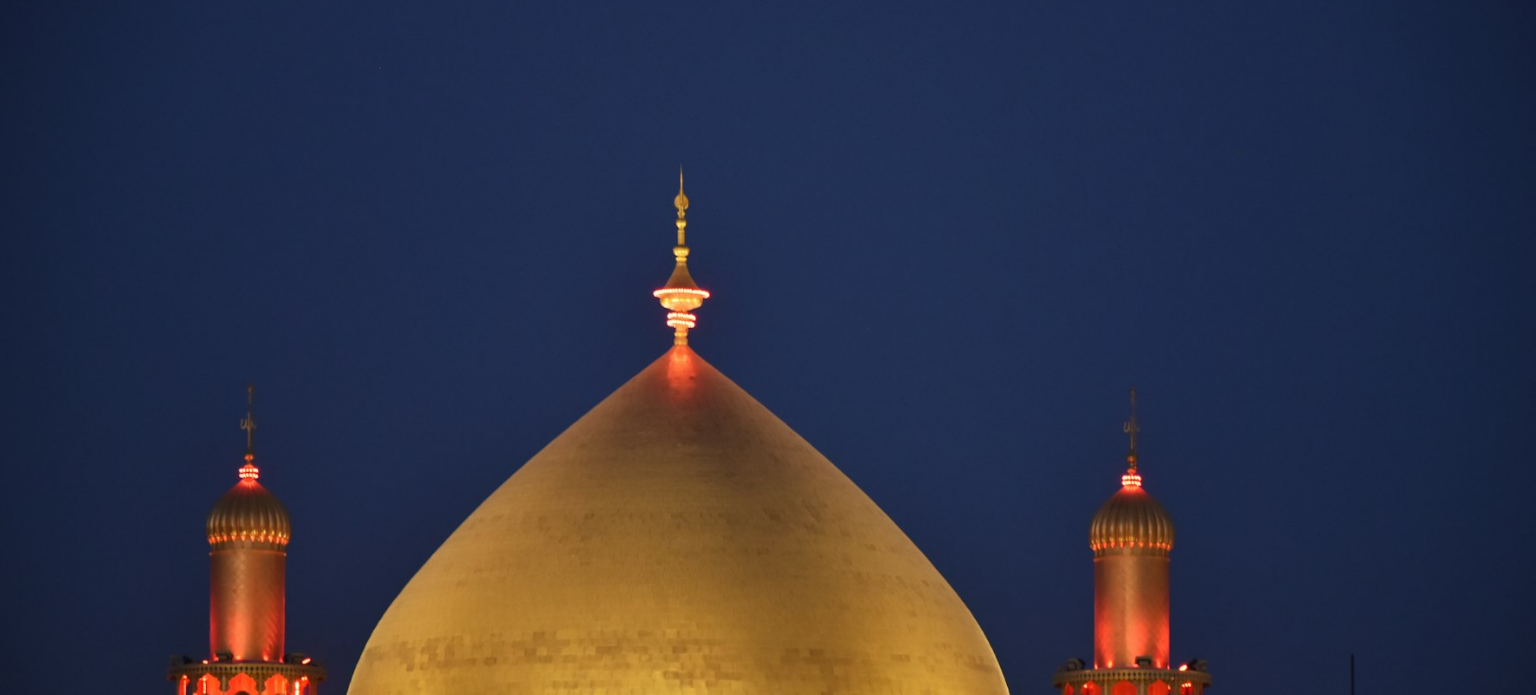 drag, startPoint x: 744, startPoint y: 566, endPoint x: 723, endPoint y: 549, distance: 27.018513 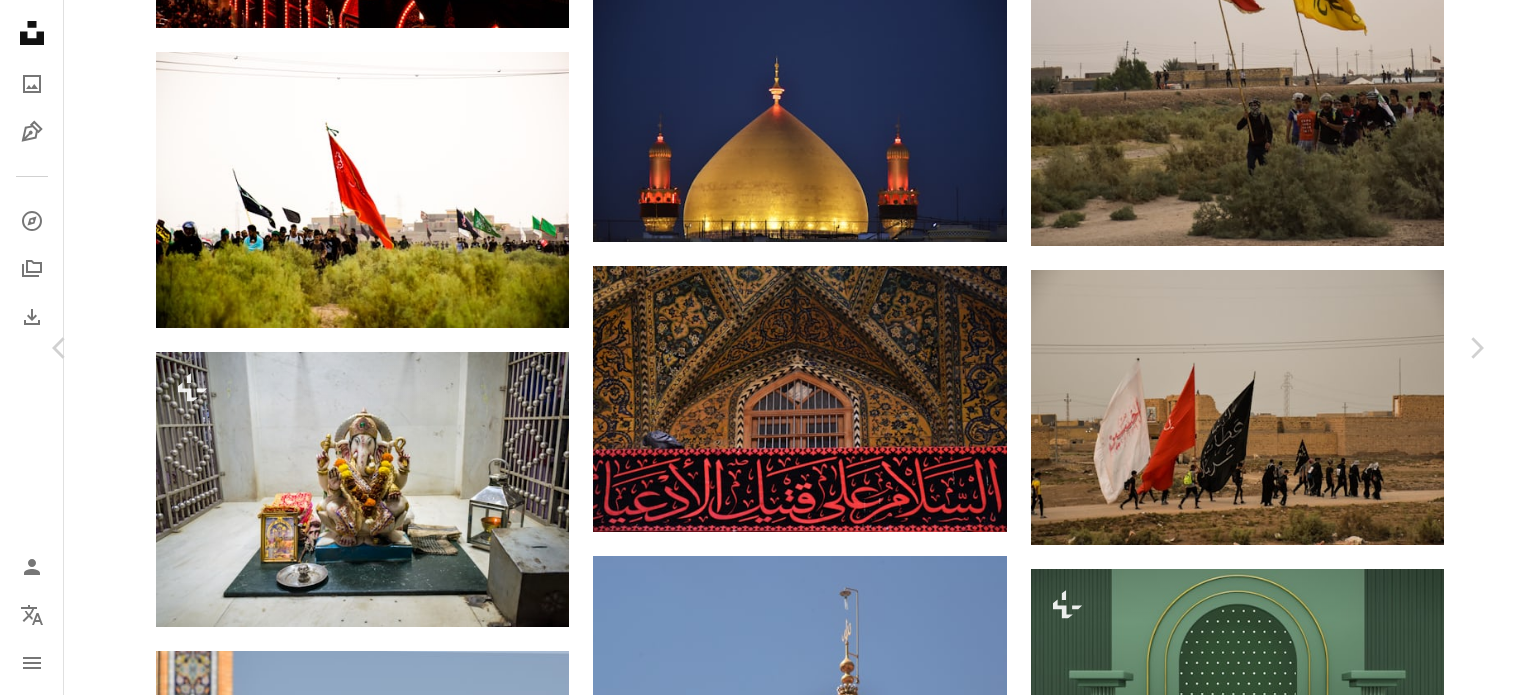click at bounding box center [761, 3706] 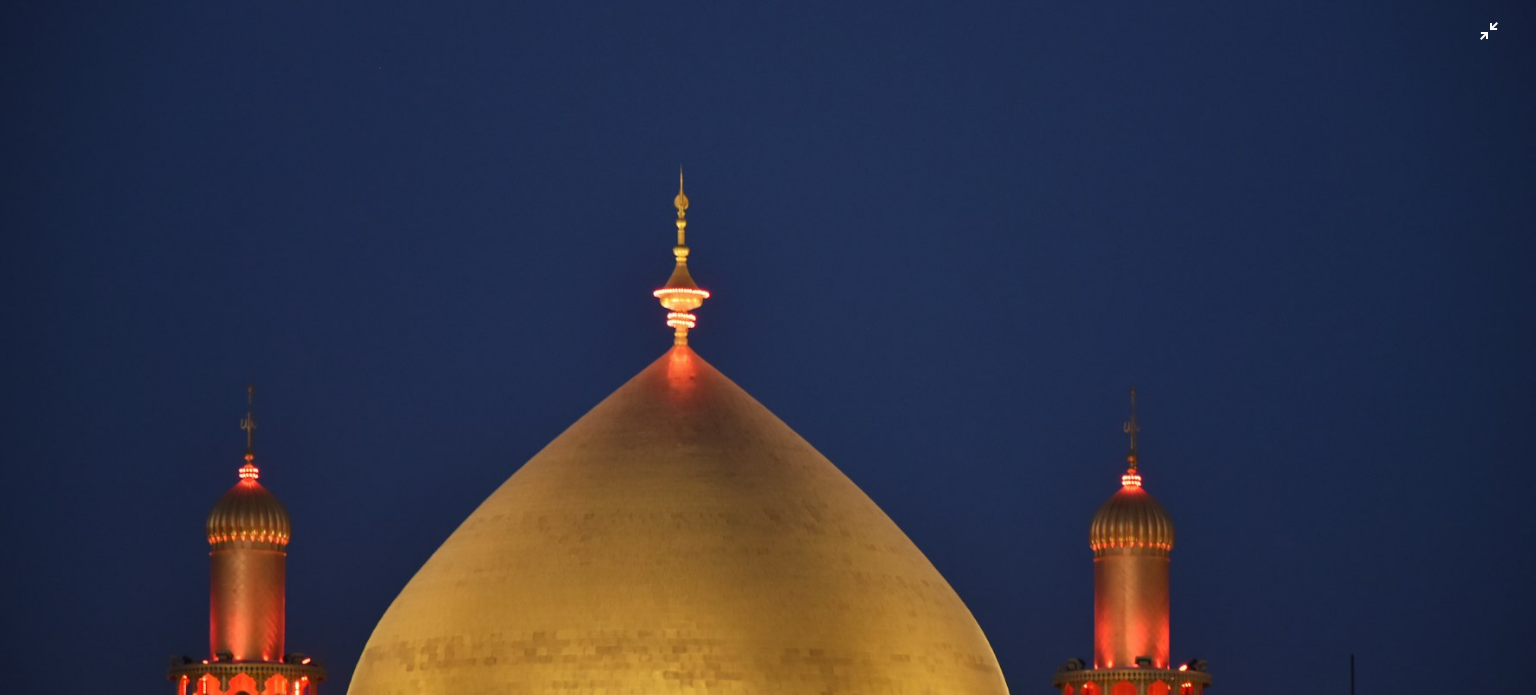 scroll, scrollTop: 287, scrollLeft: 0, axis: vertical 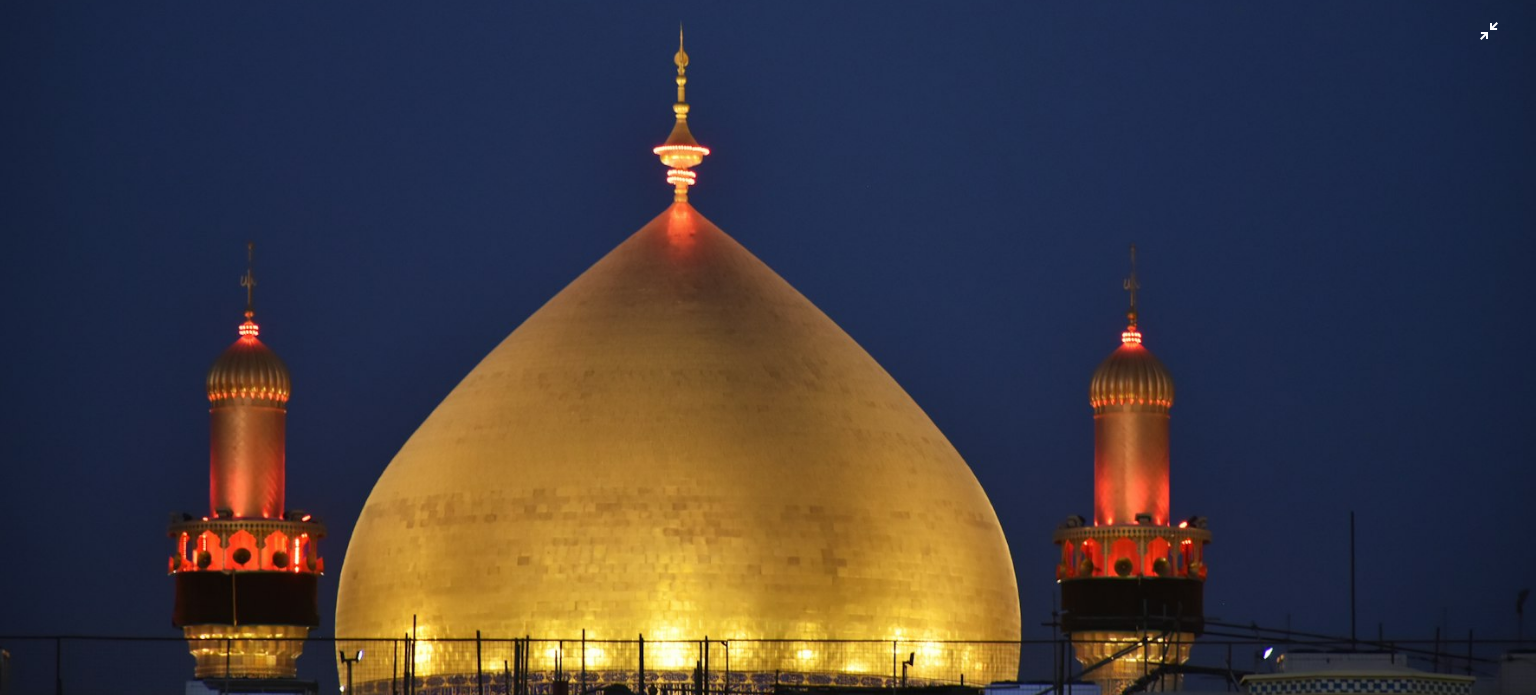 click at bounding box center (768, 214) 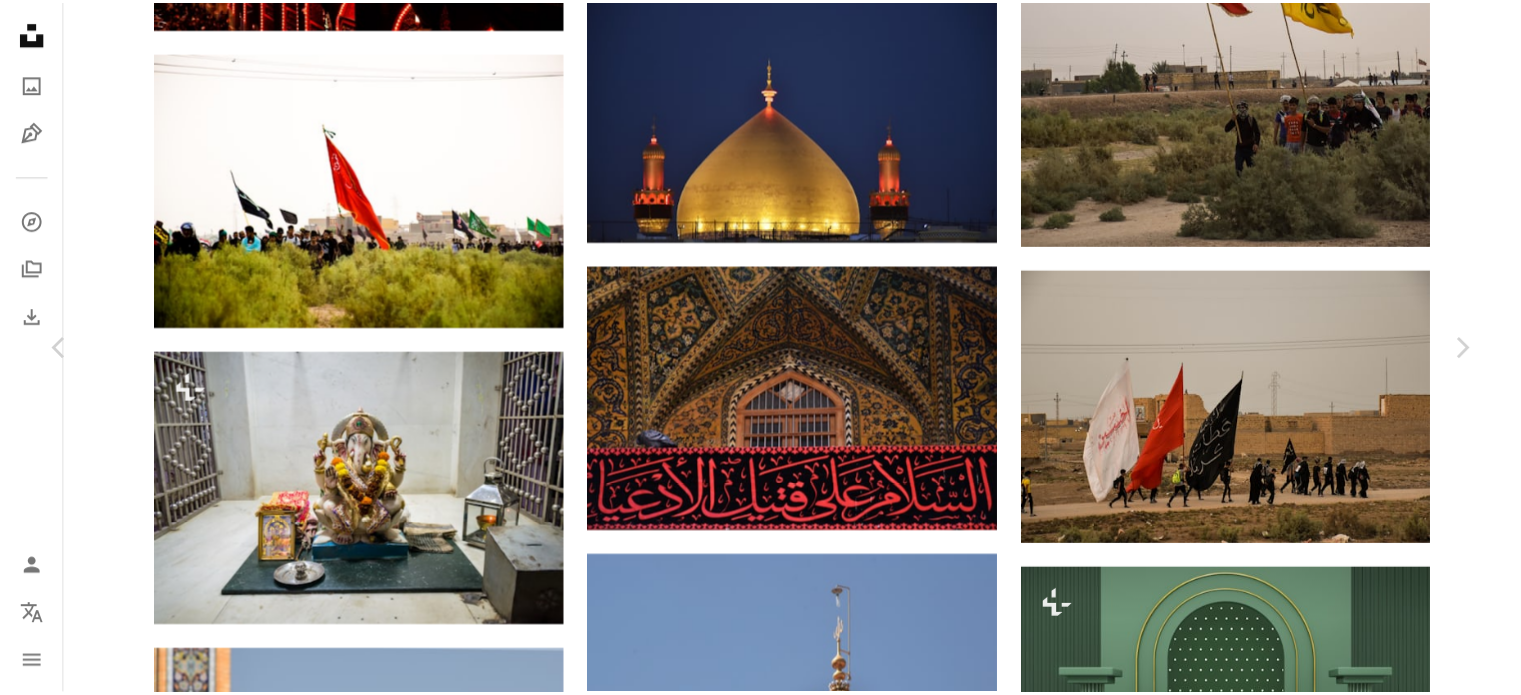 scroll, scrollTop: 100, scrollLeft: 0, axis: vertical 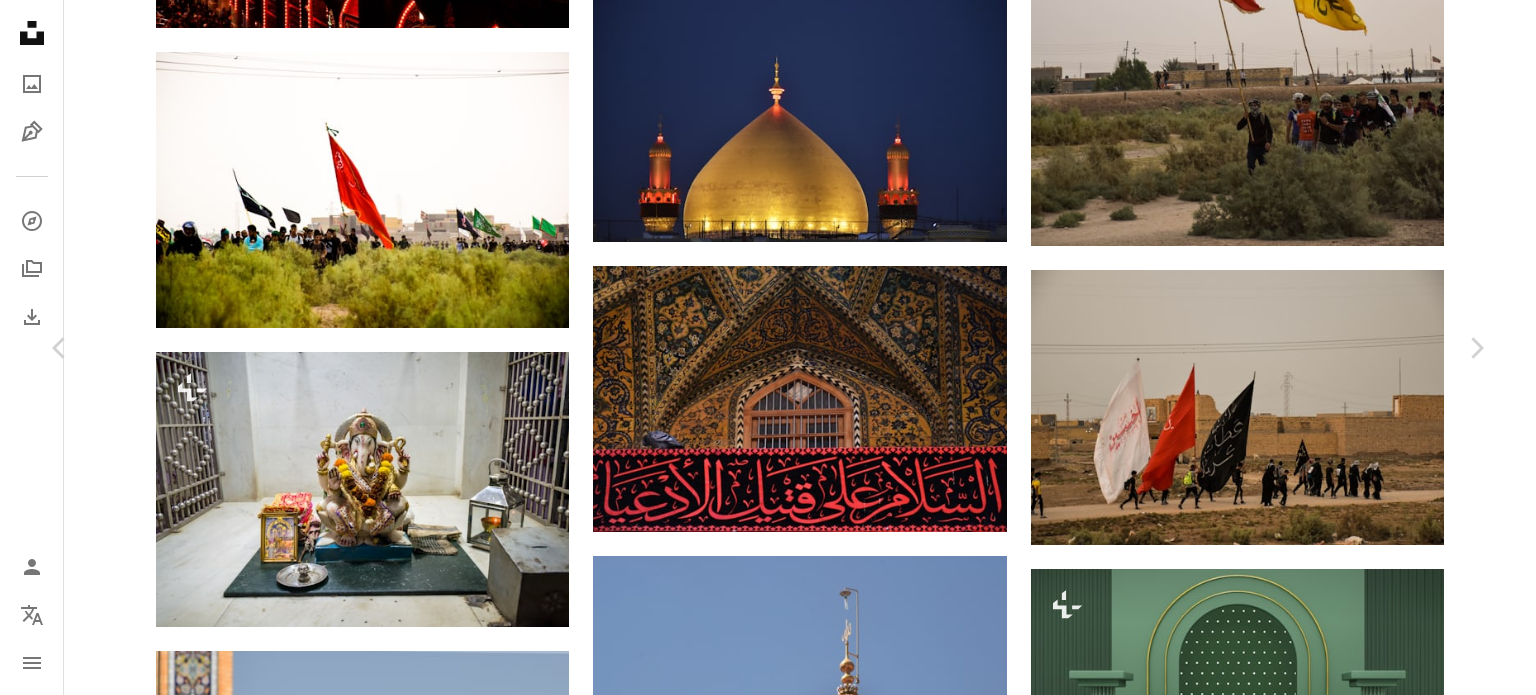 click on "Chevron down" 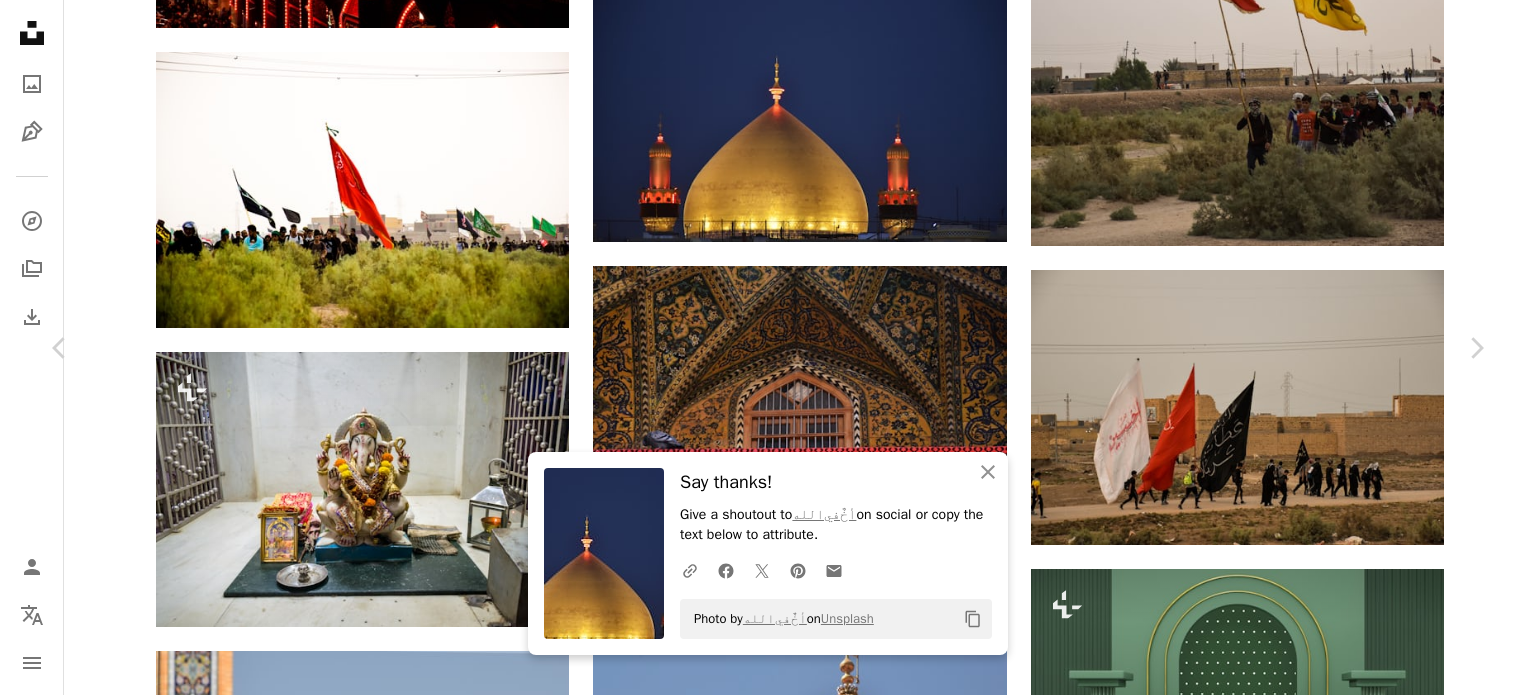 click on "An X shape Chevron left Chevron right An X shape Close Say thanks! Give a shoutout to  [USERNAME]  on social or copy the text below to attribute. A URL sharing icon (chains) Facebook icon X (formerly Twitter) icon Pinterest icon An envelope Photo by  [USERNAME]  on  Unsplash
Copy content [USERNAME] [USERNAME] A heart A plus sign Download free Chevron down Zoom in Views 11,509 Downloads 128 A forward-right arrow Share Info icon Info More Actions The holy shrine of Imam Ali (pbuh) in Najaf, [COUNTRY] Calendar outlined Published on  September 11, 2024 Camera NIKON CORPORATION, NIKON D5600 Safety Free to use under the  Unsplash License islam quran karbala walking iran iraq shia holy shrine najaf arbaeen imam ali mosque outdoors tower dome Backgrounds Browse premium related images on iStock  |  Save 20% with code UNSPLASH20 View more on iStock  ↗ Related images A heart A plus sign [USERNAME] Arrow pointing down Plus sign for Unsplash+ A heart A plus sign" at bounding box center [768, 3675] 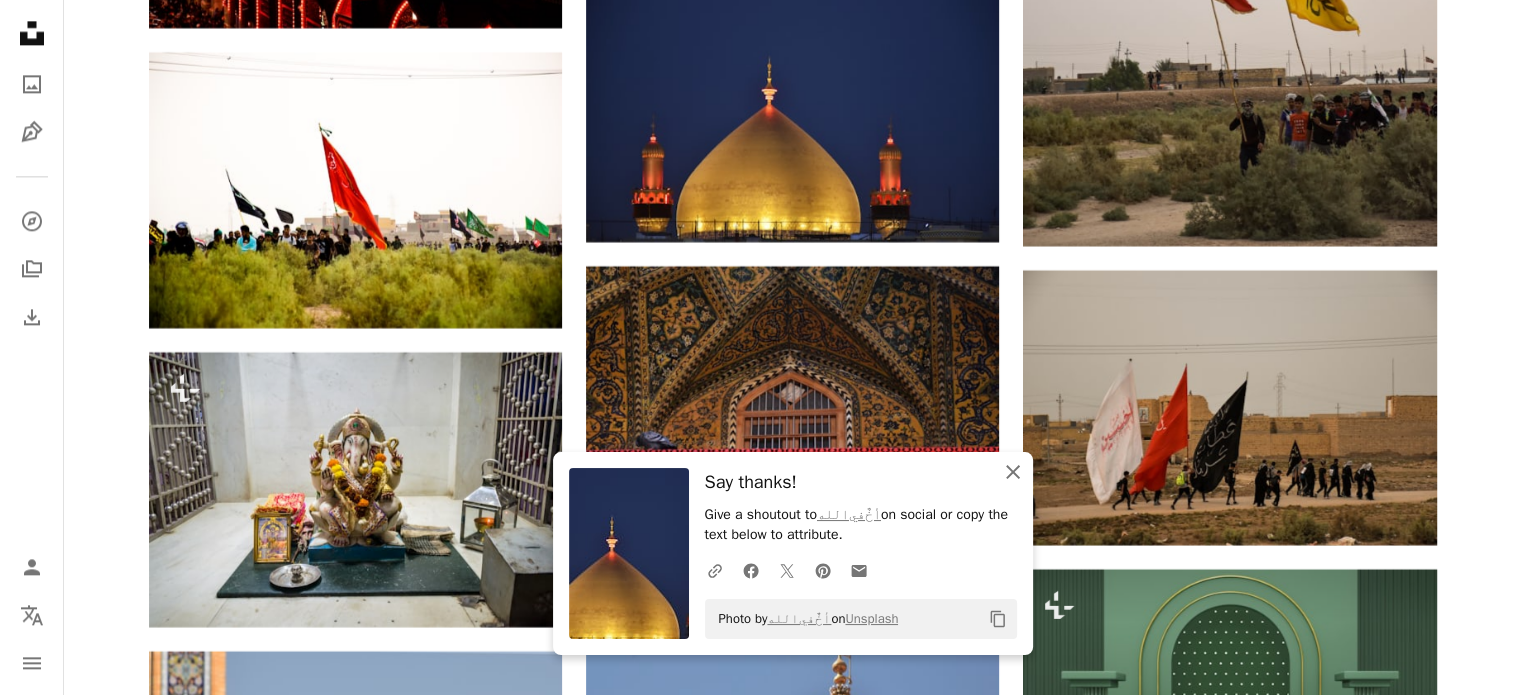 click 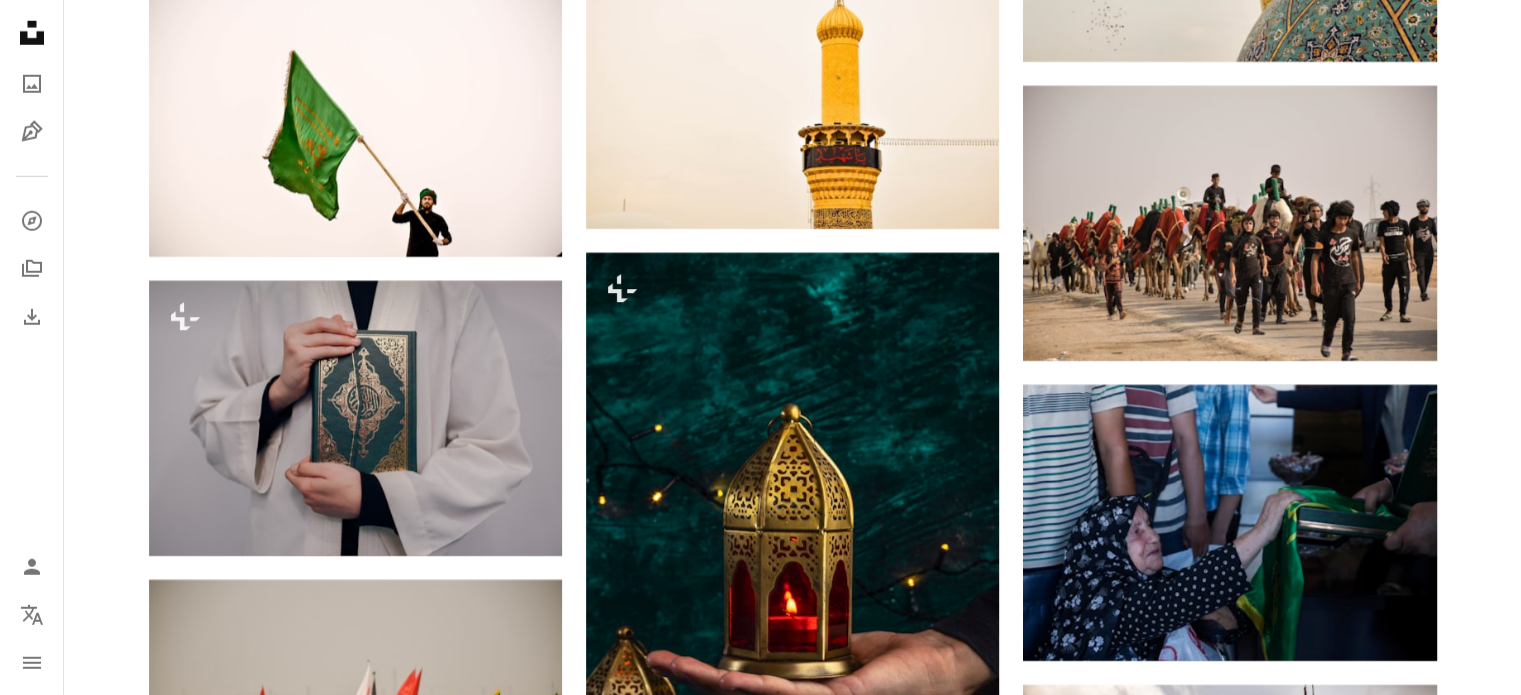 scroll, scrollTop: 12200, scrollLeft: 0, axis: vertical 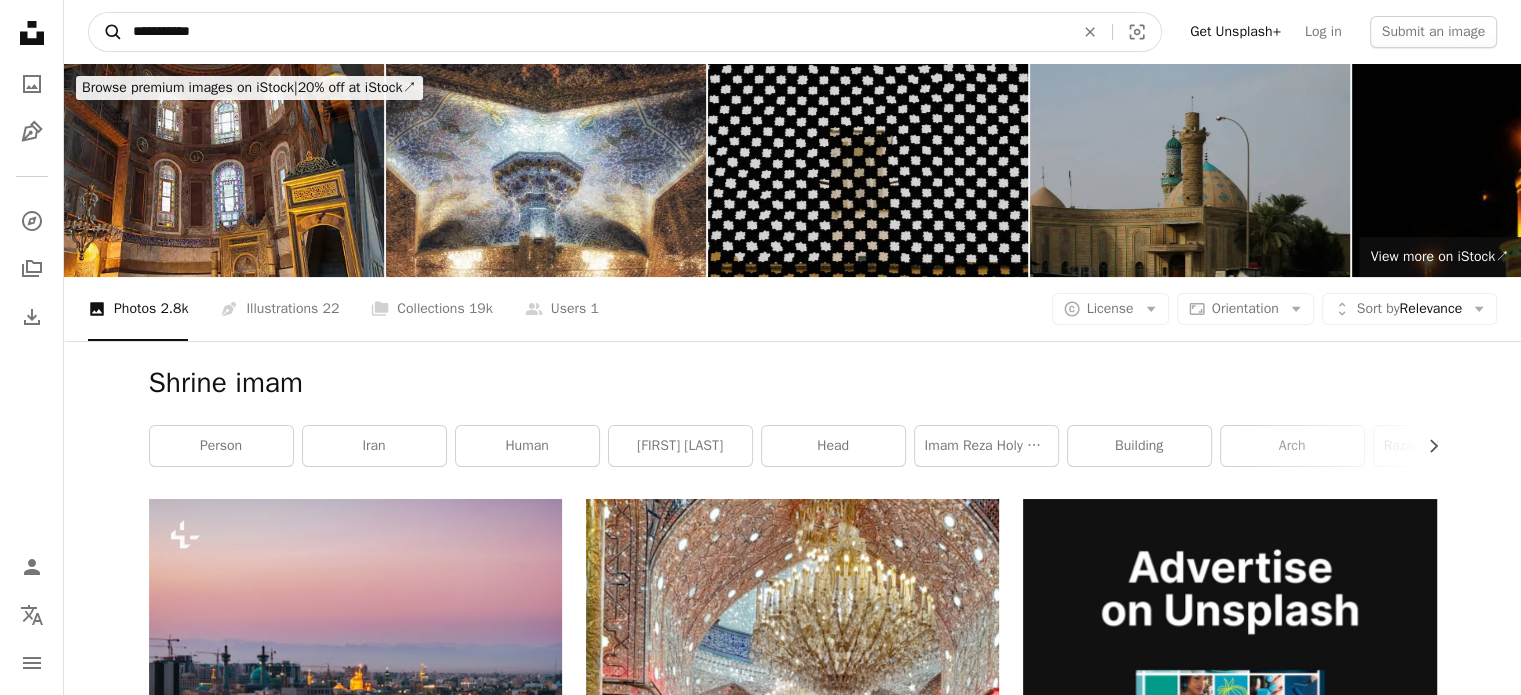 drag, startPoint x: 244, startPoint y: 23, endPoint x: 107, endPoint y: 27, distance: 137.05838 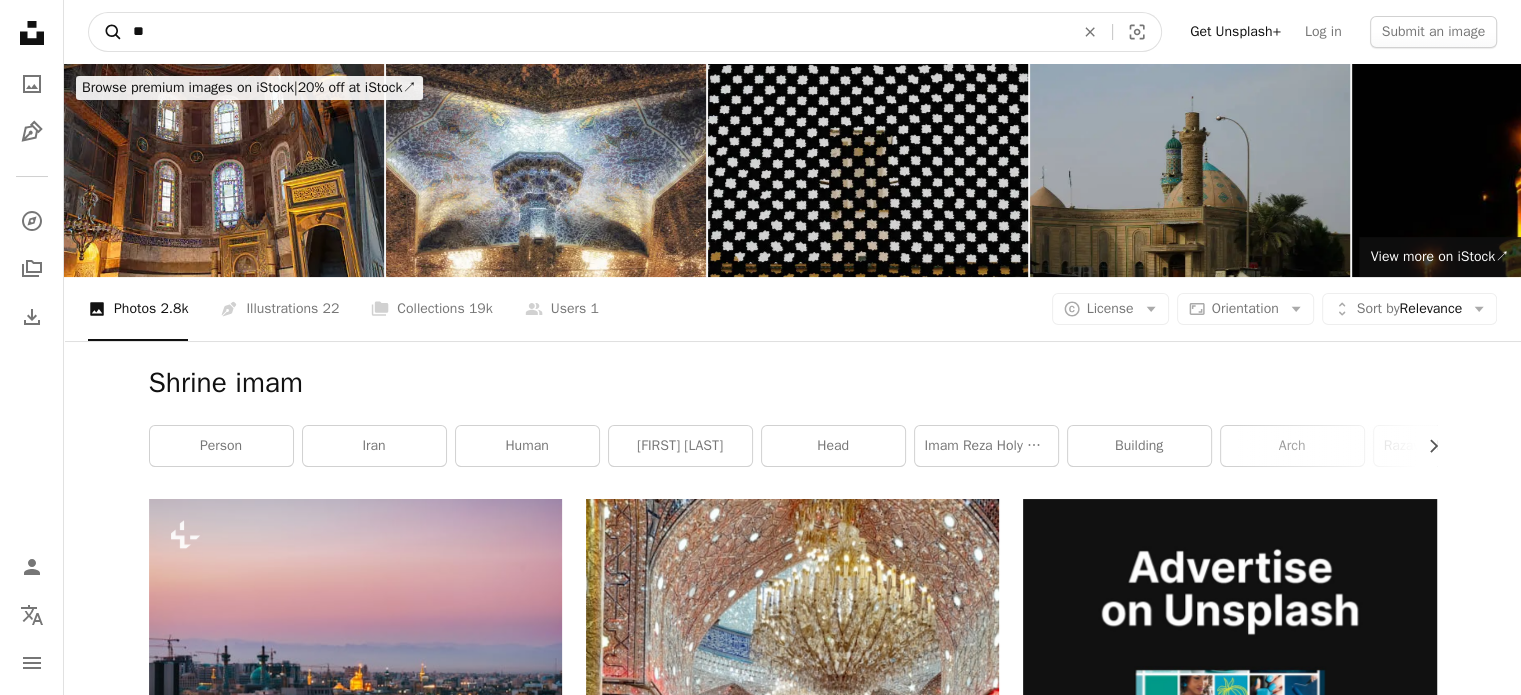 type on "*" 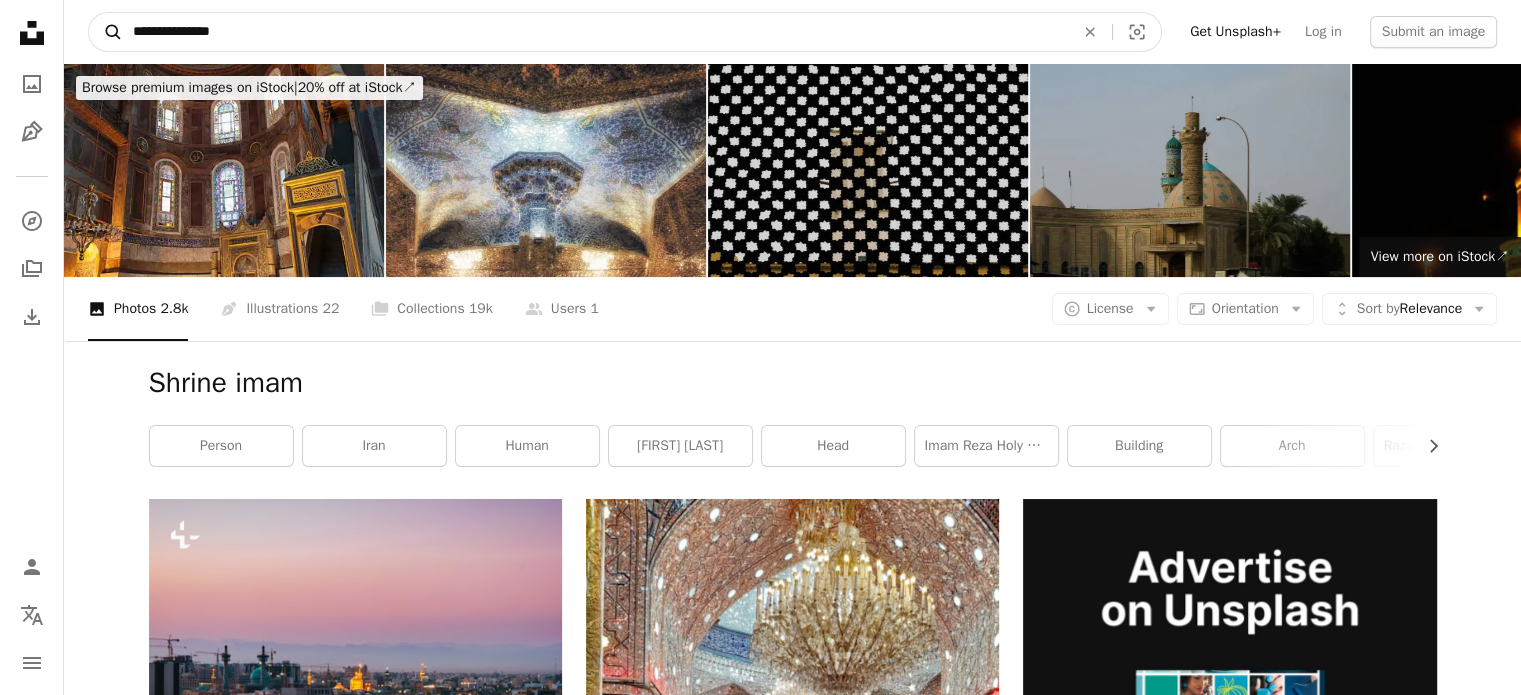type on "**********" 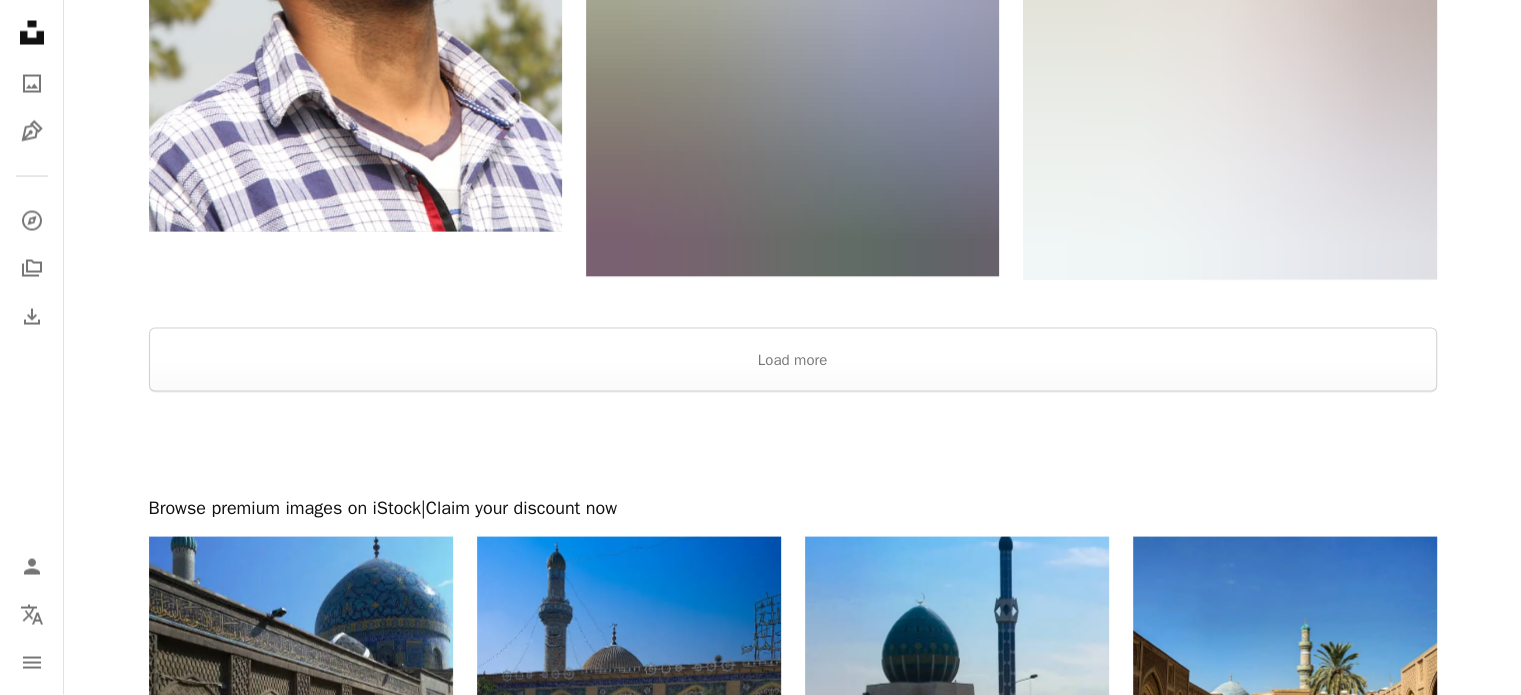 scroll, scrollTop: 4100, scrollLeft: 0, axis: vertical 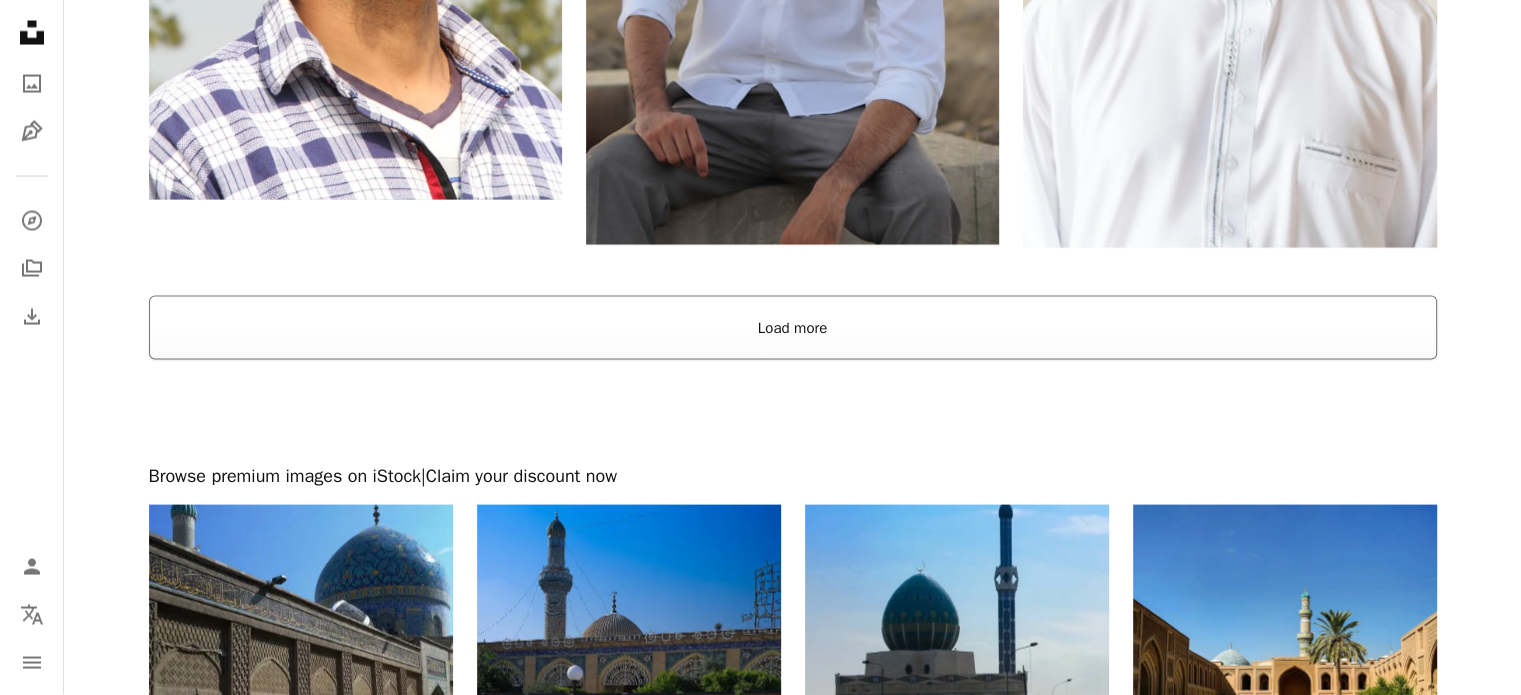click on "Load more" at bounding box center [793, 328] 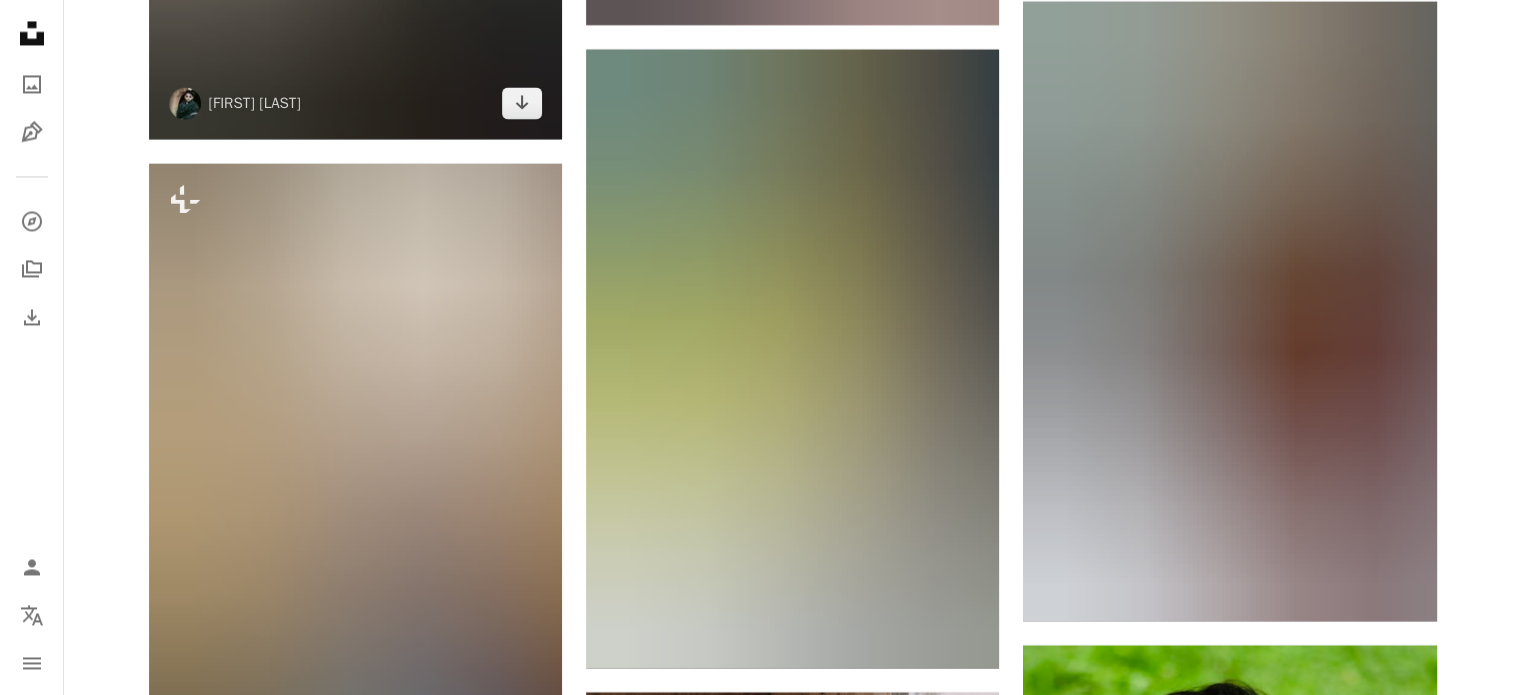 scroll, scrollTop: 11300, scrollLeft: 0, axis: vertical 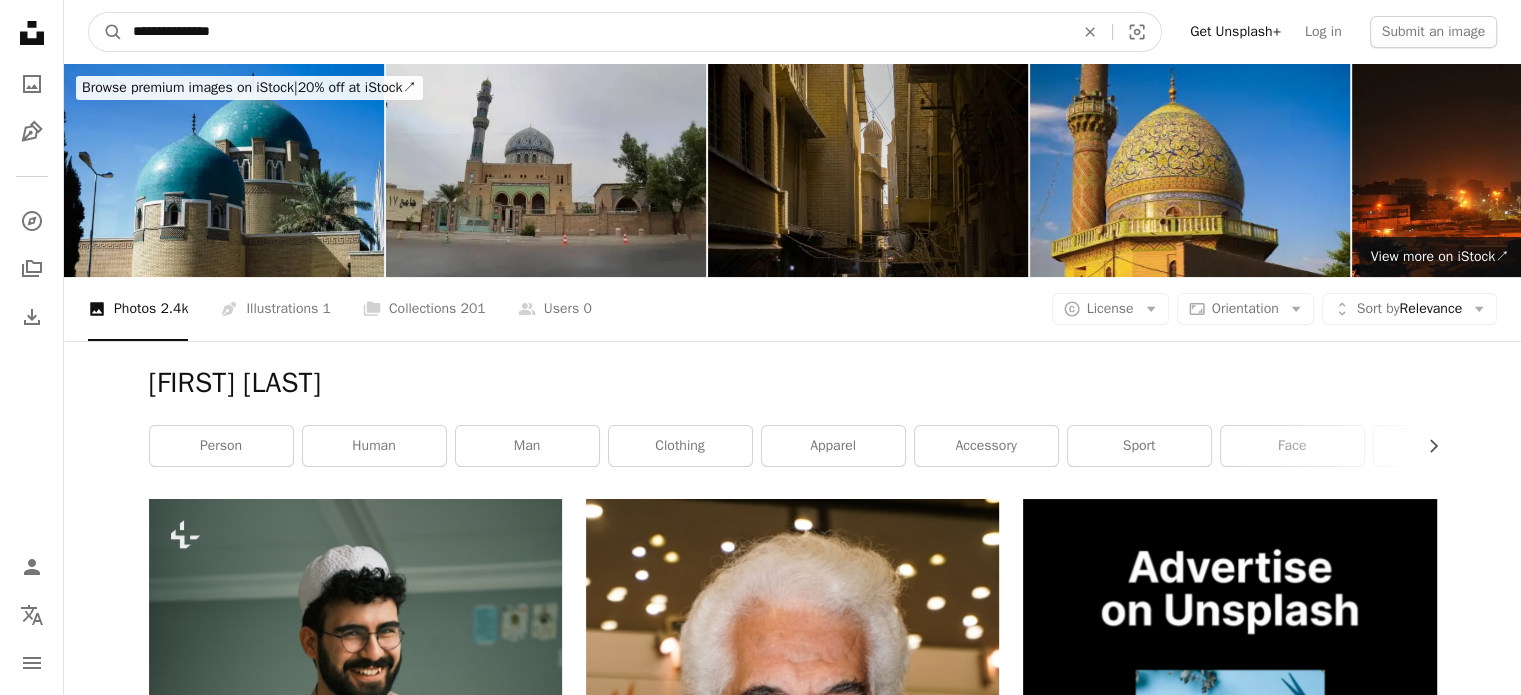drag, startPoint x: 269, startPoint y: 27, endPoint x: 72, endPoint y: 59, distance: 199.58206 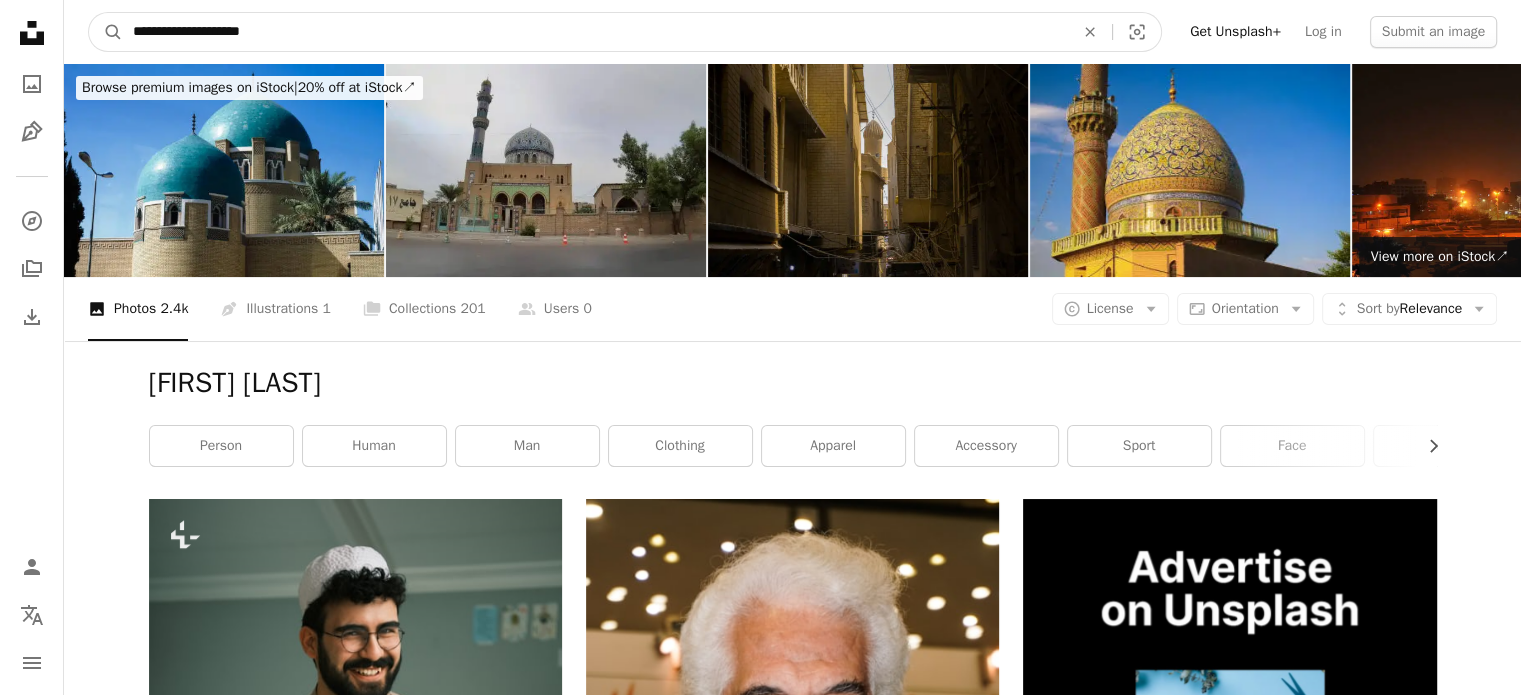 type on "**********" 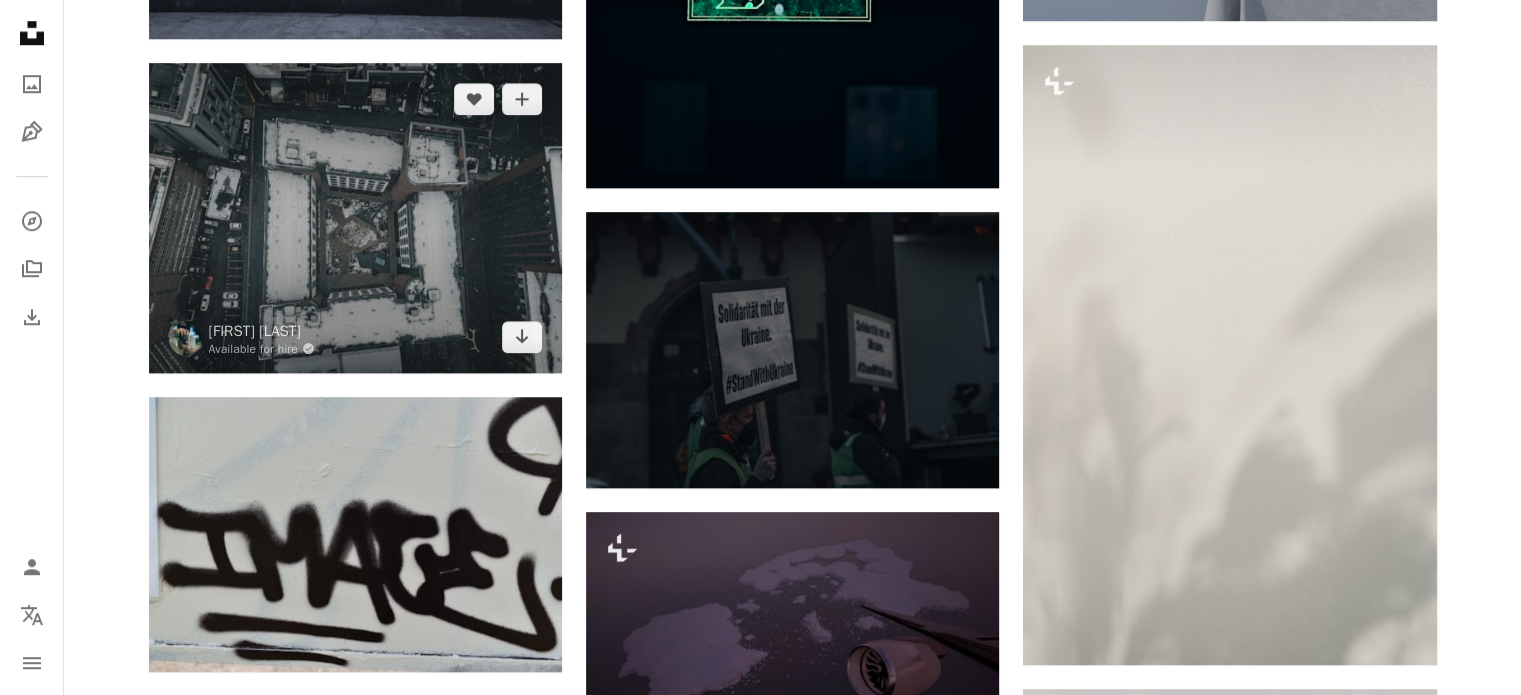 scroll, scrollTop: 1700, scrollLeft: 0, axis: vertical 